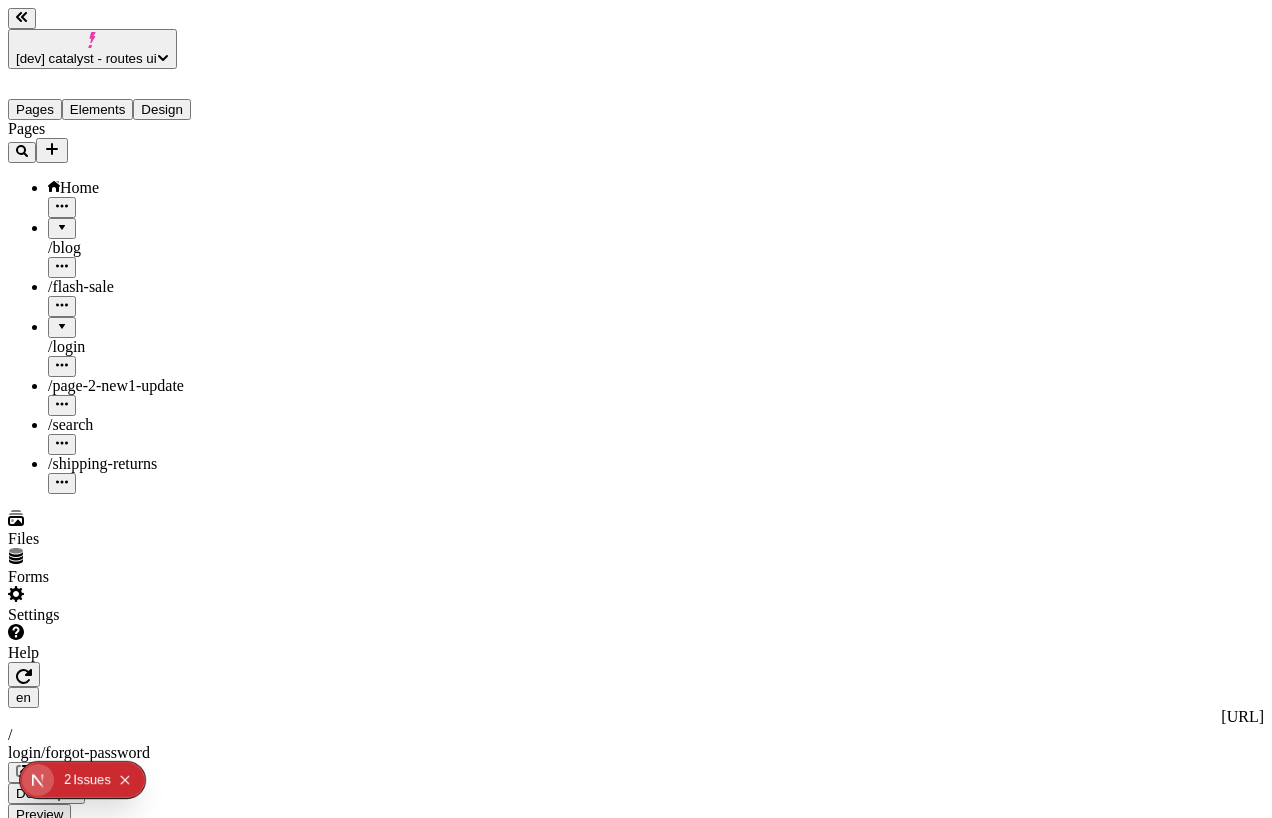 scroll, scrollTop: 0, scrollLeft: 0, axis: both 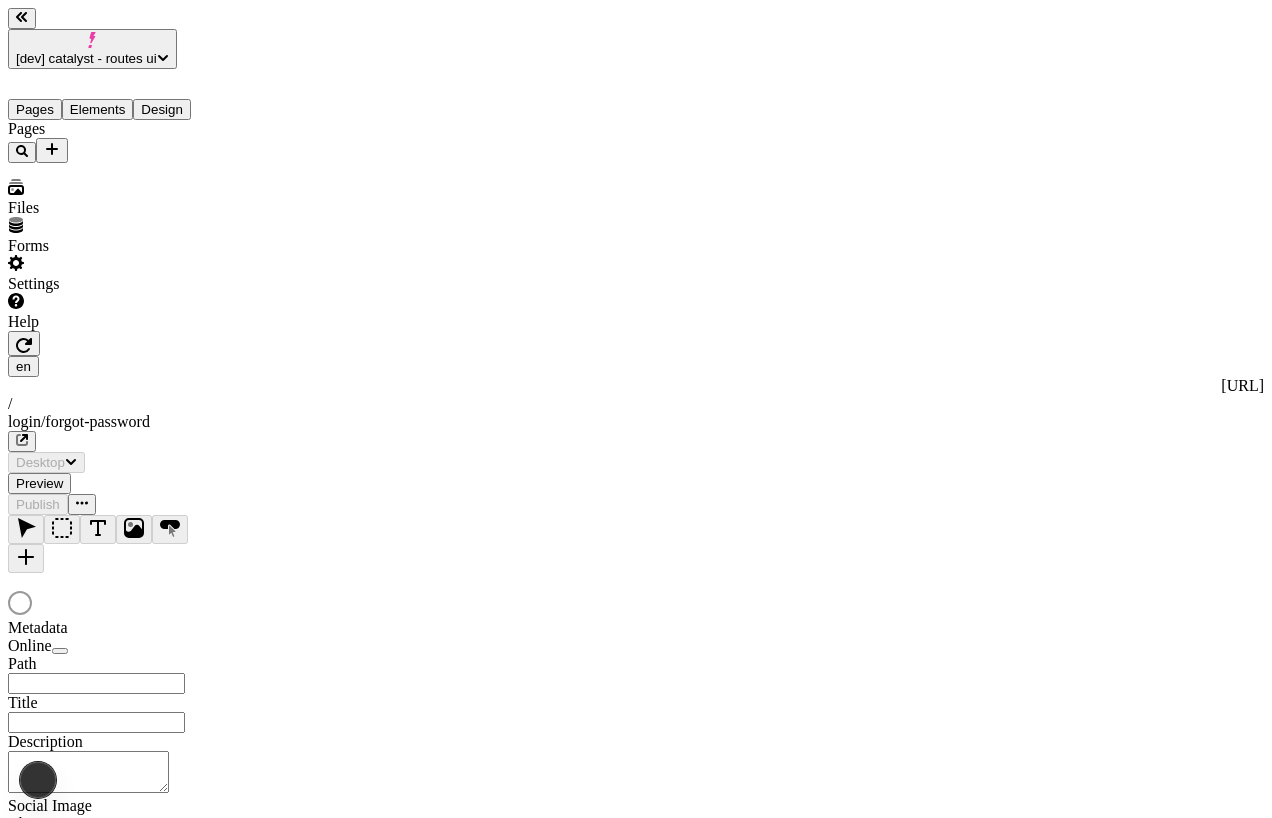 type on "/login/forgot-password" 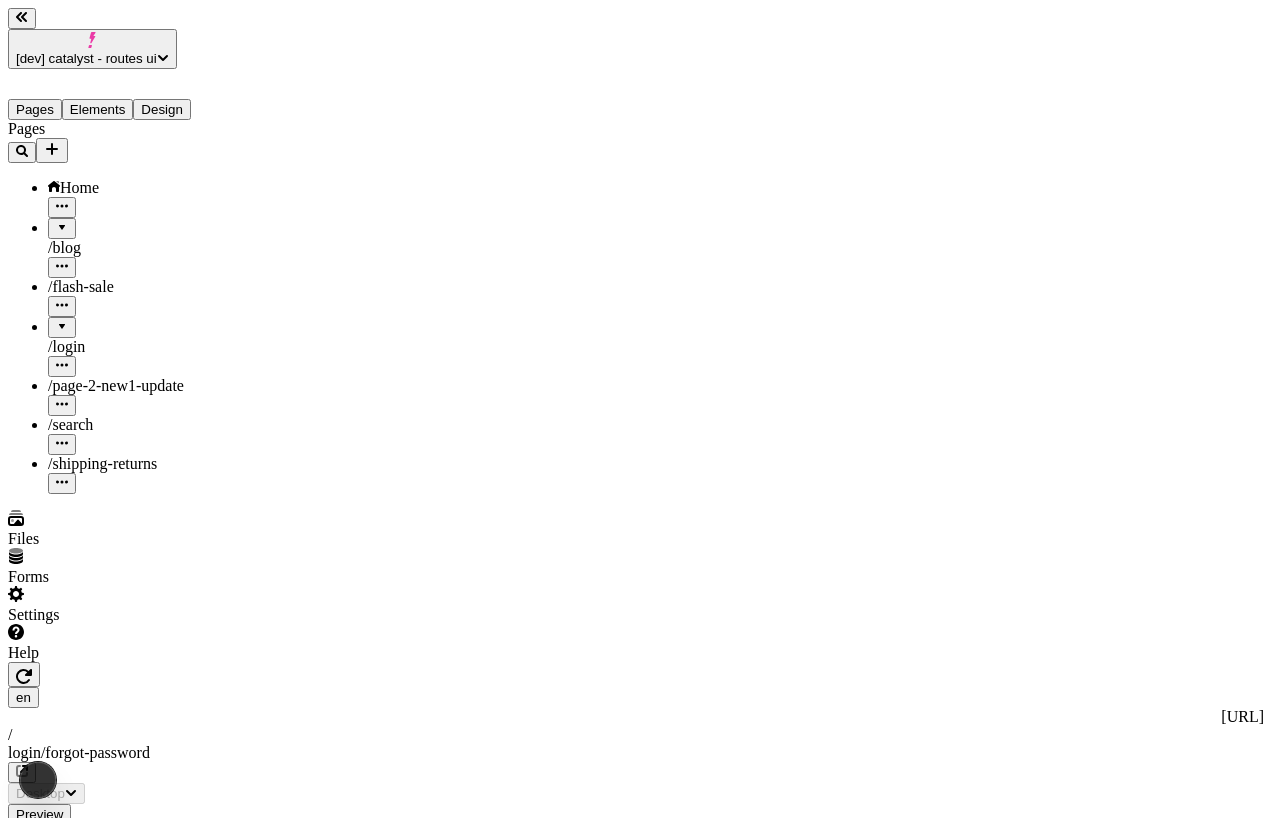 type on "/login/forgot-password" 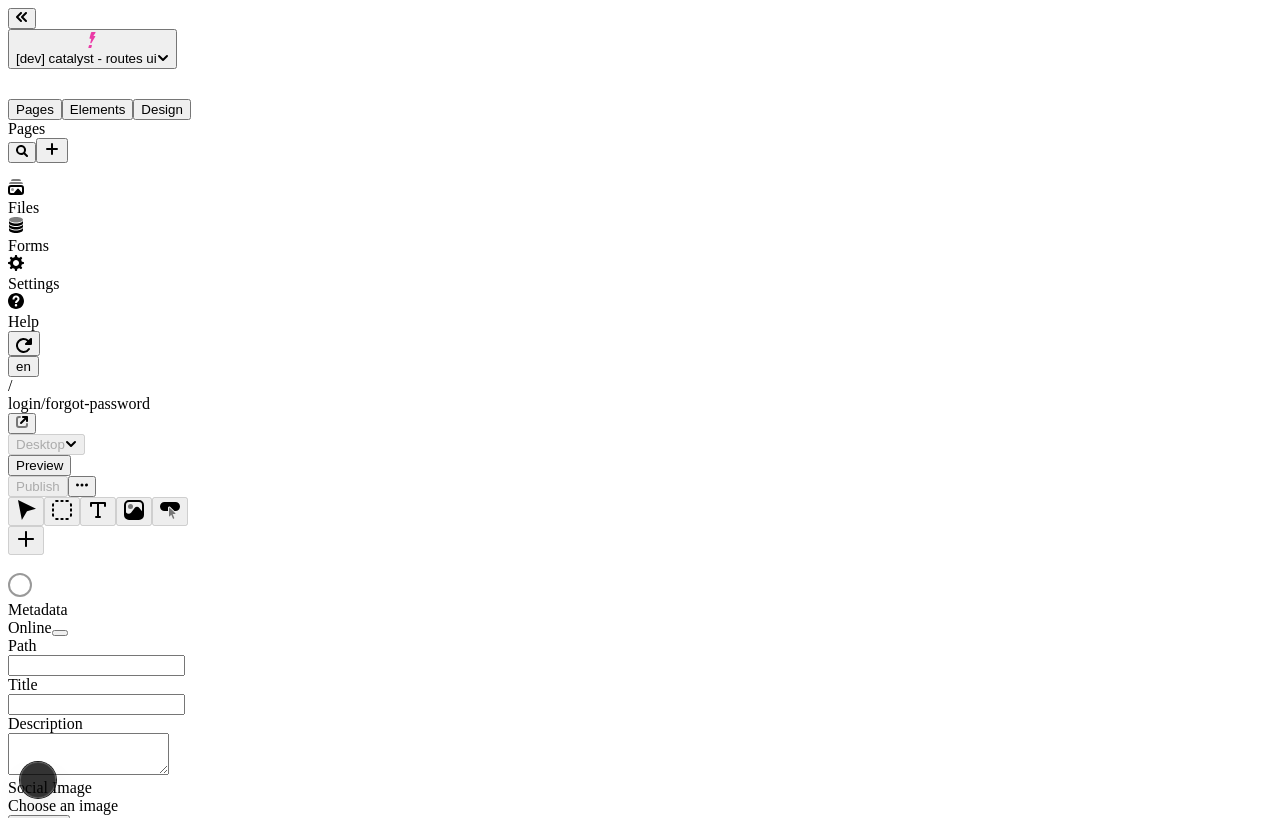 type on "/login/forgot-password" 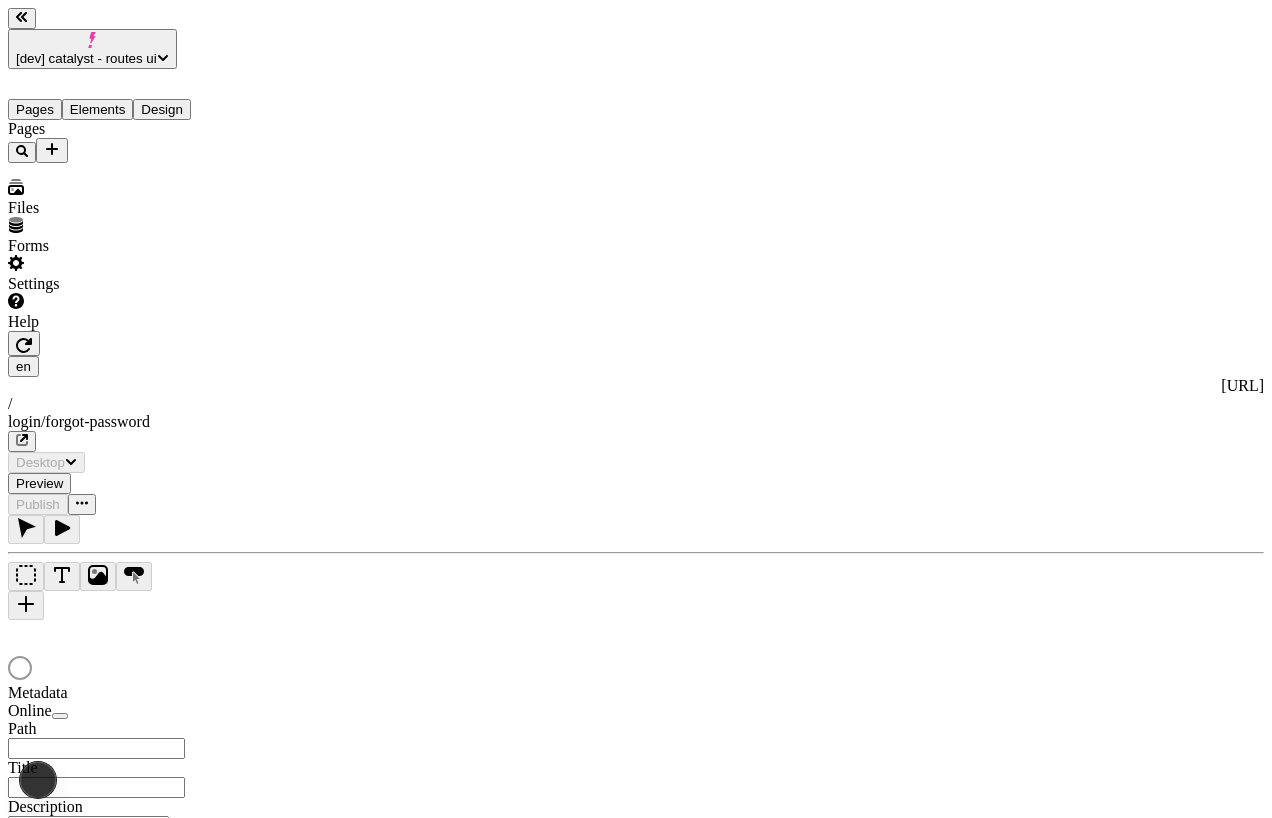 type on "/login/forgot-password" 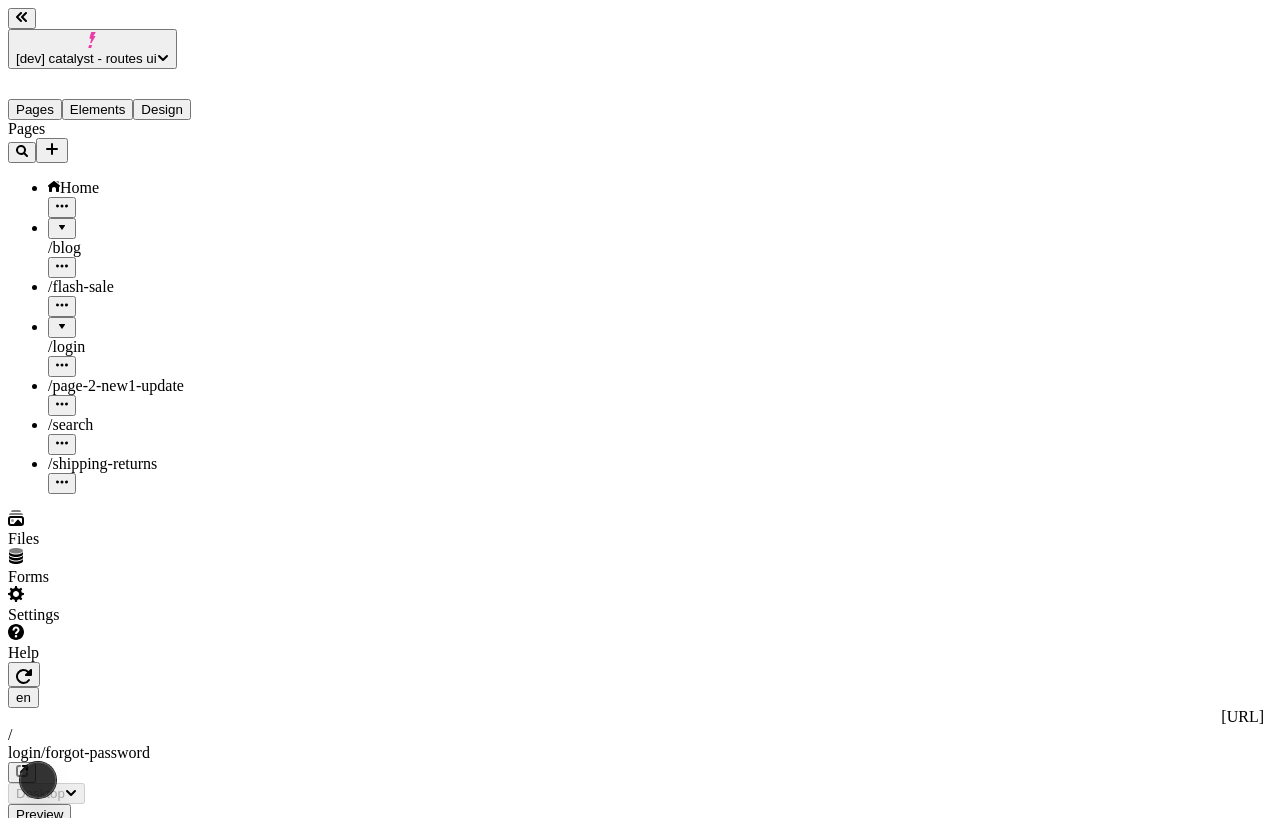 scroll, scrollTop: 0, scrollLeft: 0, axis: both 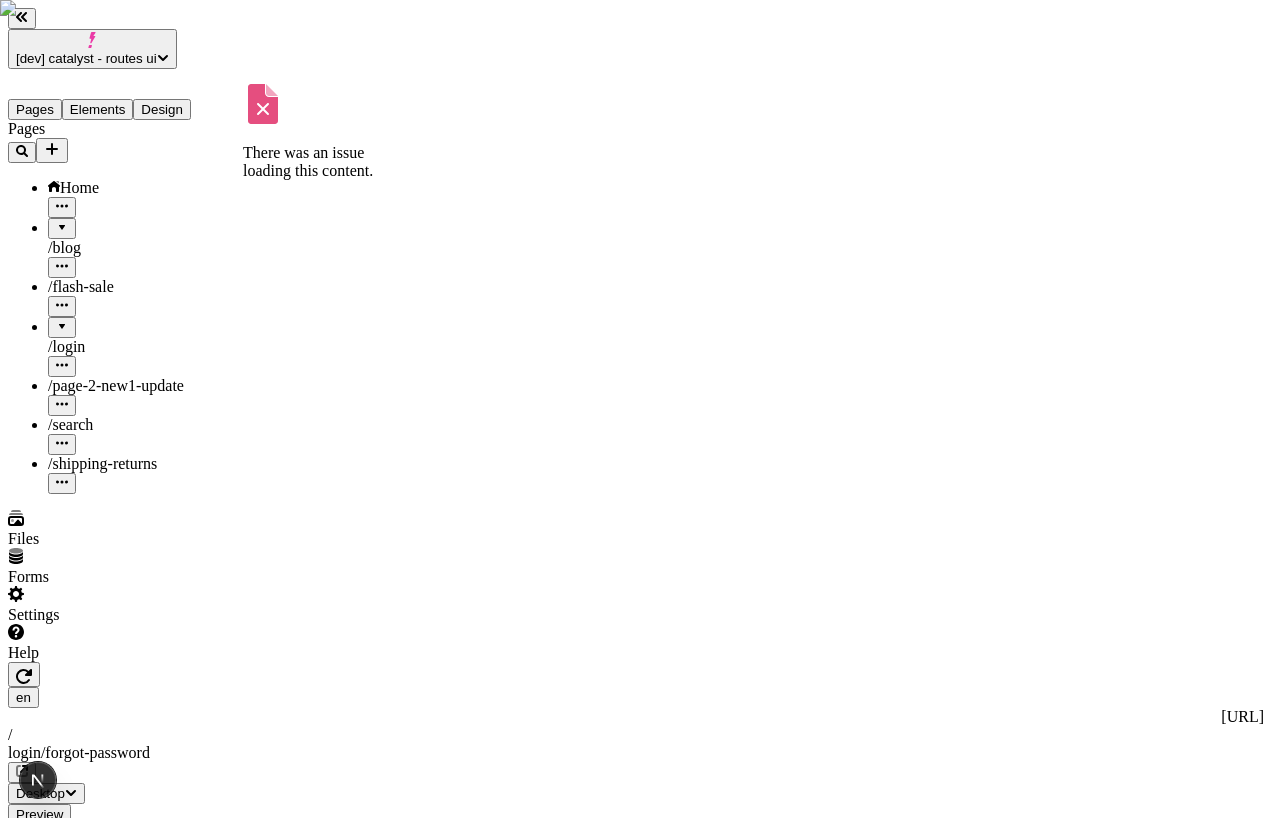 click 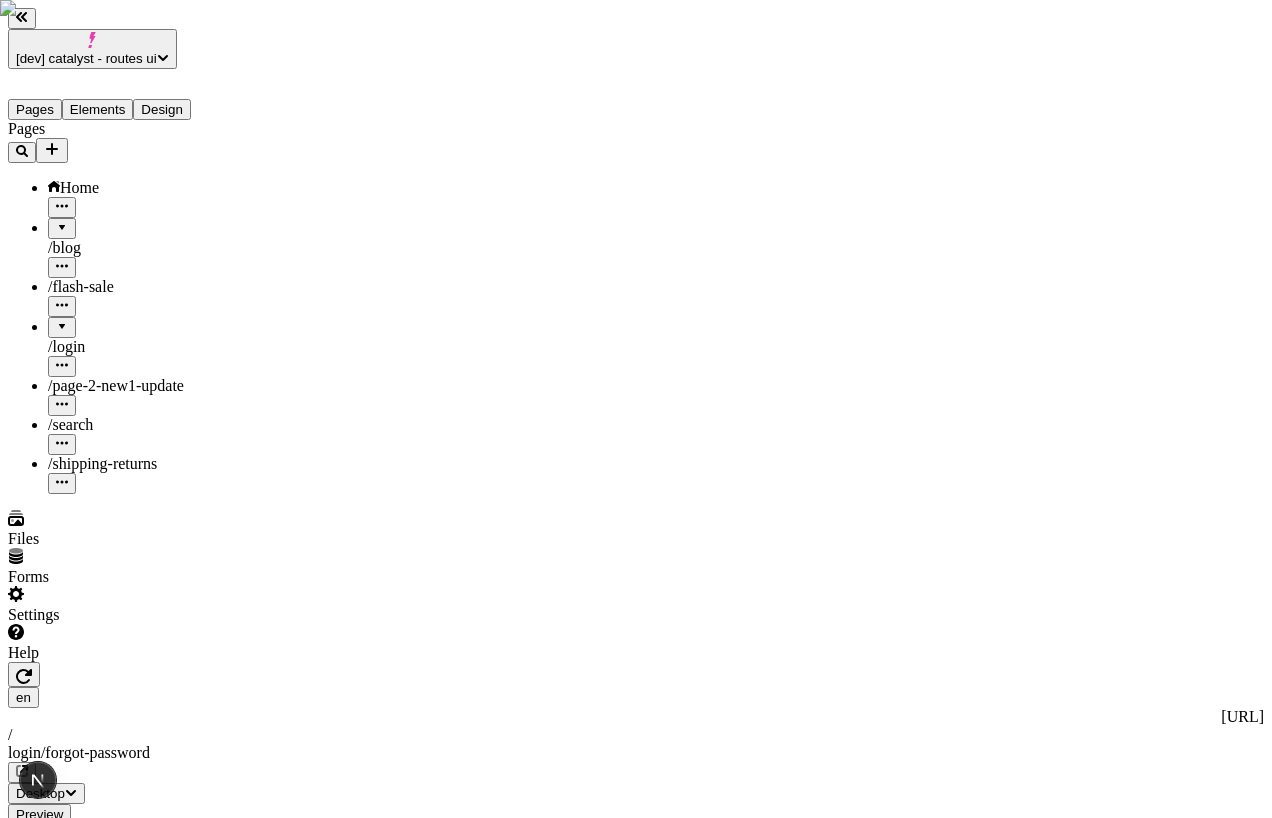 type 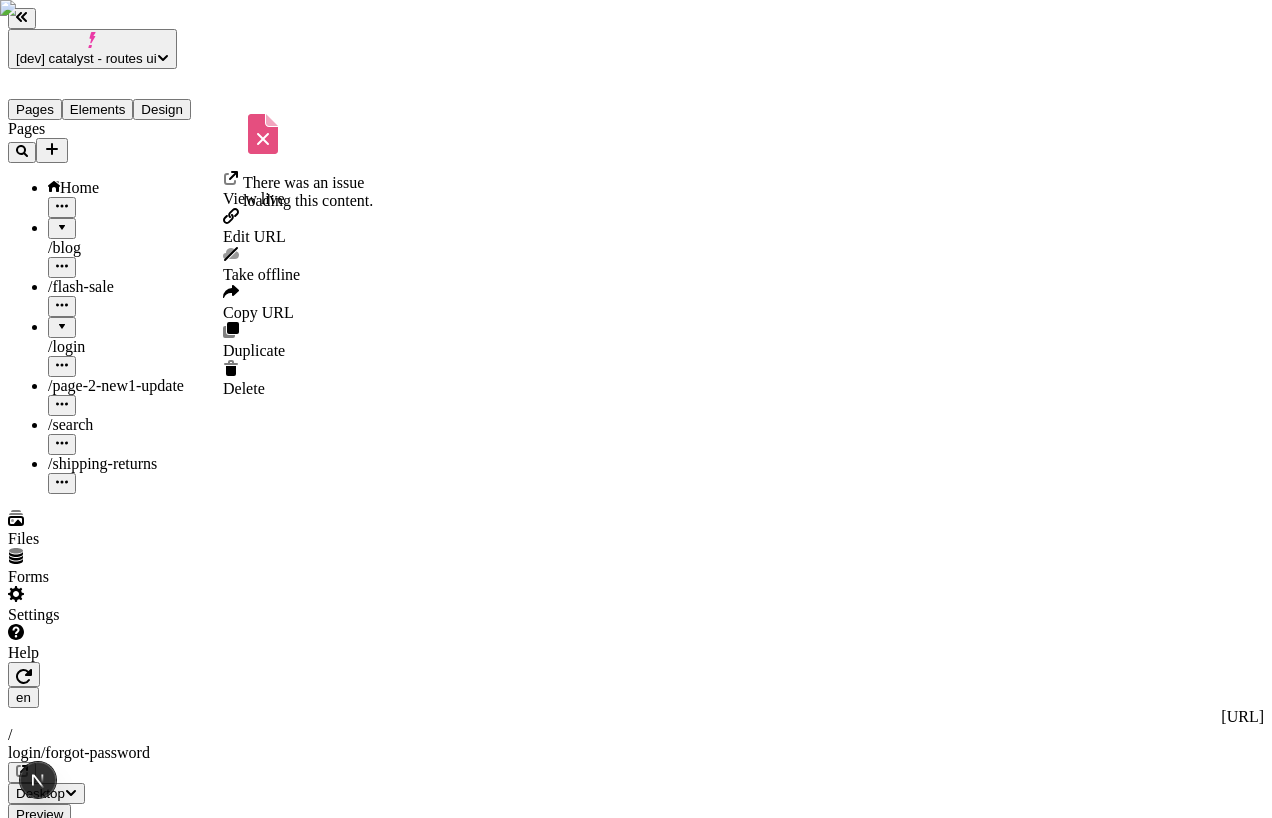 click 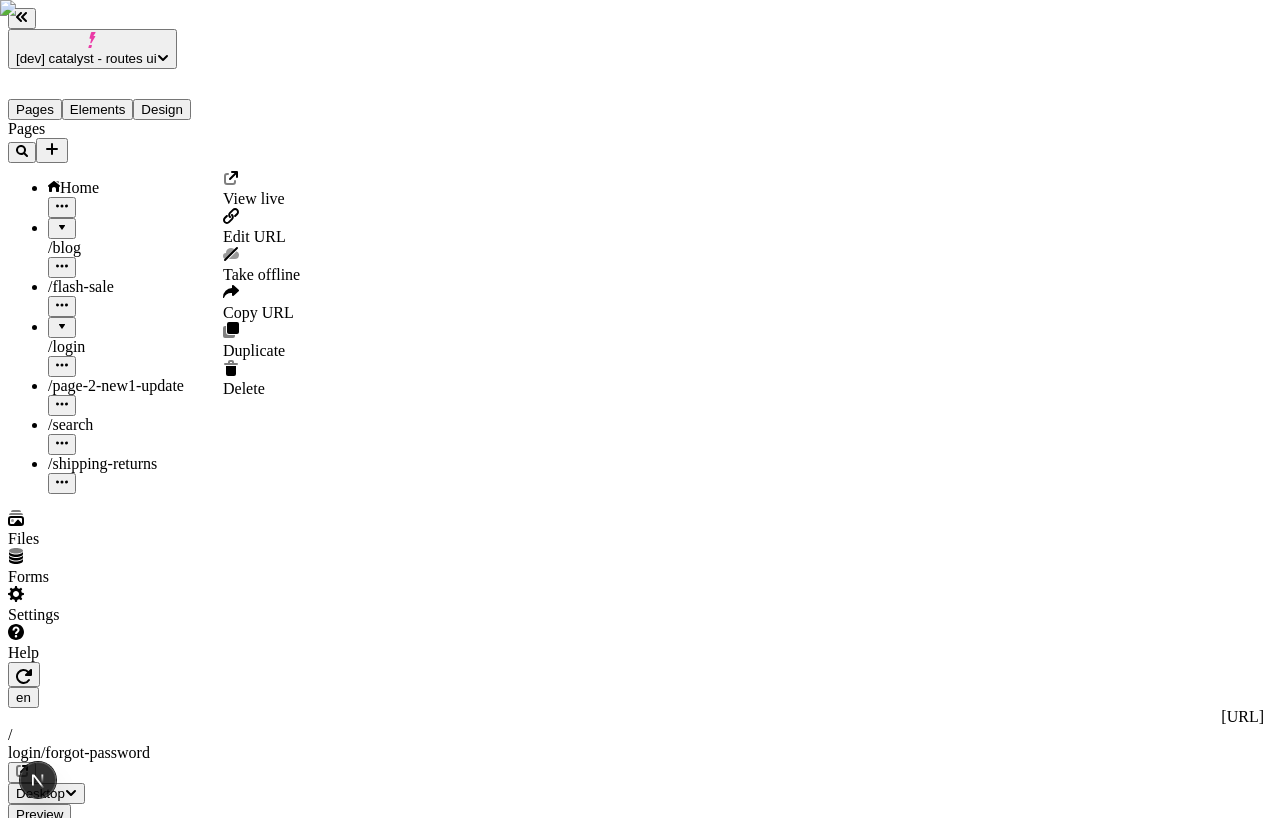 click on "Edit URL" at bounding box center [254, 236] 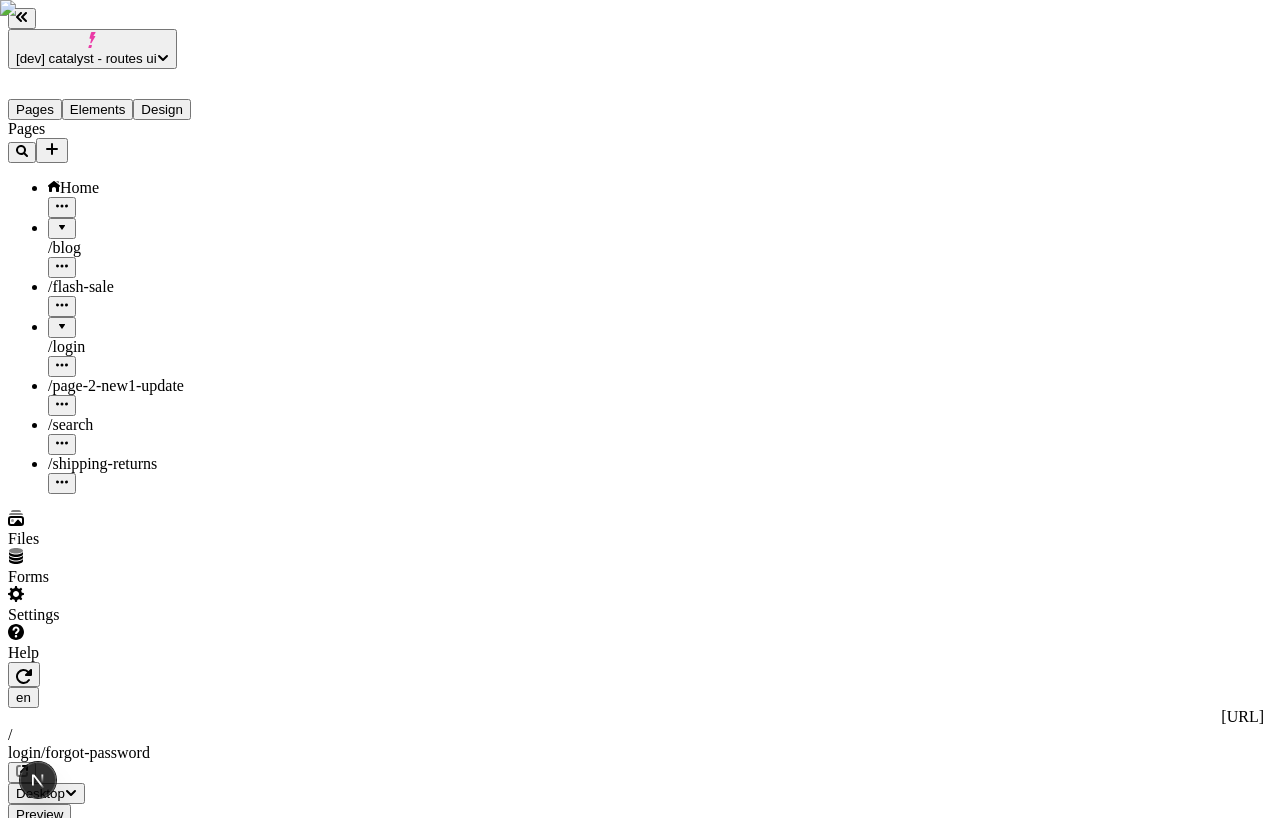 type 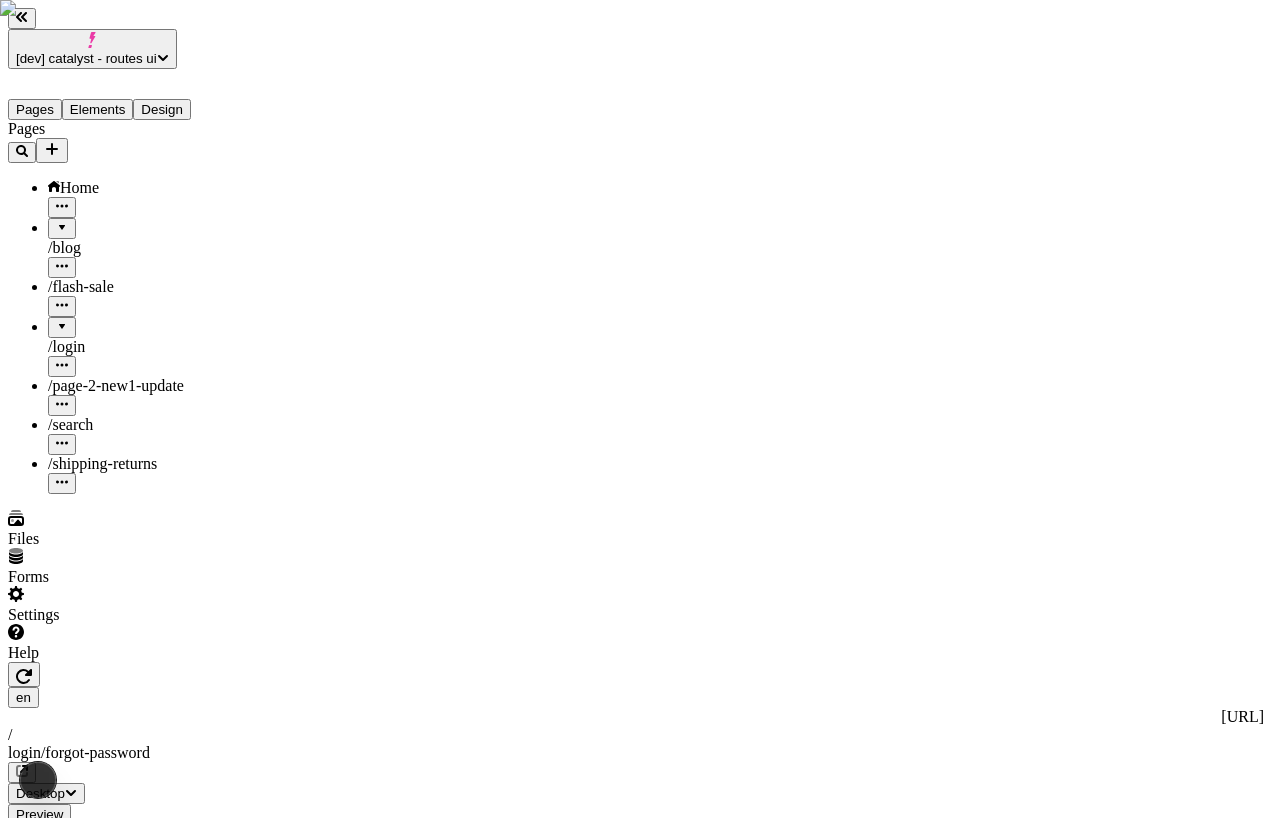 click on "/ flash-sale" at bounding box center (148, 297) 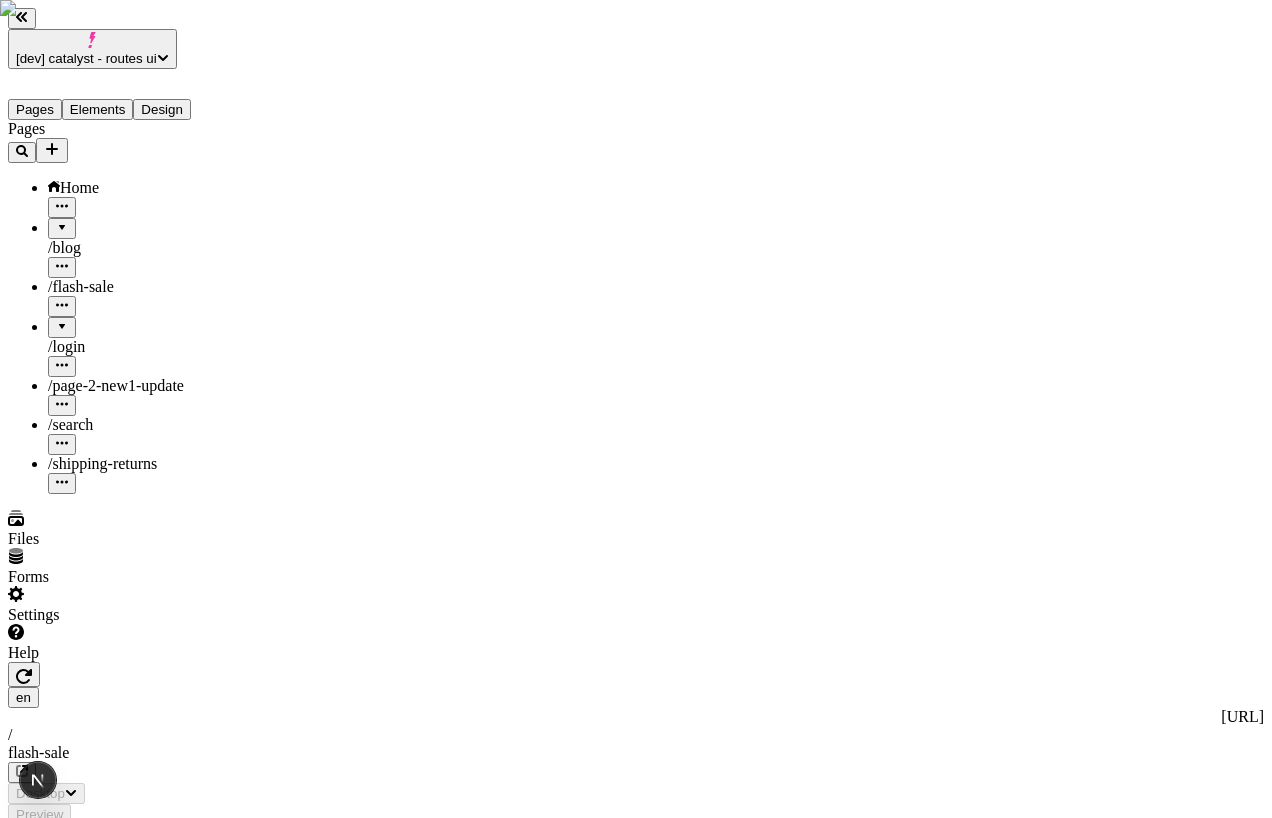 click 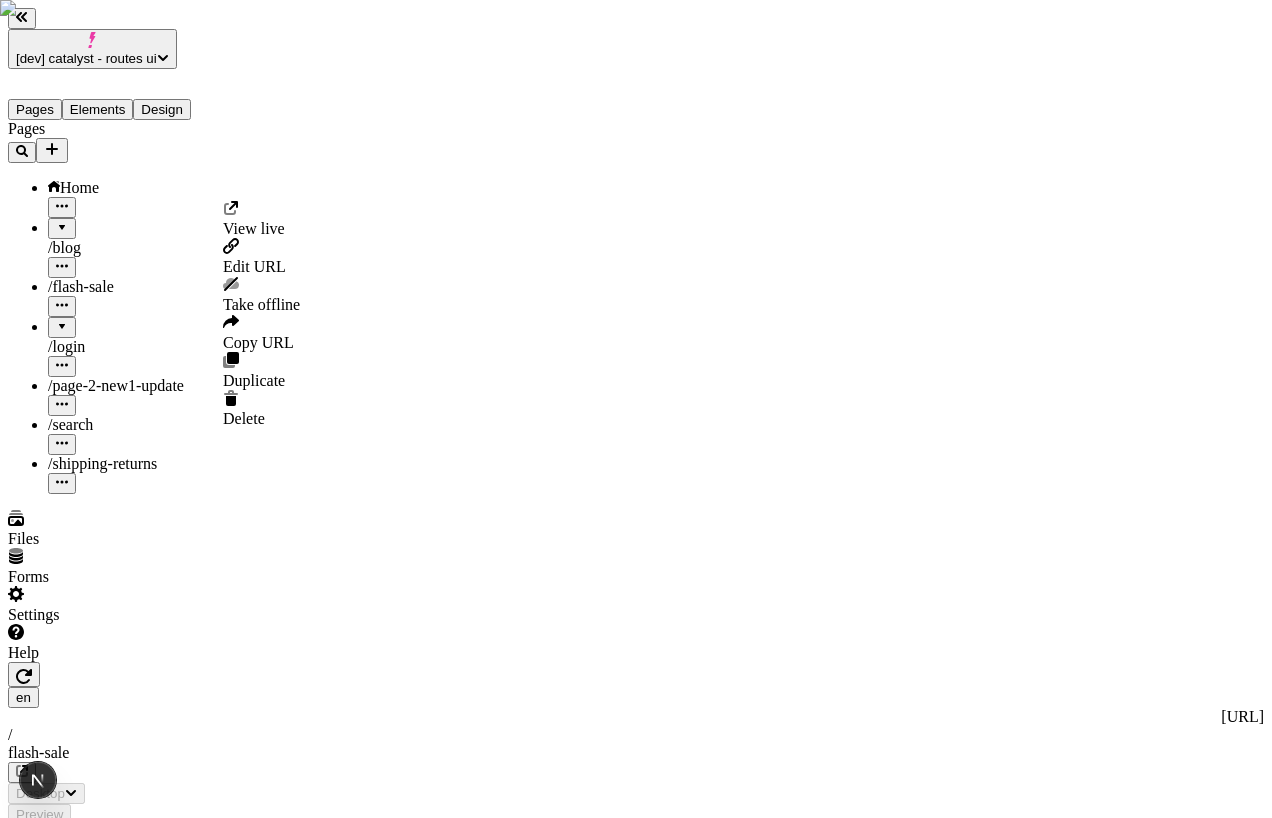 click 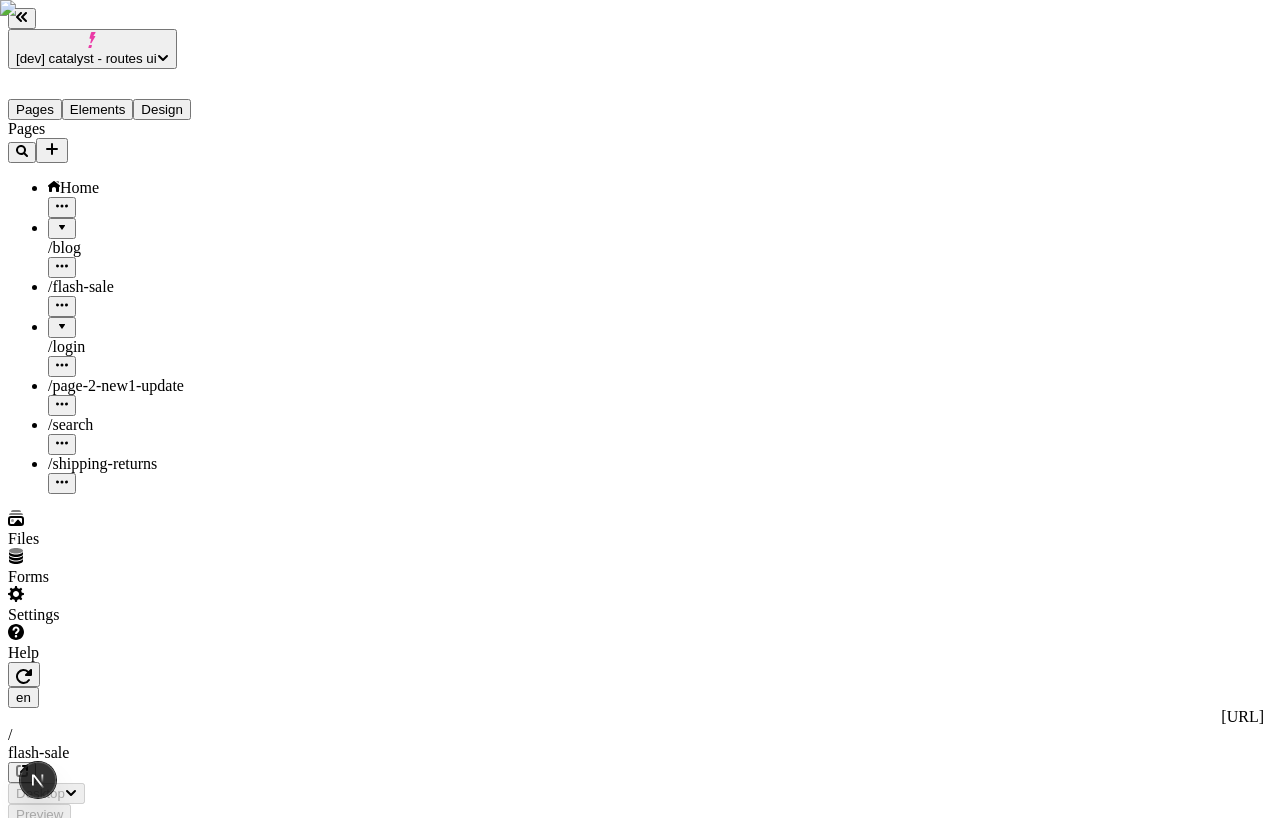 click 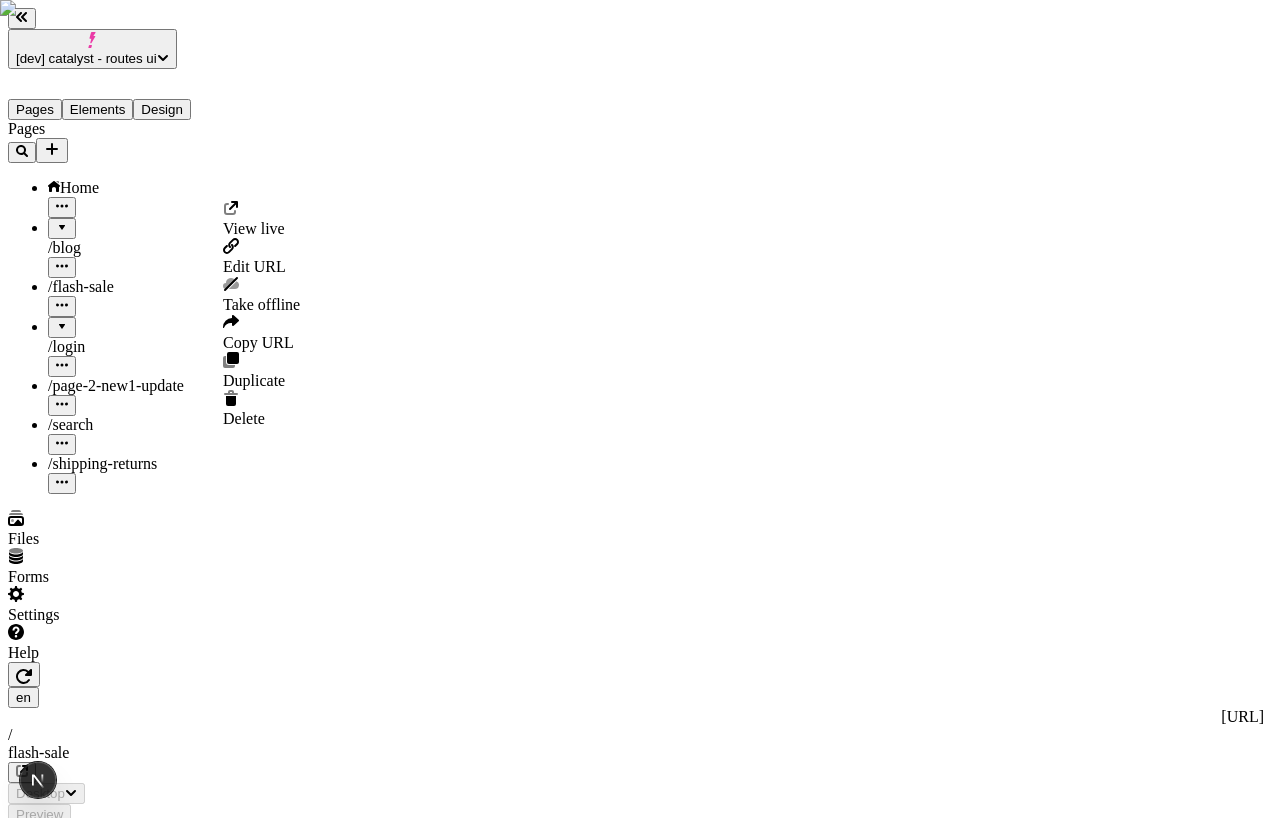 click 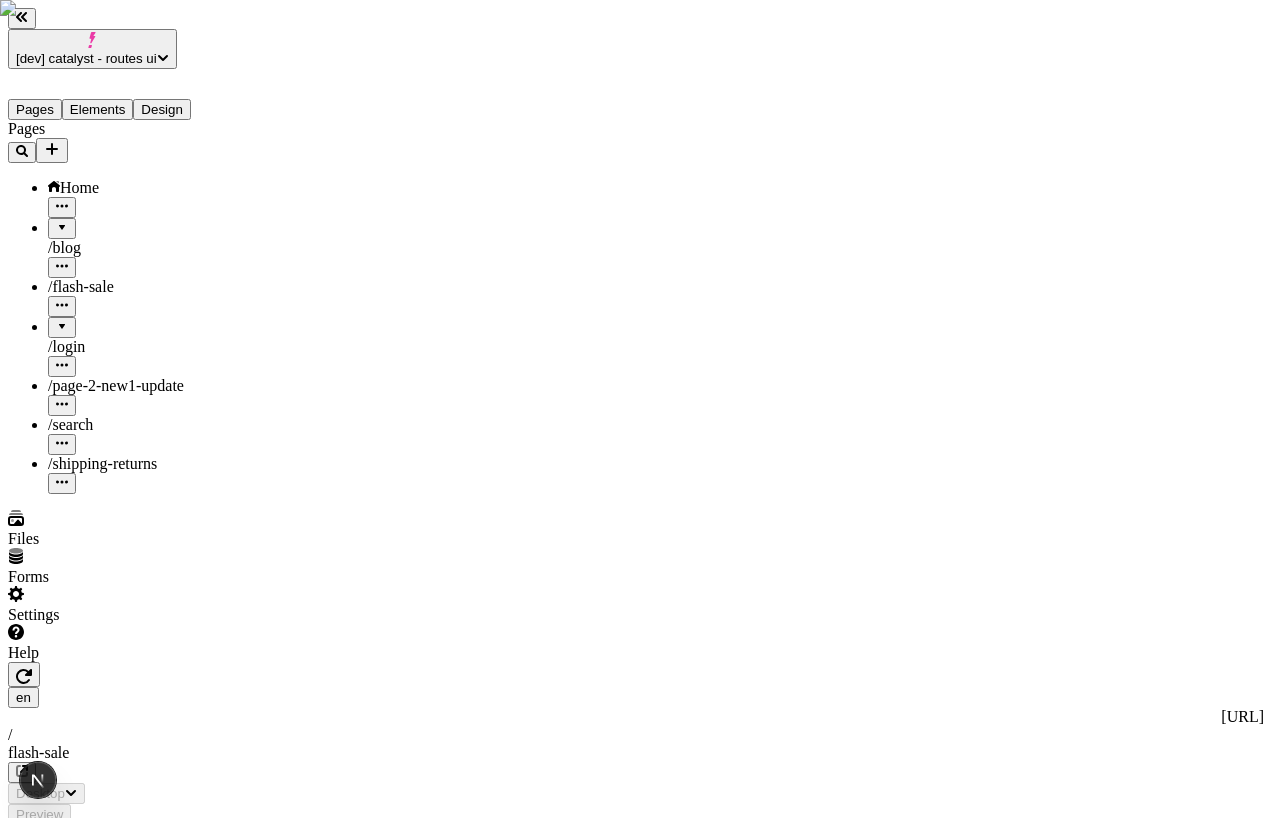 click 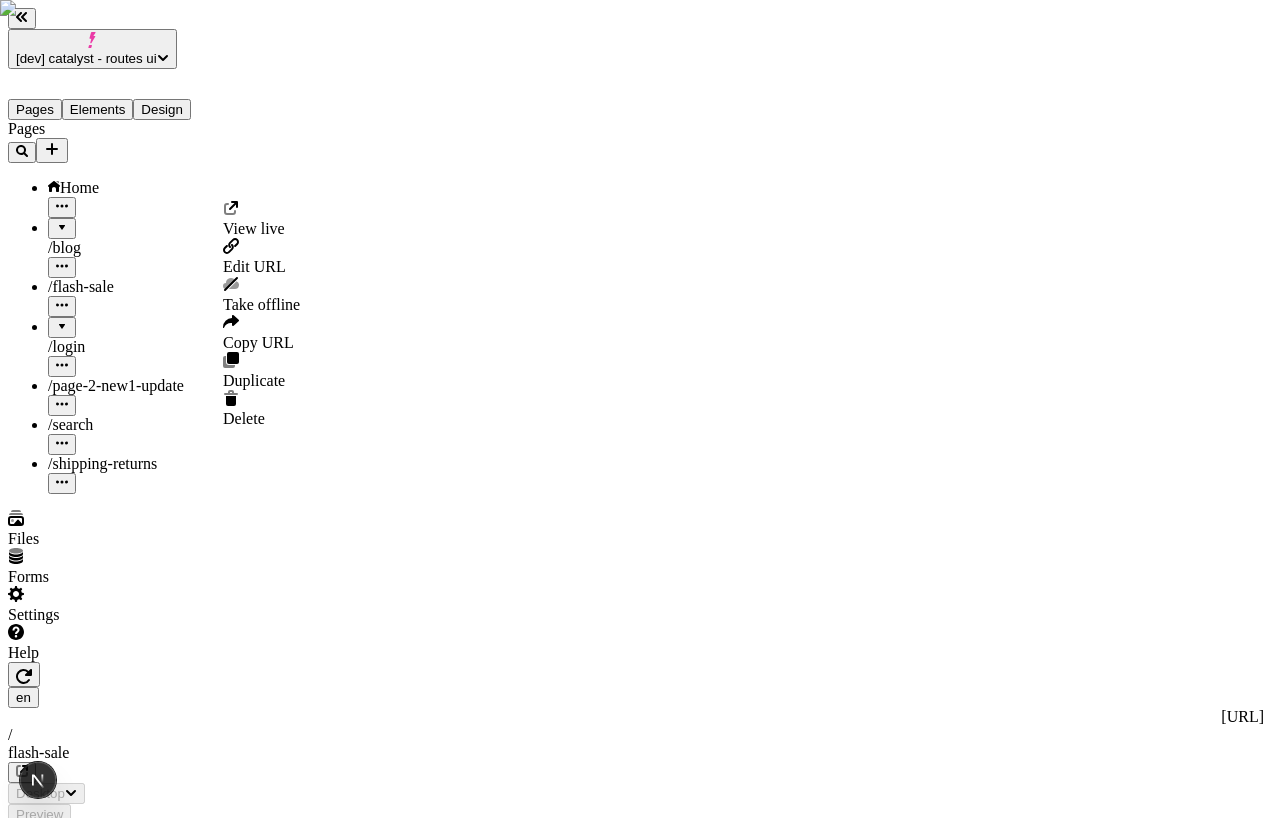 click 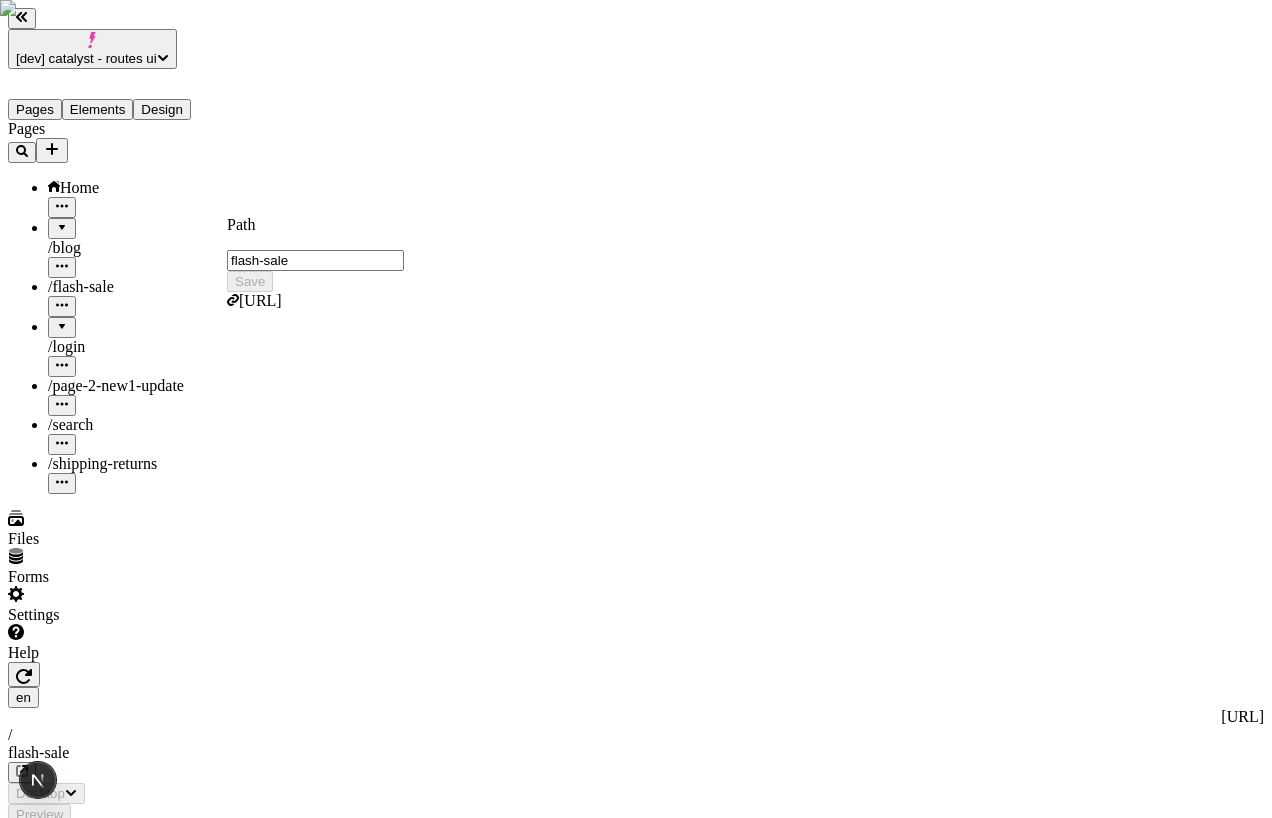 type 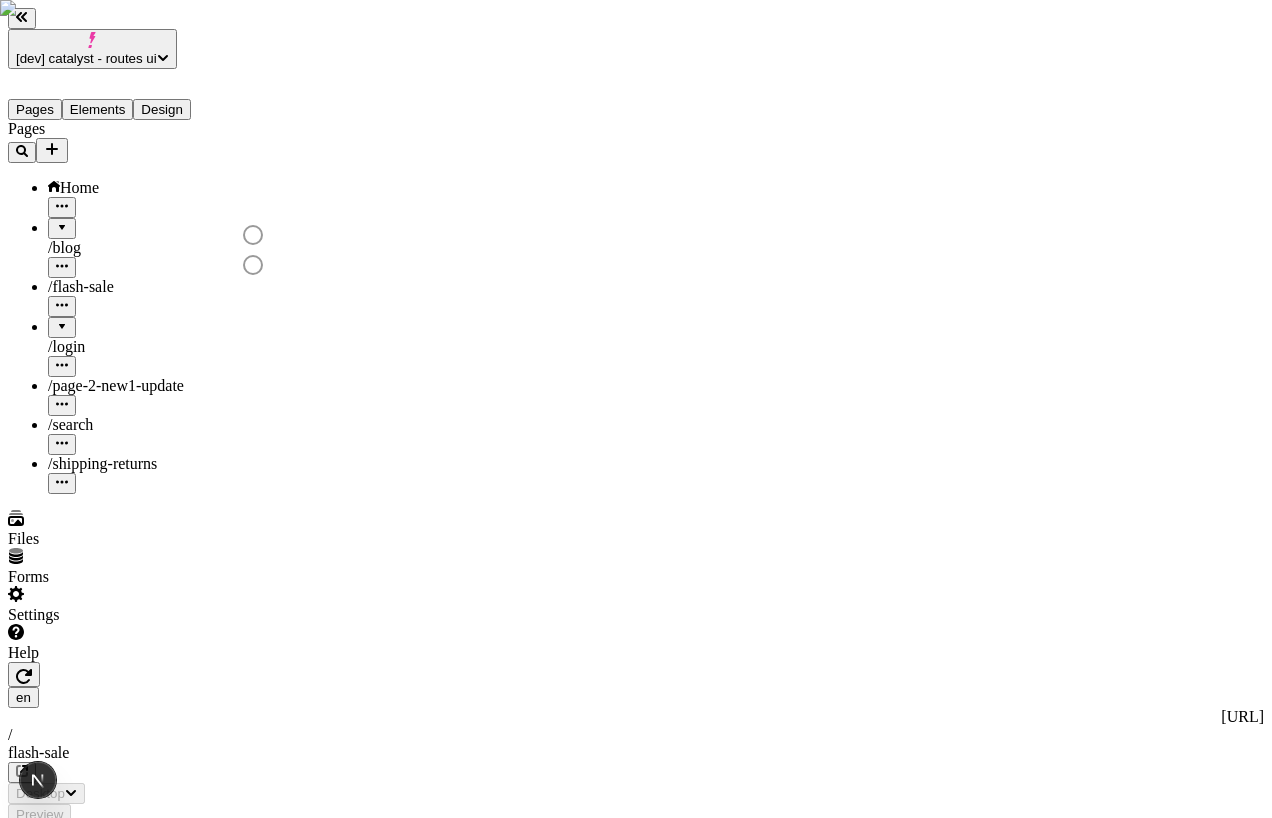 click 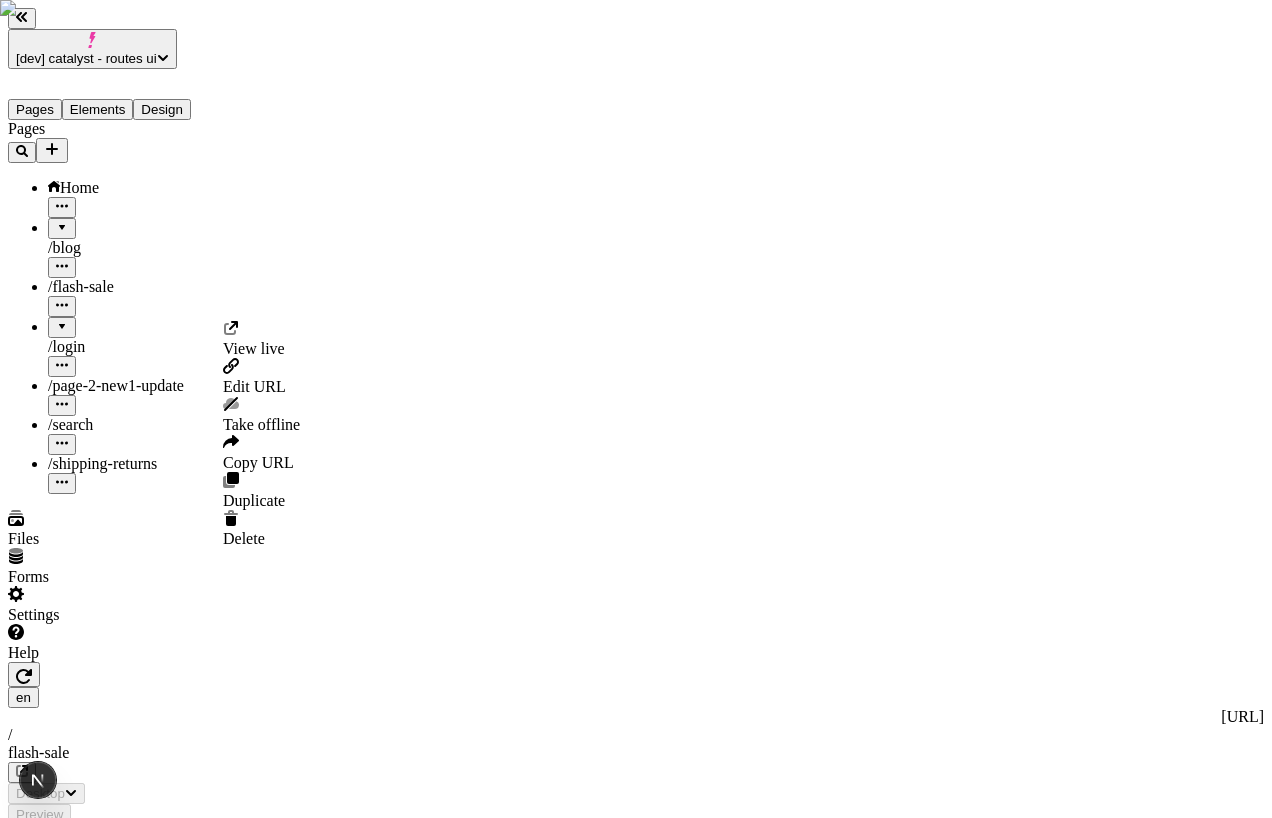 click on "Edit URL" at bounding box center (254, 386) 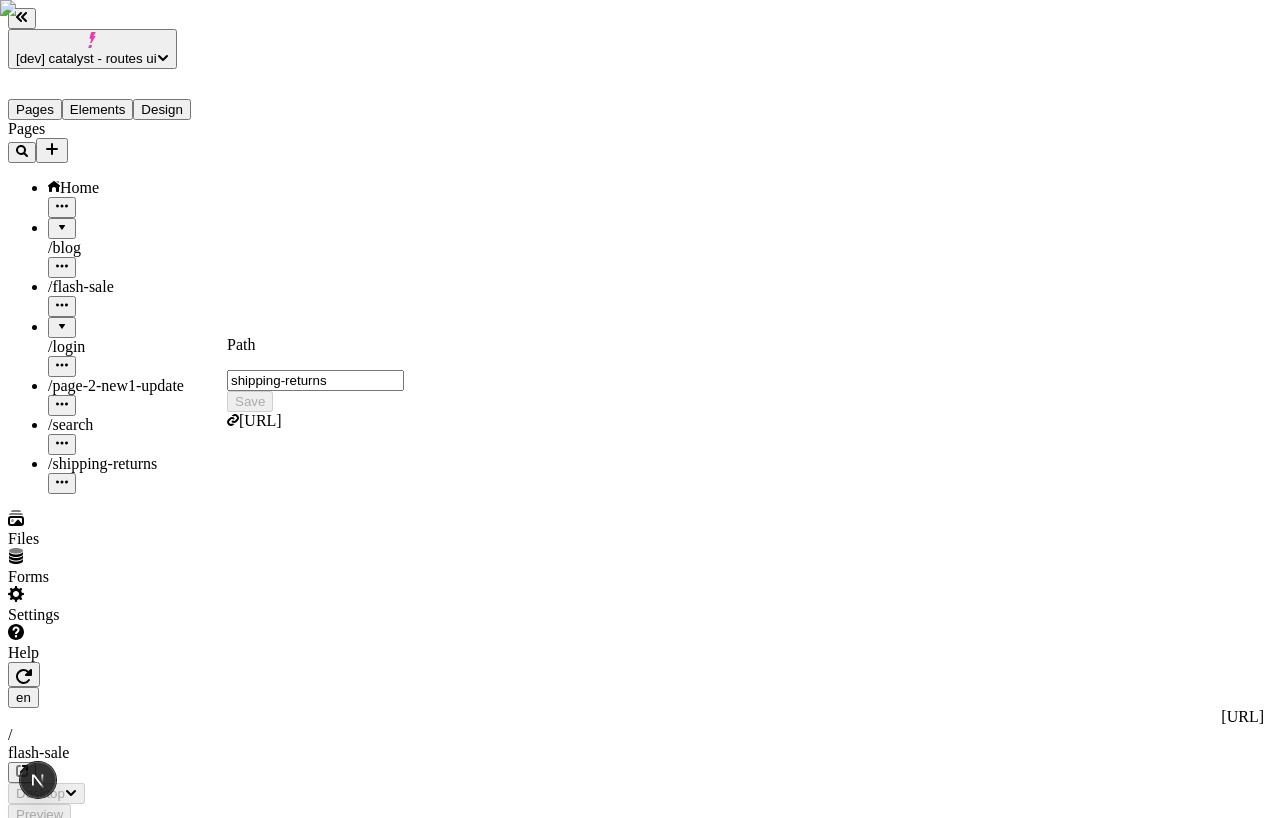type 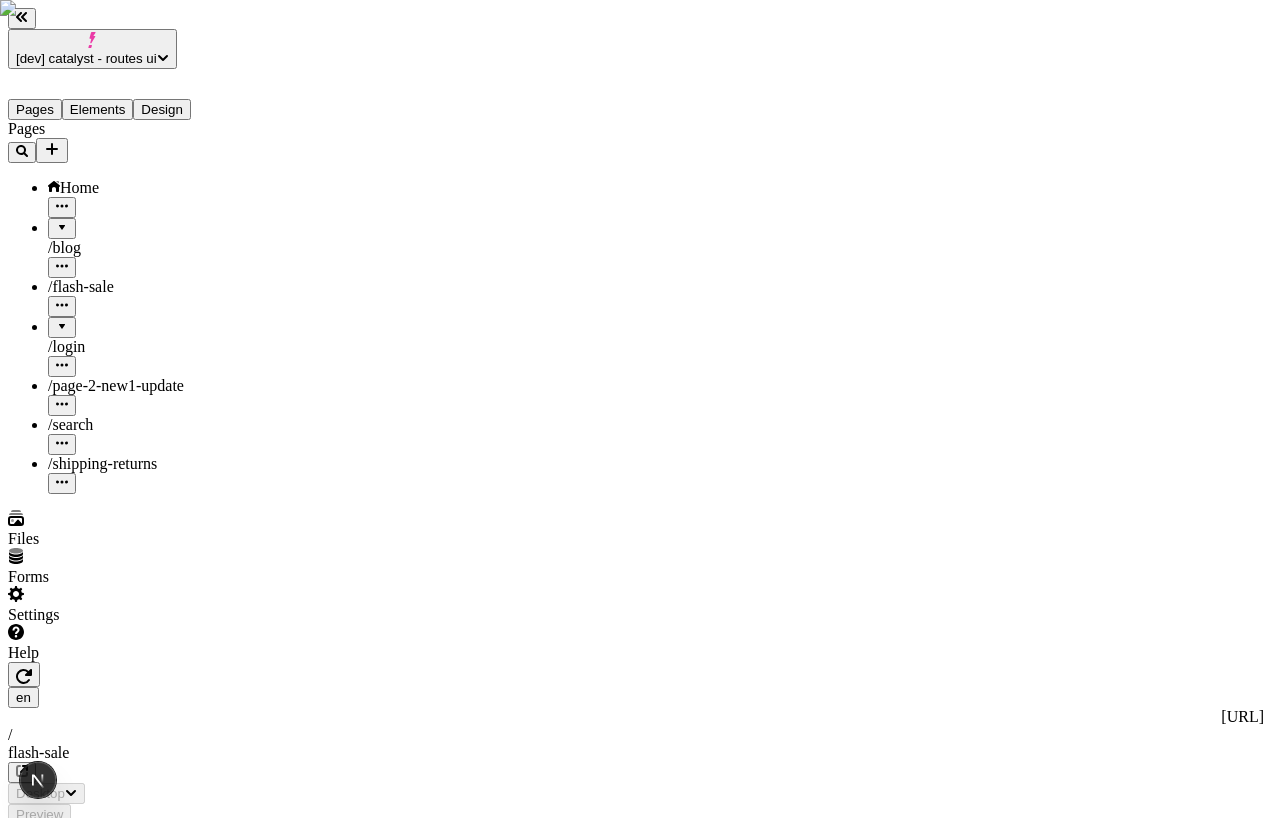click at bounding box center (62, 221) 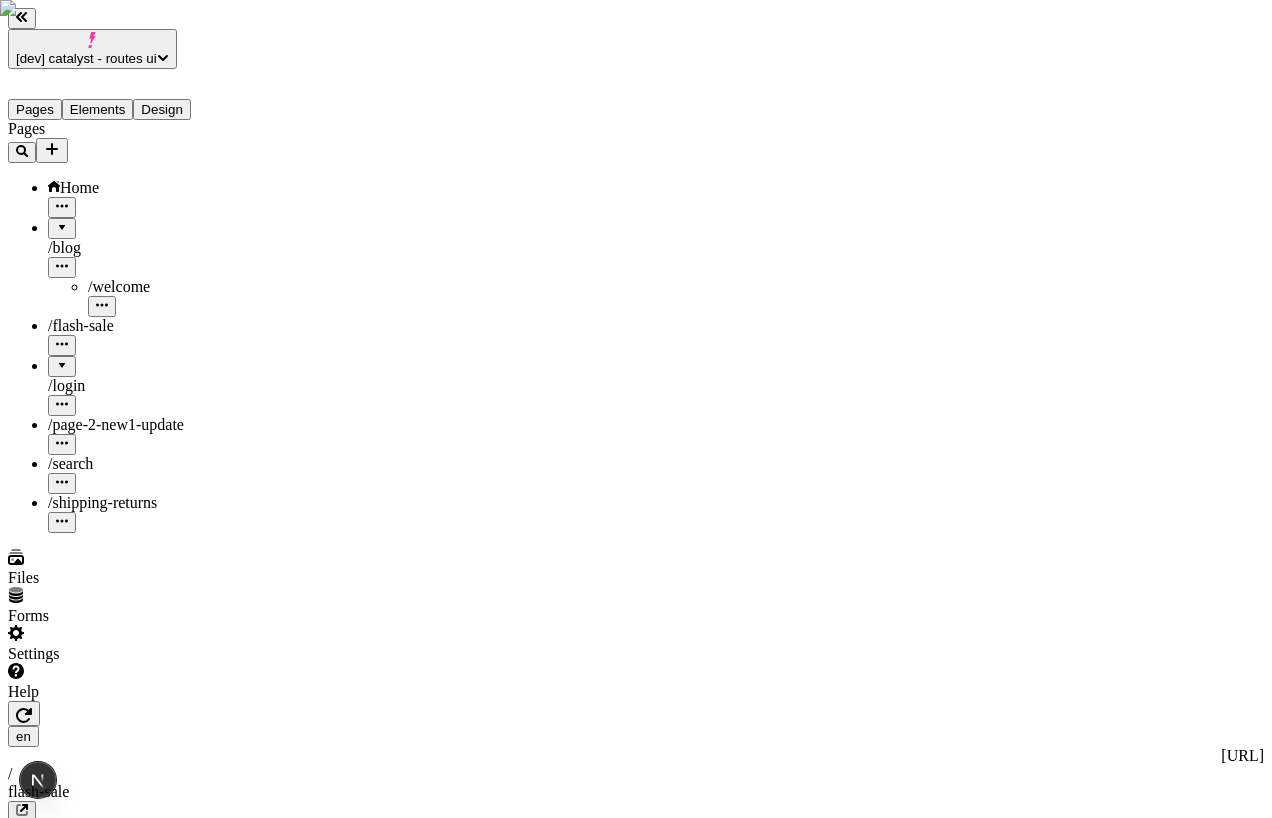 click on "Settings" at bounding box center [128, 644] 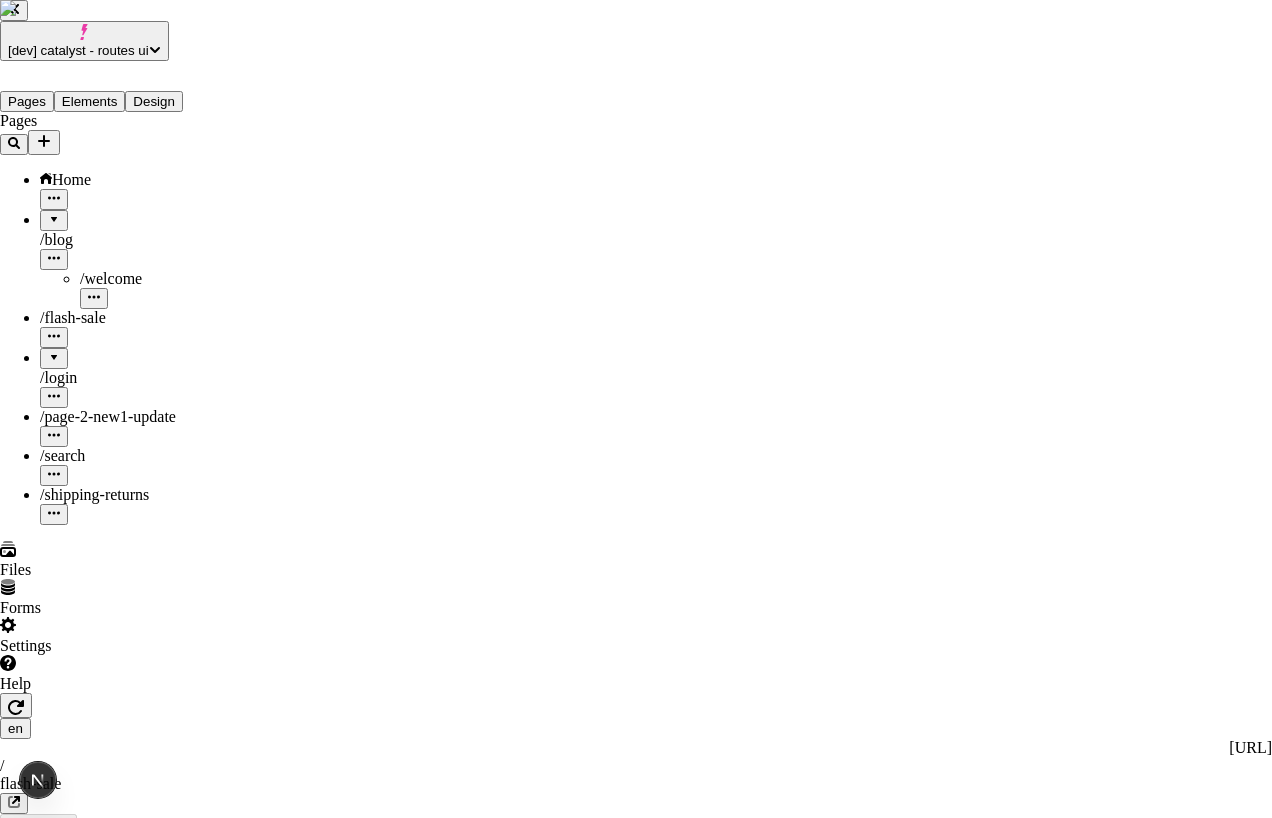 click on "Locales" at bounding box center (636, 2652) 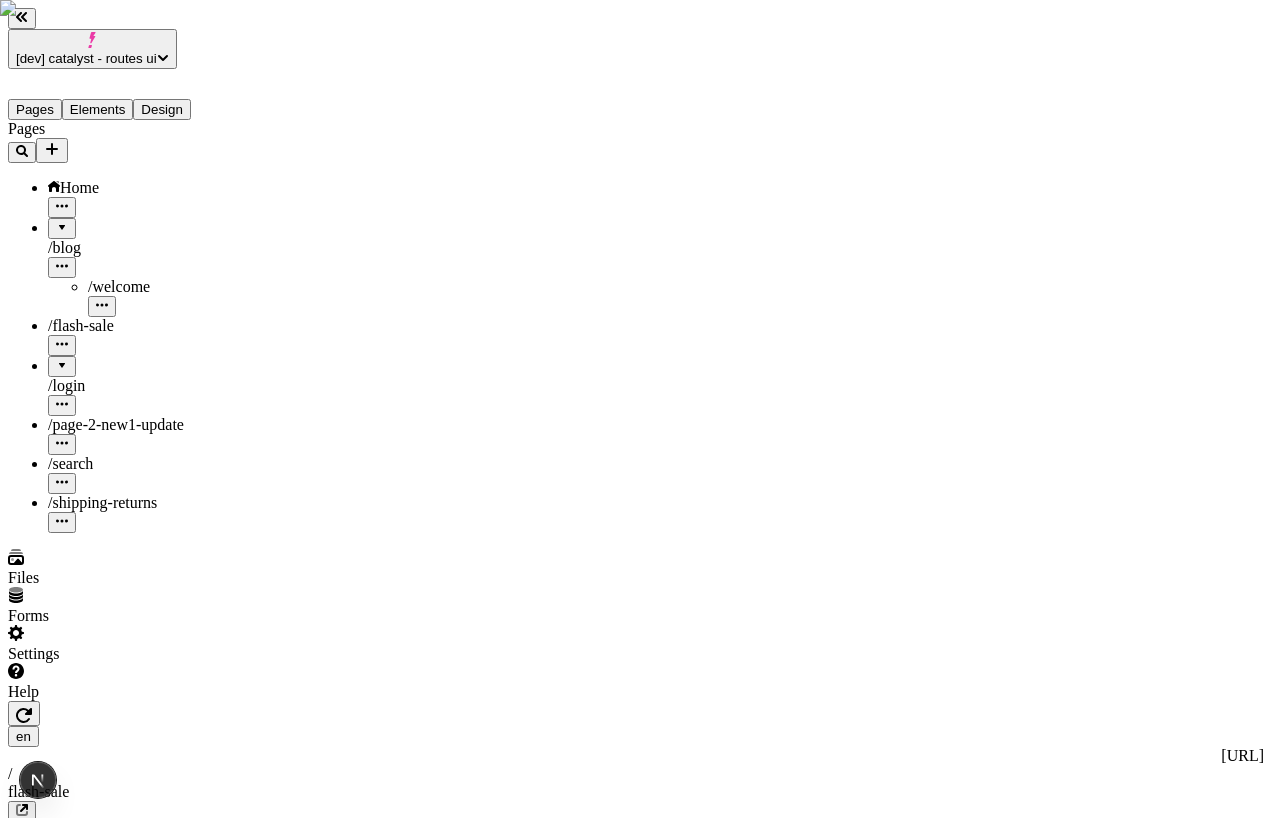 click 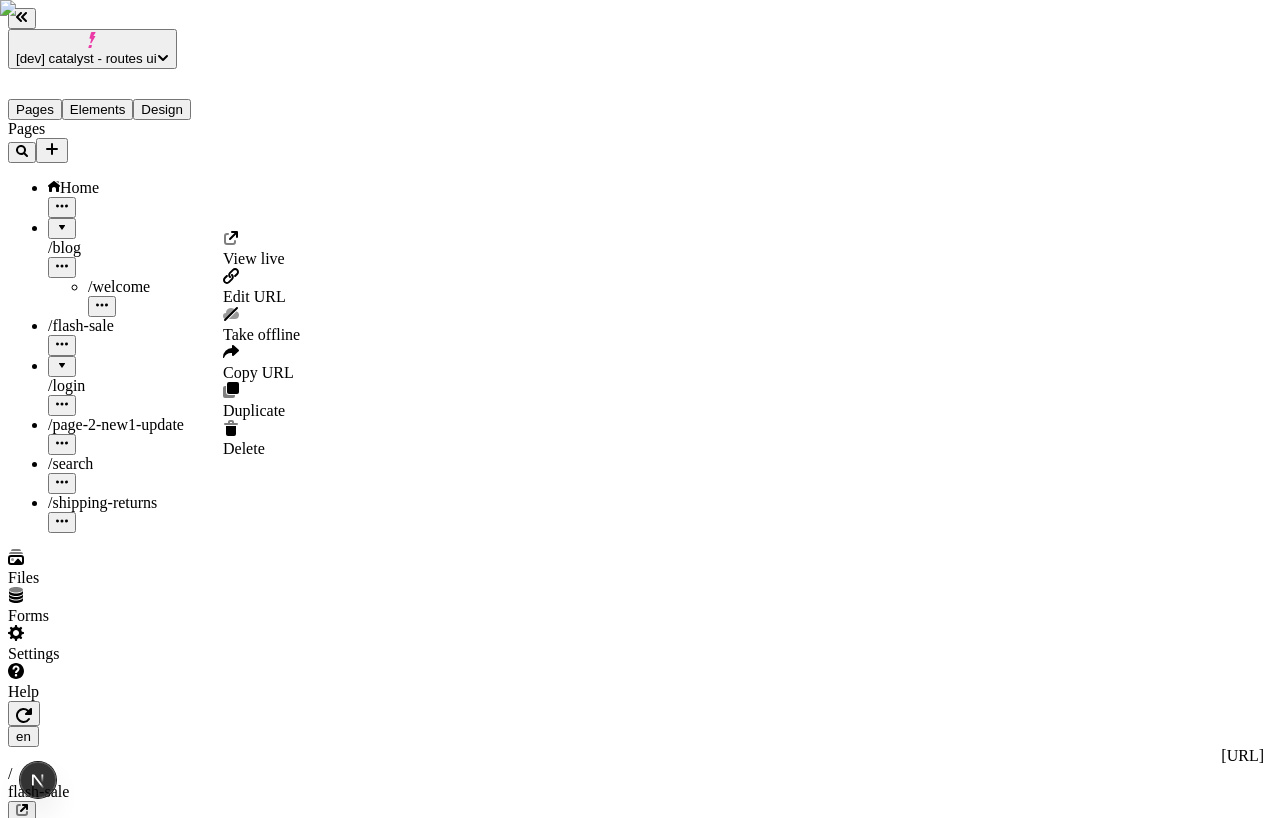 click on "Pages Home / blog / welcome / flash-sale / login / page-2-new1-update / search / shipping-returns" at bounding box center (128, 326) 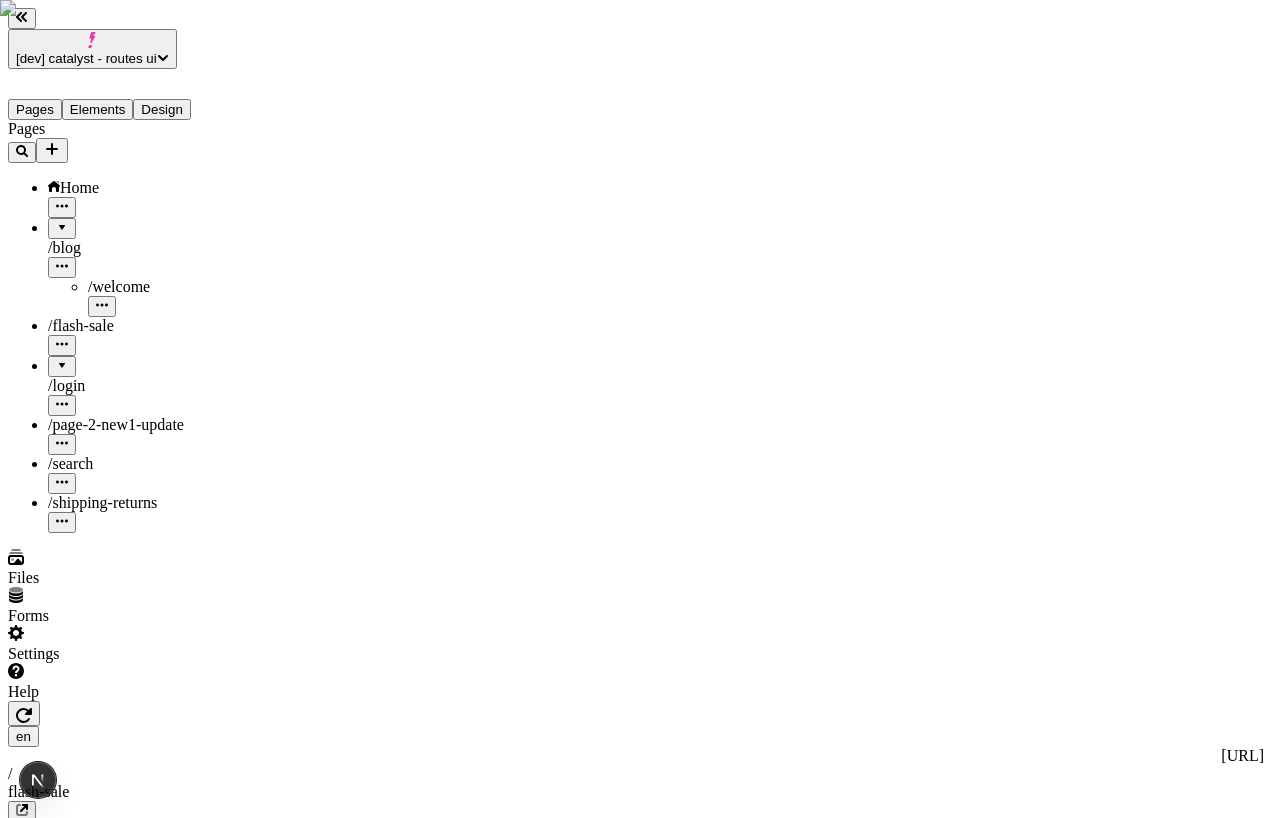 click on "en http://localhost:3110 / flash-sale" at bounding box center [636, 774] 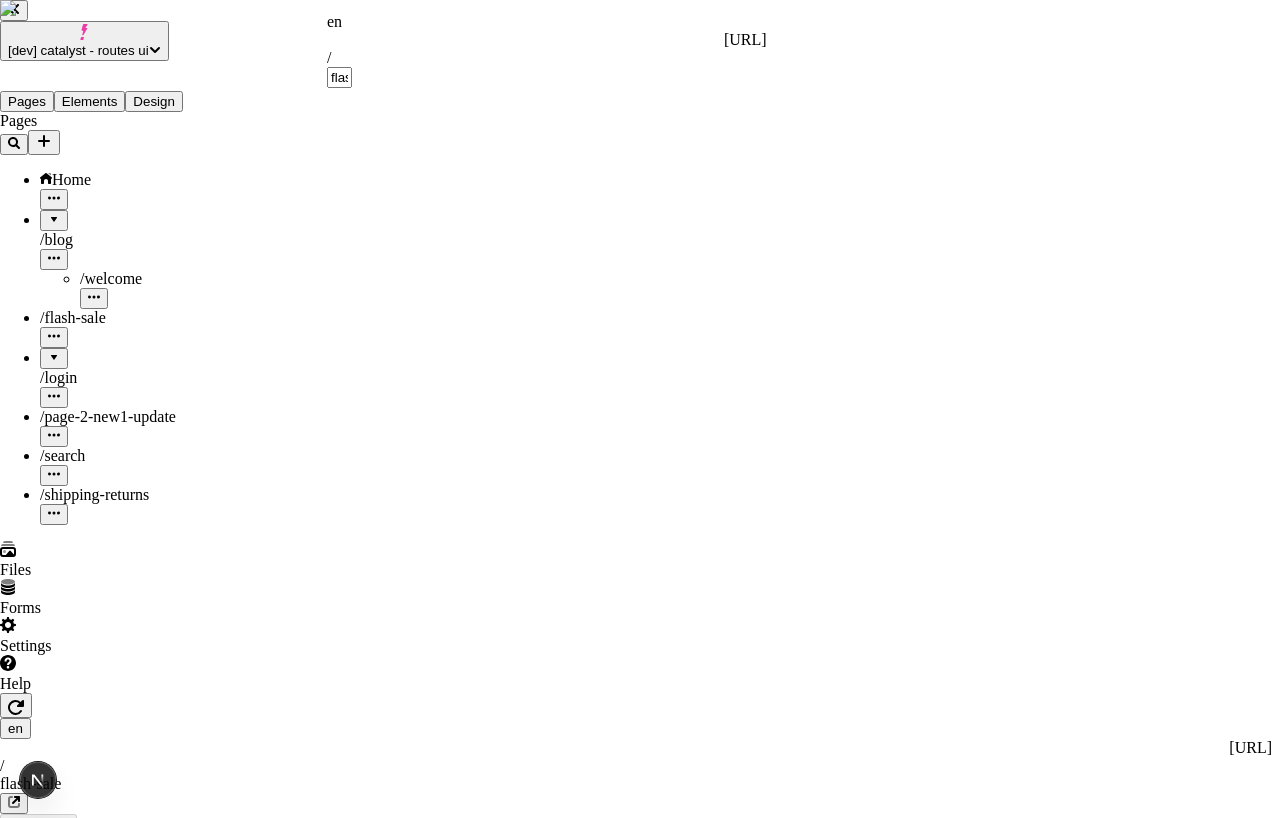 click on "en" at bounding box center [547, 22] 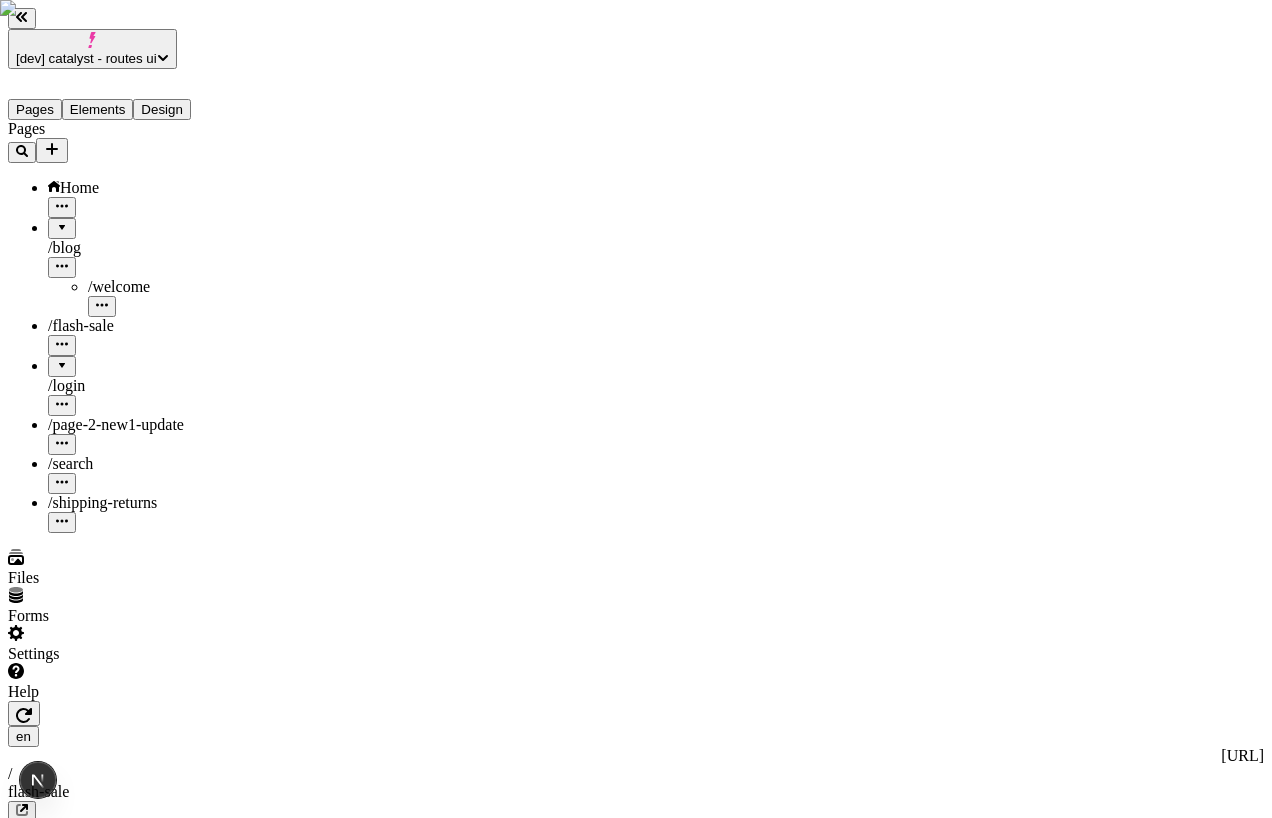 click on "[dev] catalyst - routes ui Pages Elements Design Pages Home / blog / welcome / flash-sale / login / page-2-new1-update / search / shipping-returns Files Forms Settings Help en http://localhost:3110 / flash-sale Desktop Preview Publish S Metadata Online Path /flash-sale Title Description Social Image Choose an image Choose Exclude from search engines Canonical URL Sitemap priority 0.75 Sitemap frequency Hourly Snippets" at bounding box center [636, 1428] 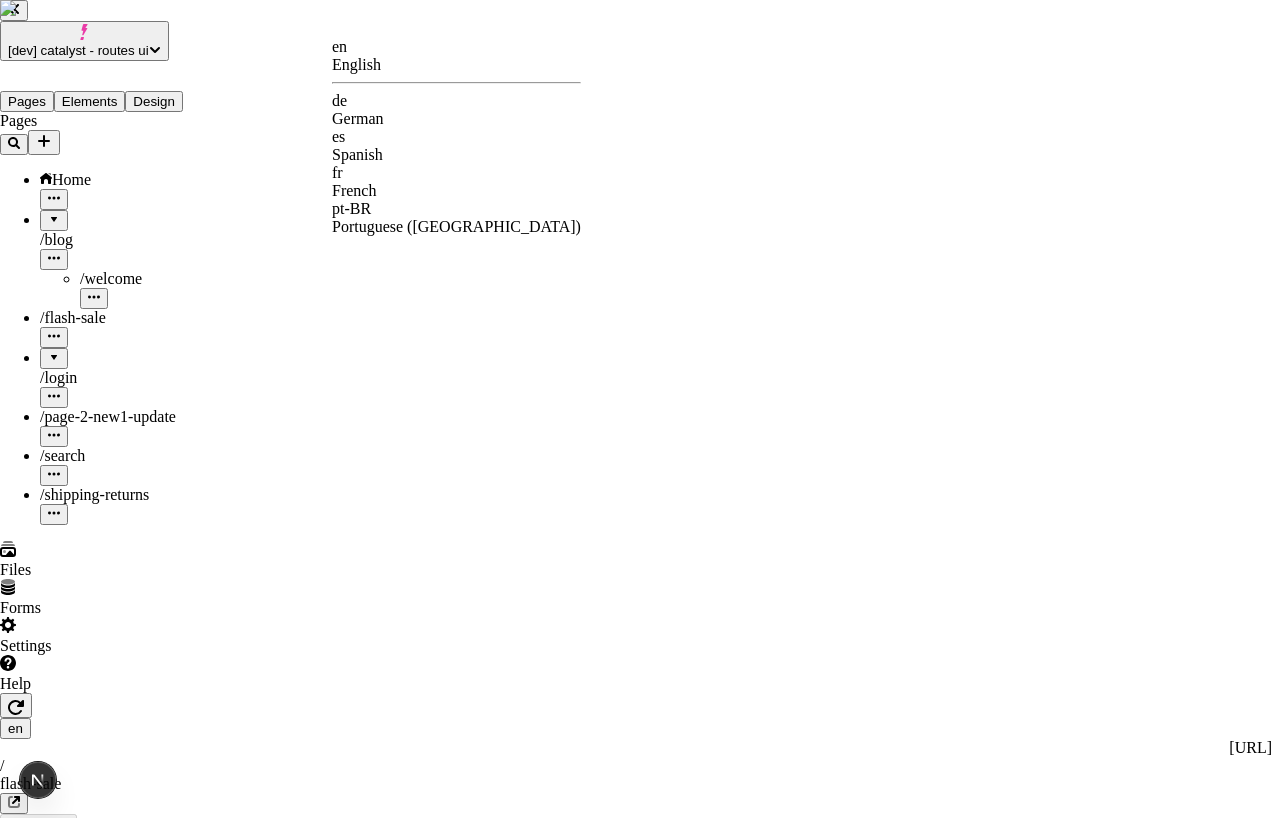 click on "de German" at bounding box center (456, 110) 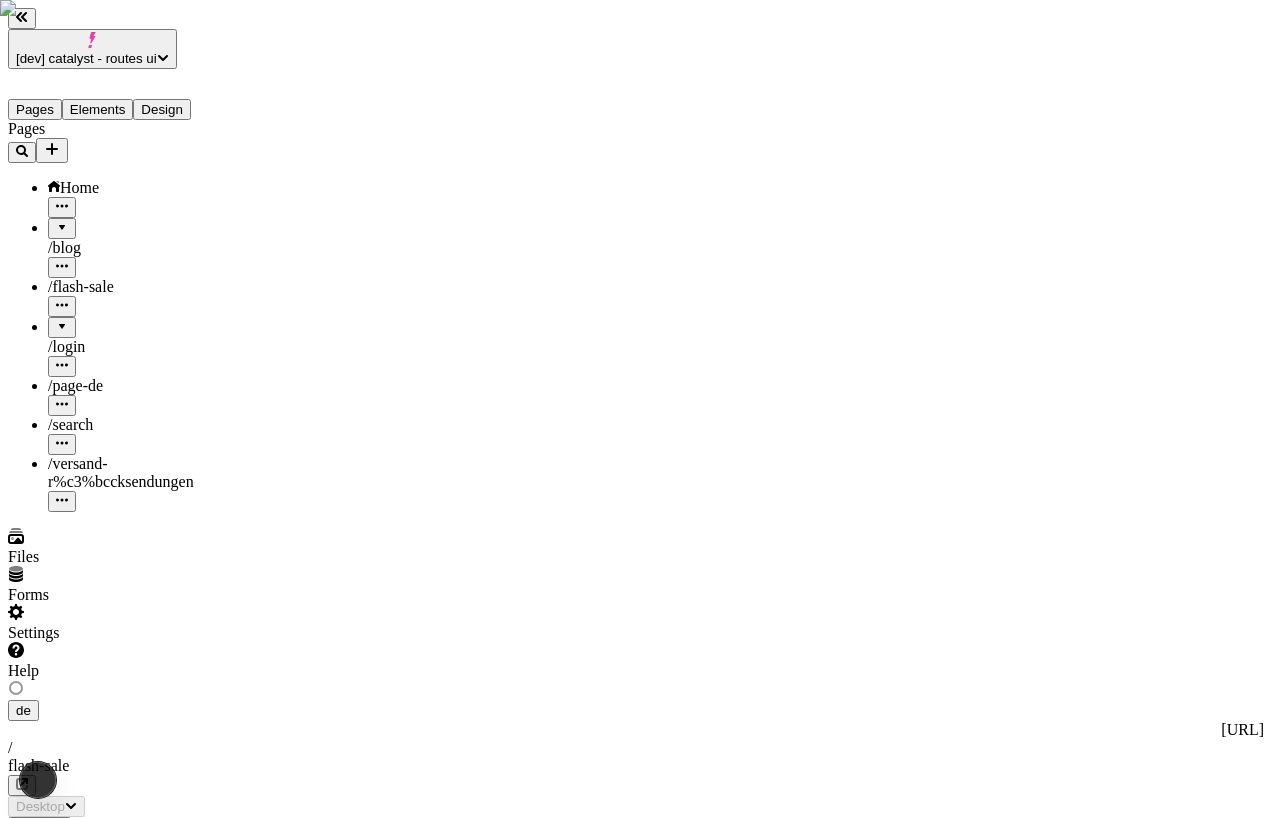 type on "/flash-sale" 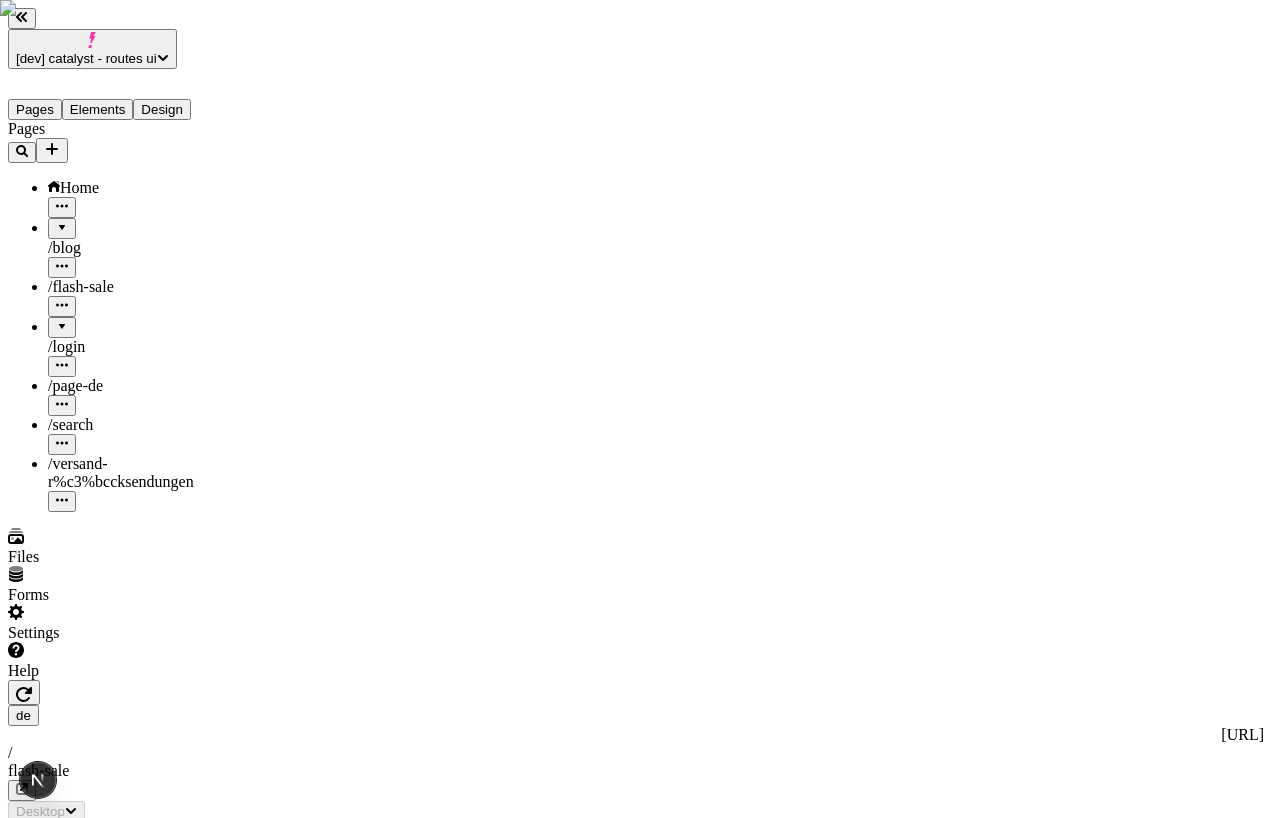 click 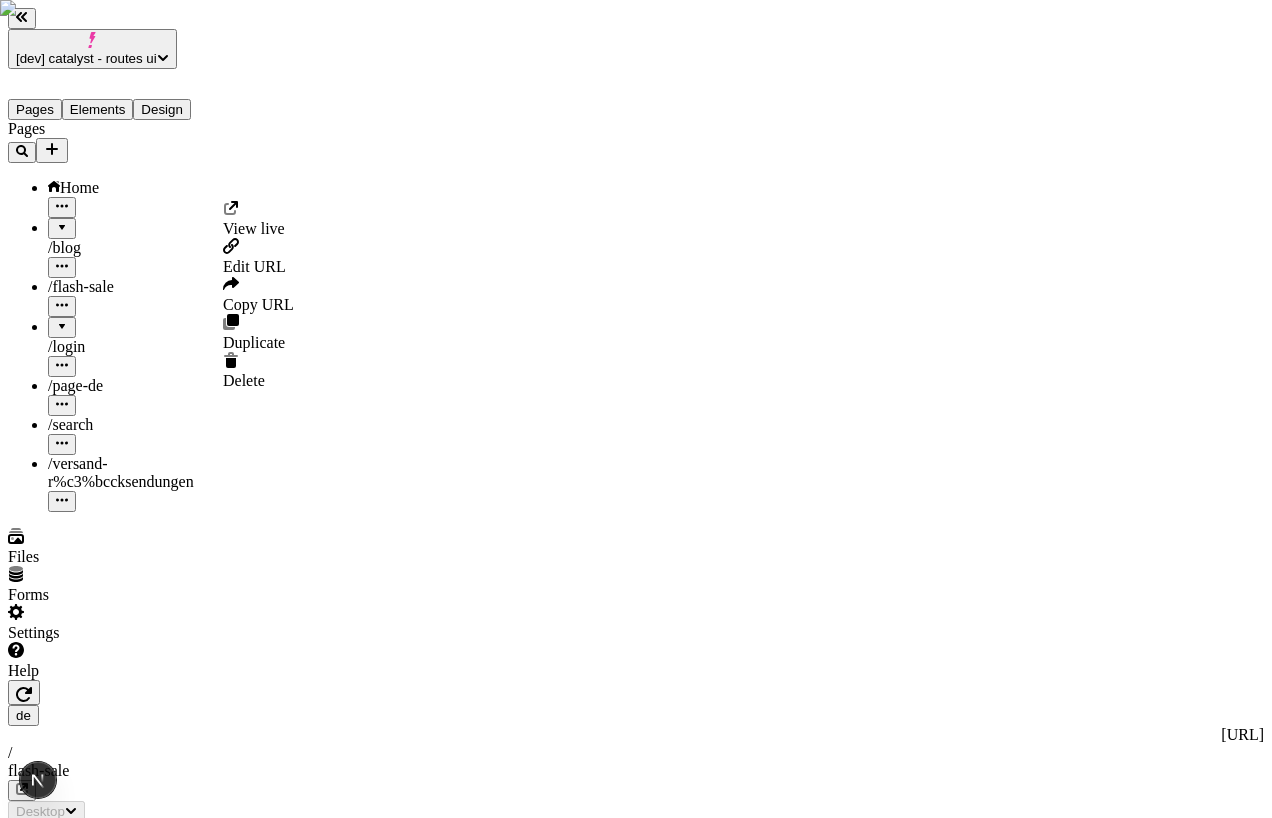 click on "Pages Home / blog / flash-sale / login / page-de / search / versand-r%c3%bccksendungen" at bounding box center (128, 316) 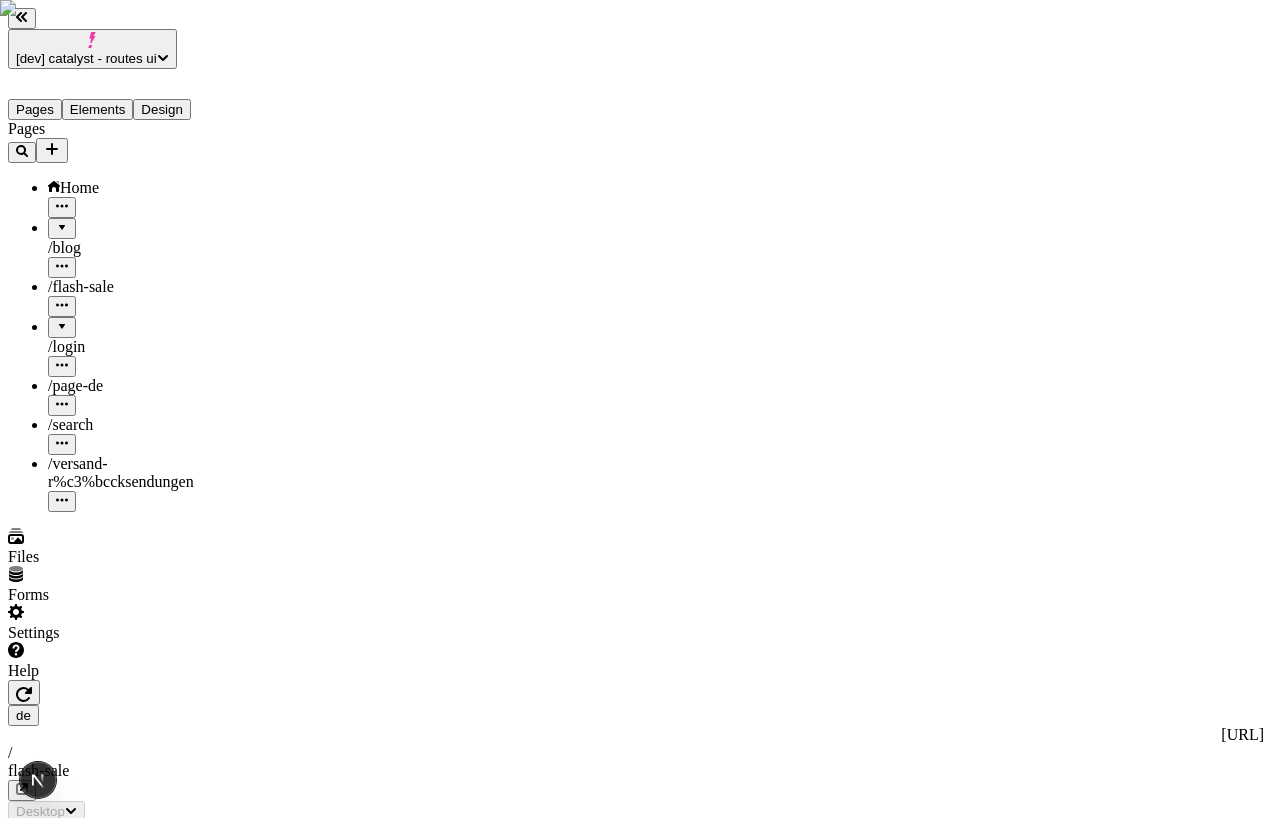 click at bounding box center [148, 278] 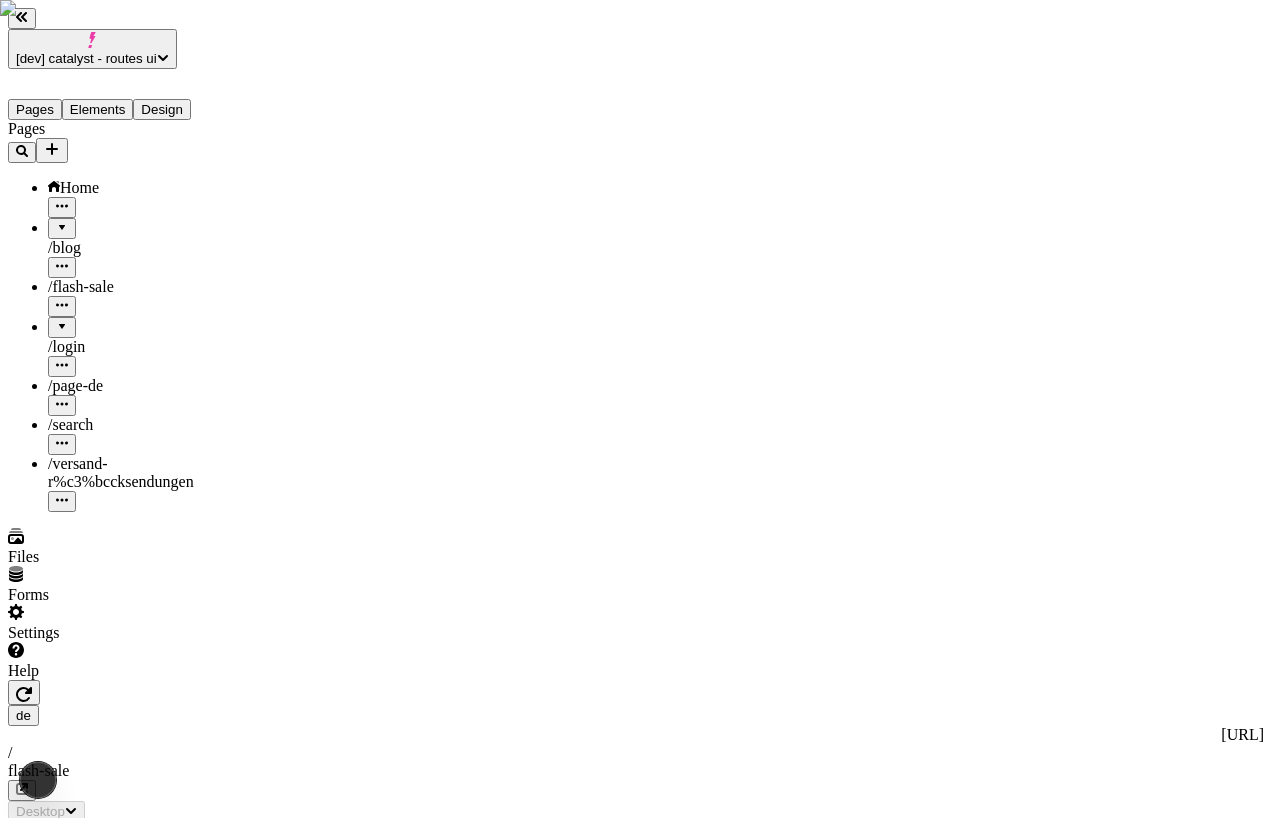 click at bounding box center [60, 2088] 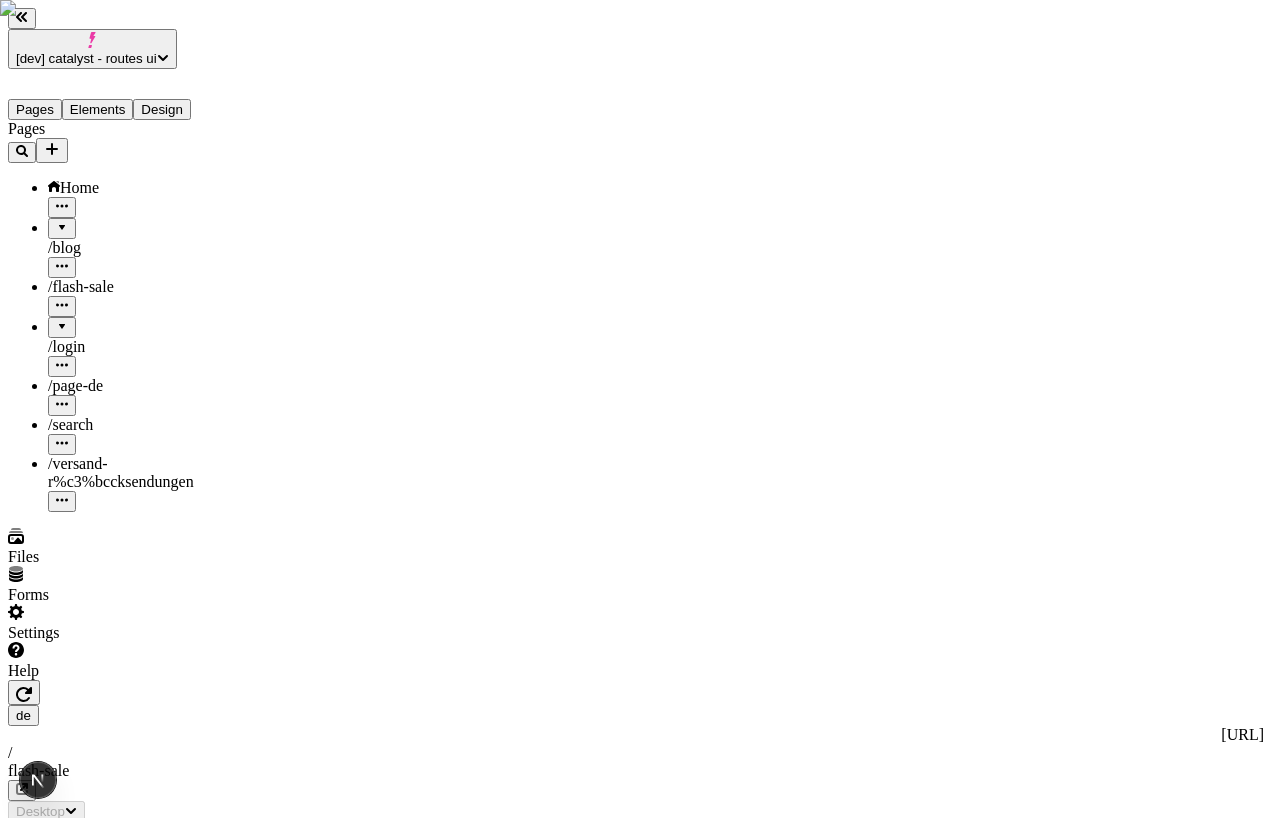 click 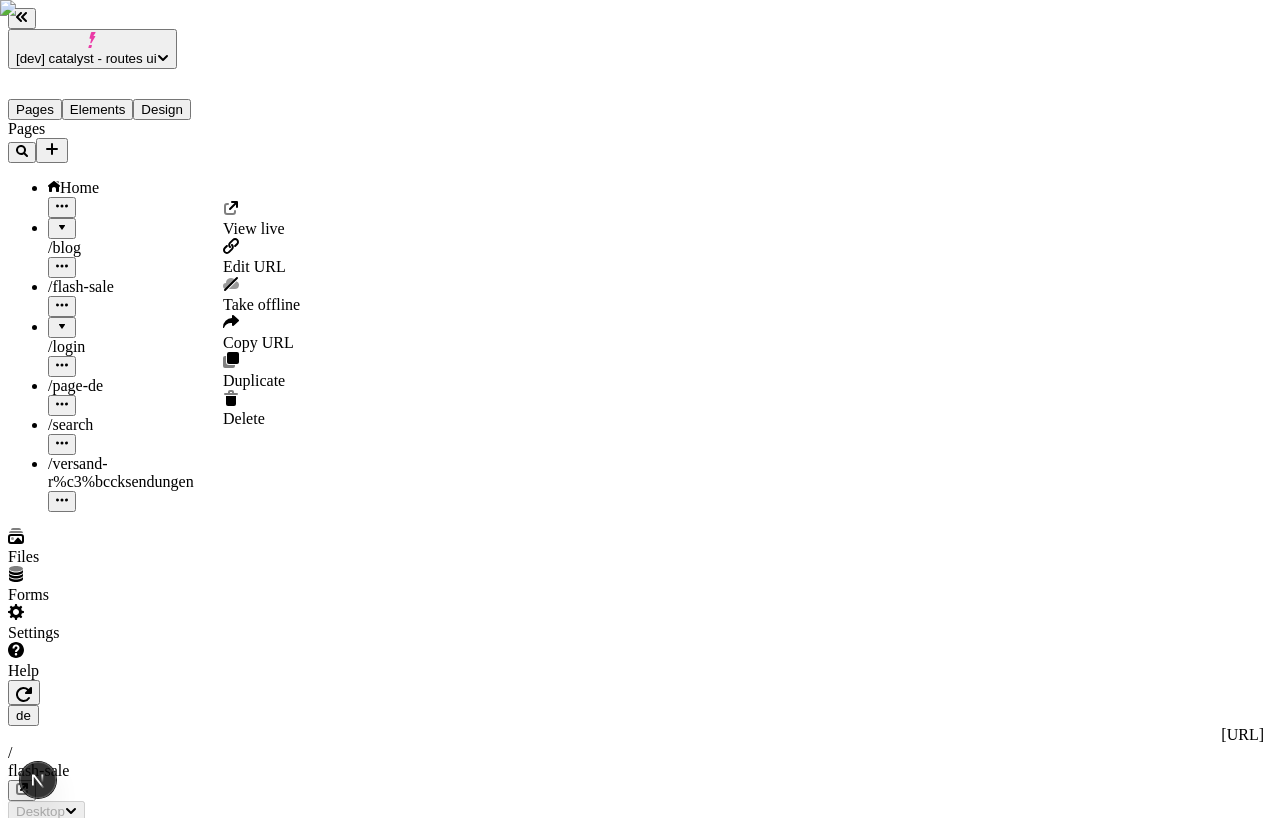 click on "Take offline" at bounding box center [261, 304] 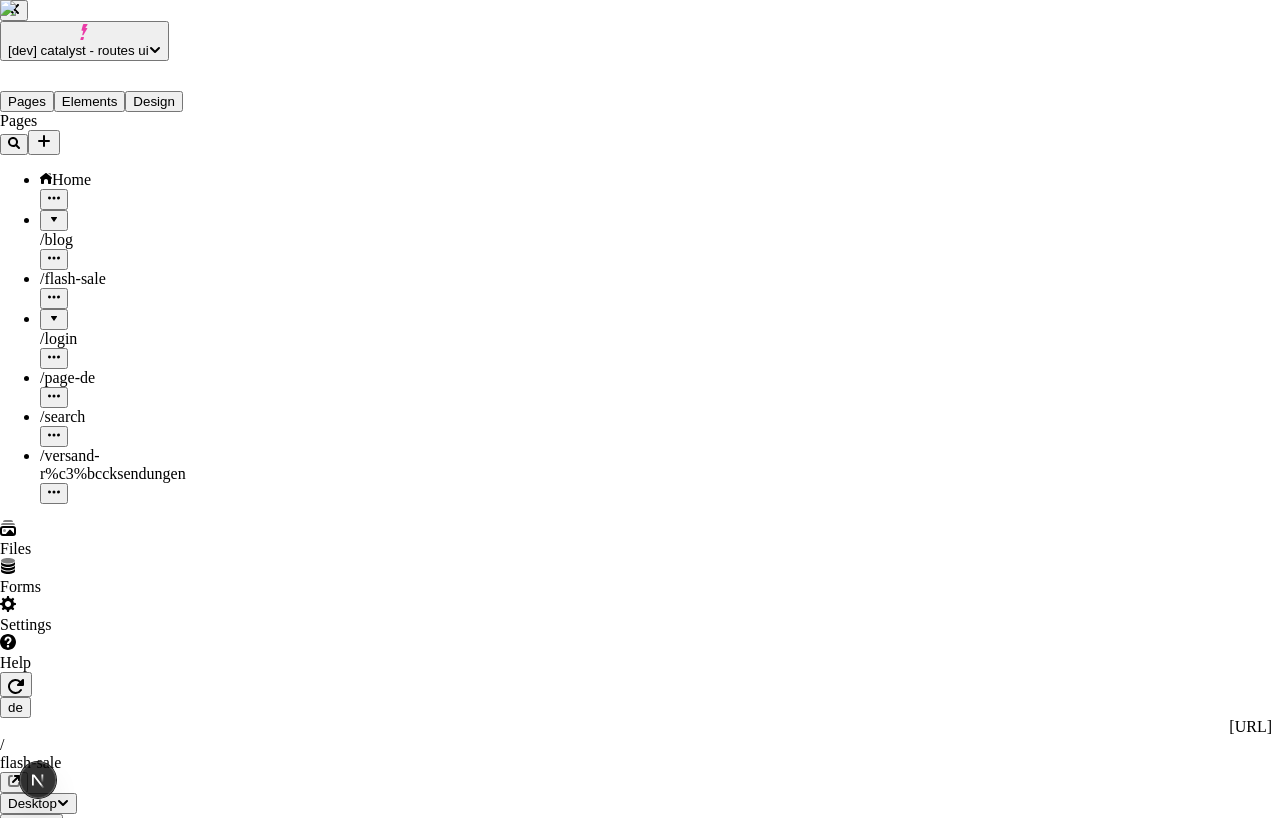 click on "Yes, take offline" at bounding box center (54, 2595) 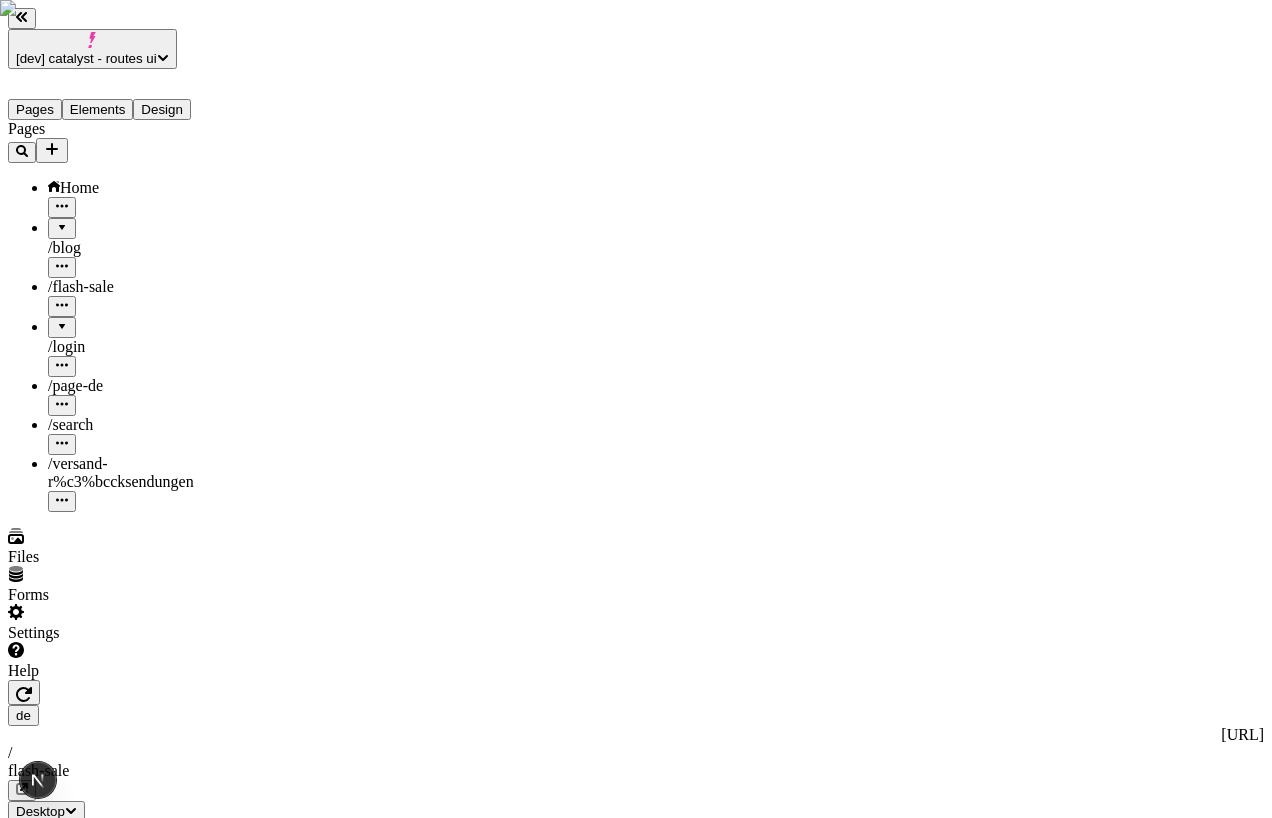 type 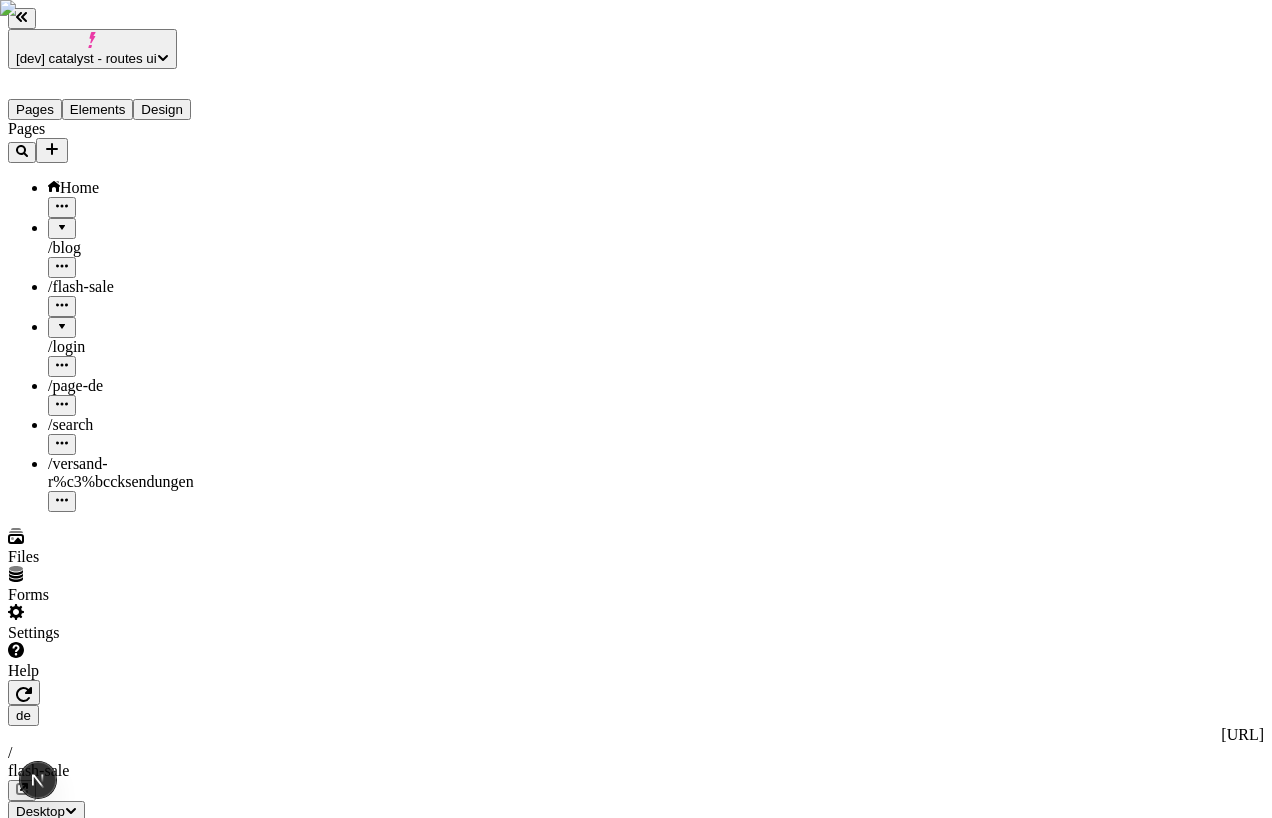 click on "Pages Home / blog / flash-sale / login / page-de / search / versand-r%c3%bccksendungen" at bounding box center (128, 316) 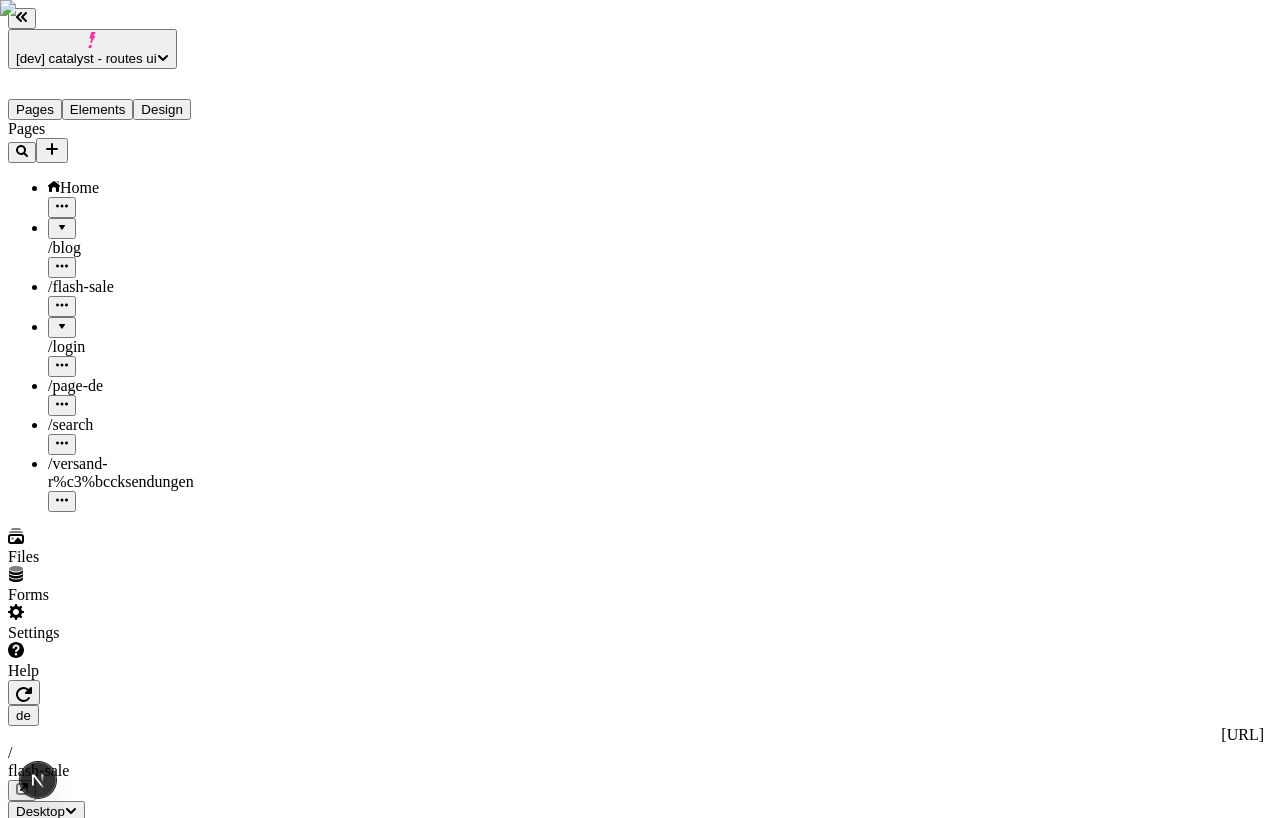 click 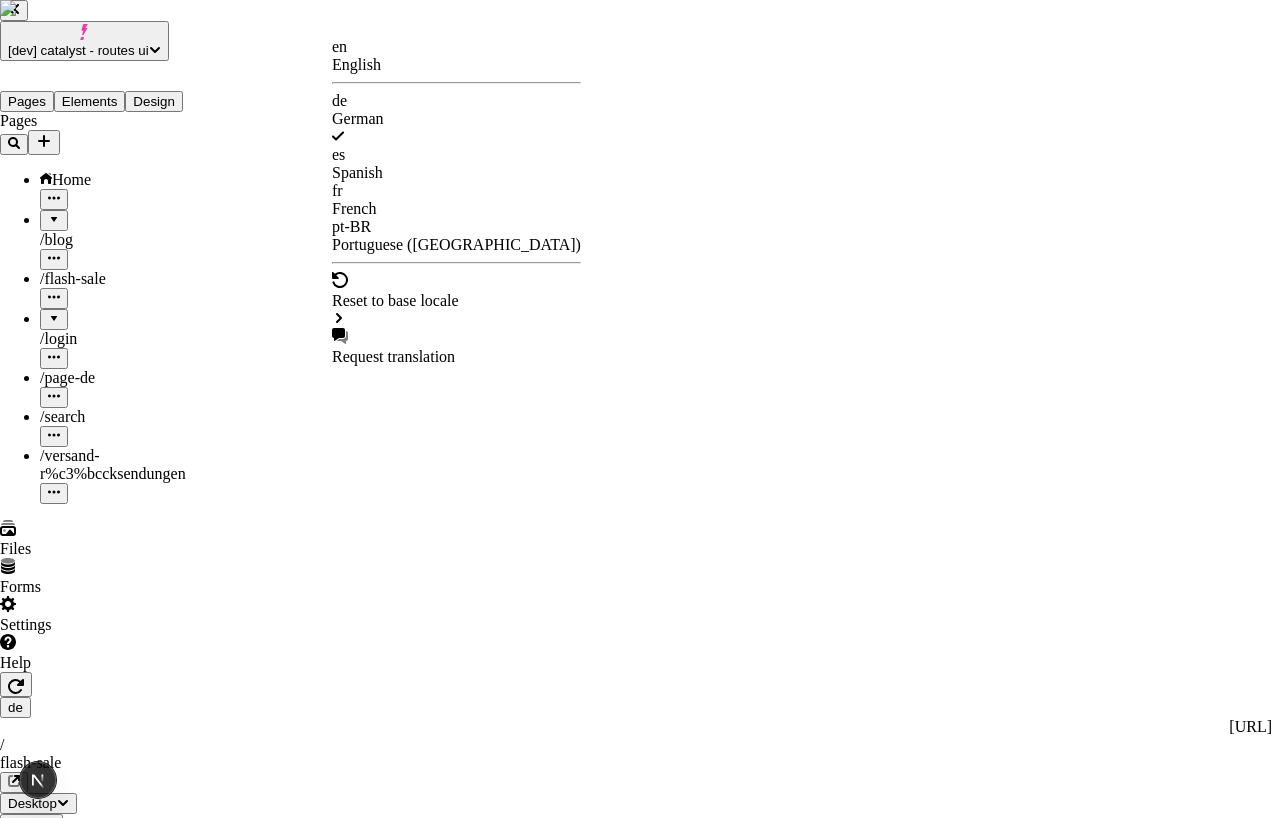 click on "en English" at bounding box center (456, 56) 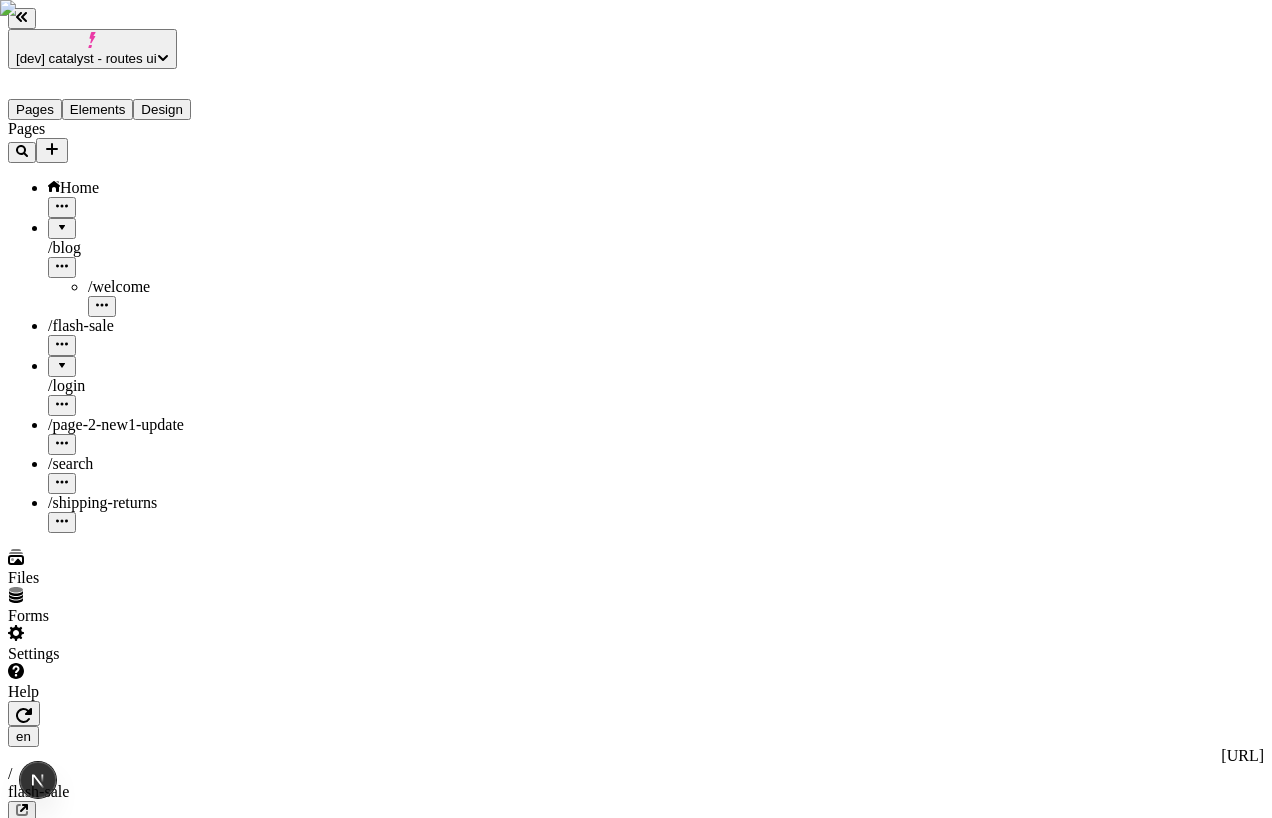 click on "[dev] catalyst - routes ui Pages Elements Design Pages Home / blog / welcome / flash-sale / login / page-2-new1-update / search / shipping-returns Files Forms Settings Help en http://localhost:3110 / flash-sale Desktop Preview Publish S Site Header Metadata Online Path /flash-sale Title Description Social Image Choose an image Choose Exclude from search engines Canonical URL Sitemap priority 0.75 Sitemap frequency Hourly Snippets" at bounding box center (636, 1292) 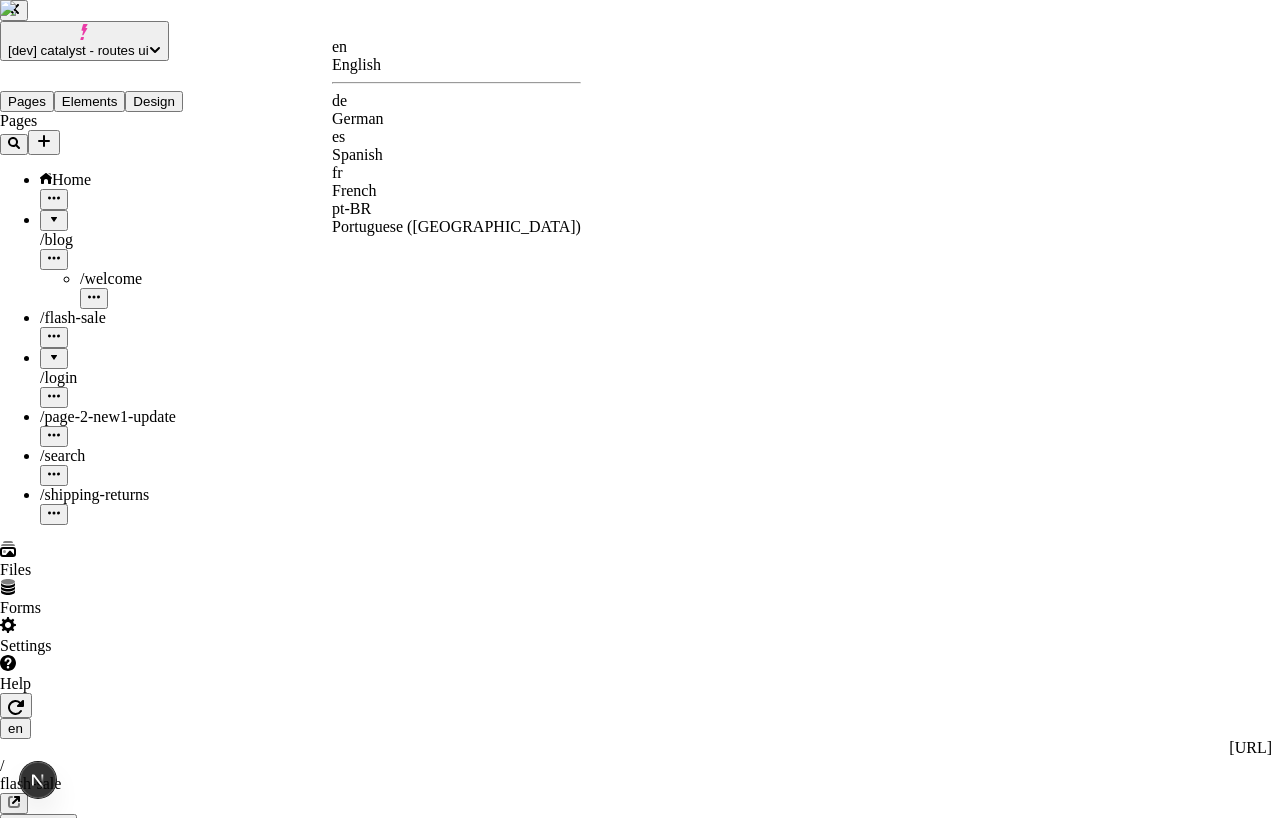 click on "de" at bounding box center (456, 101) 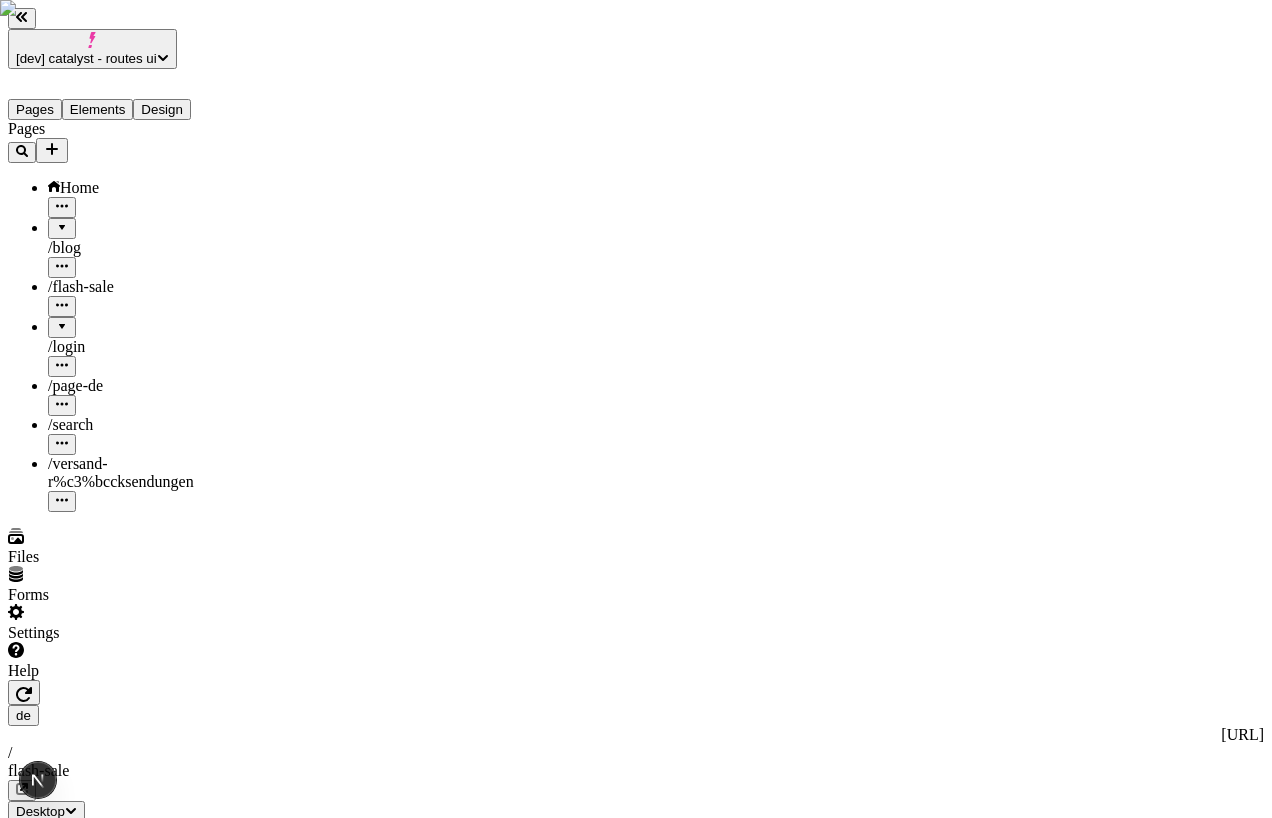 click 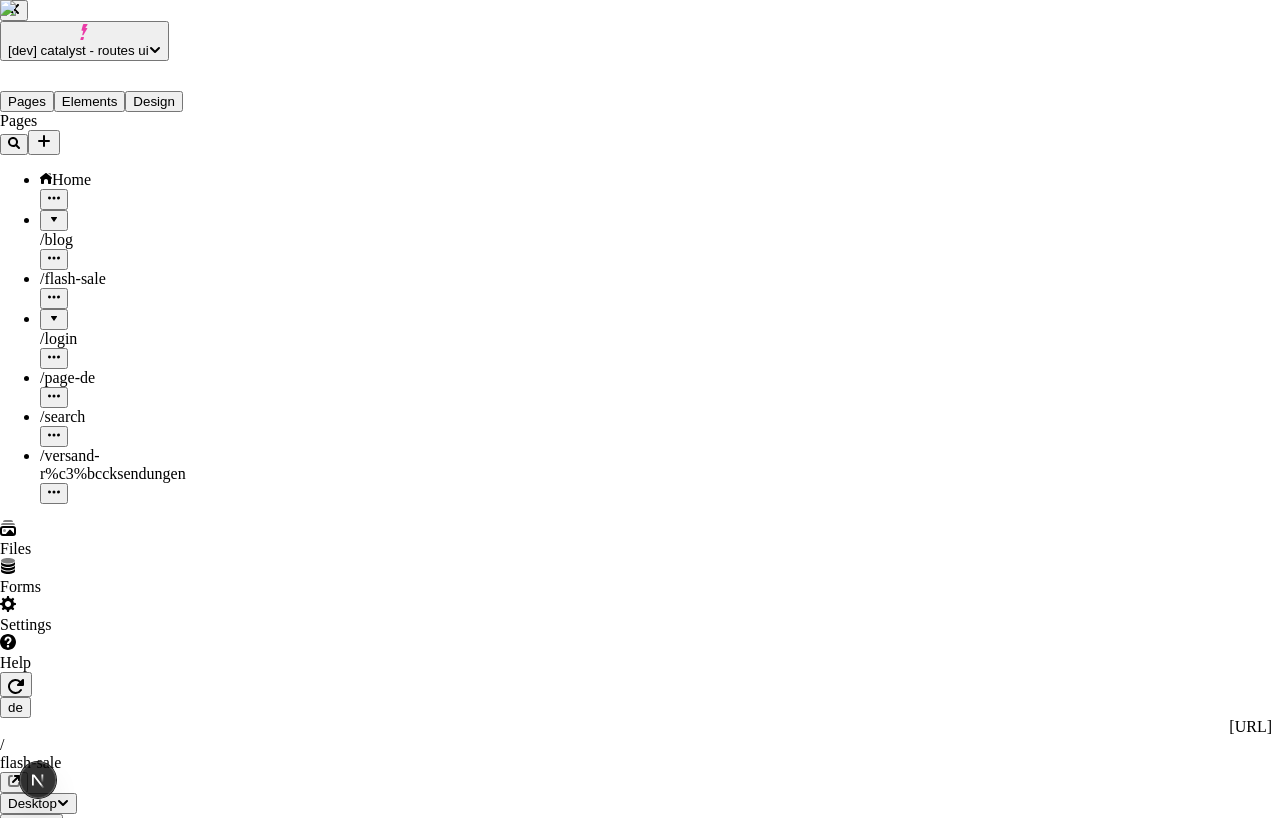 click on "Changes Scheduled History Pages 2 /page-2-new1 /page-2-new1-update 3 fr /page-2-fr Created   Jul 12 S en /page-2-new1 /page-2-new1-update Path changed   Jul 12 S de /page-de1-2dasd /page-de Path changed   Jul 12 /shipping-returns 1 de /shipping-returns /versand-r%25c3%25bccksendungen Path changed   Jul 12 S 11  /  100   monthly publishes Workspace resets 8/12/2025 Publish now Close" at bounding box center (636, 3118) 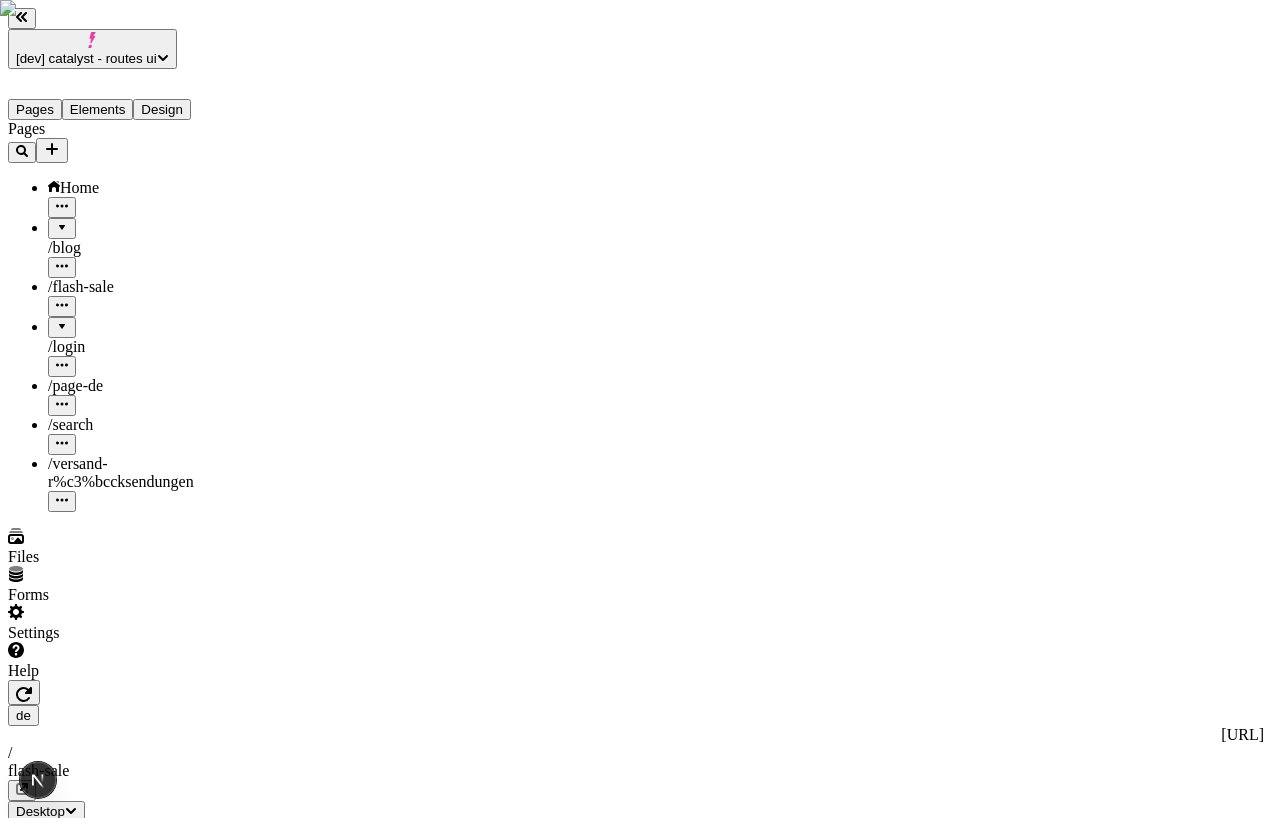 click on "/ versand-r%c3%bccksendungen" at bounding box center (121, 472) 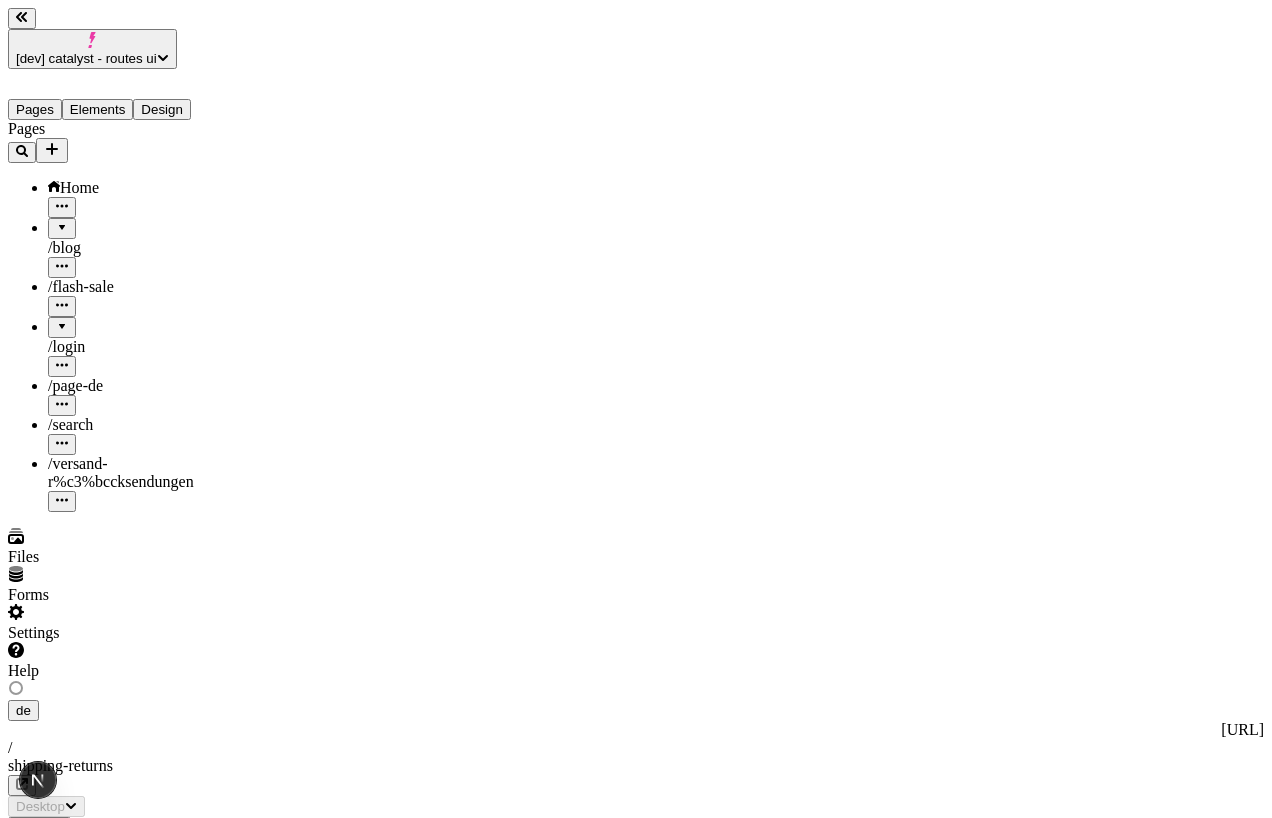 type on "/versand-r%c3%bccksendungen" 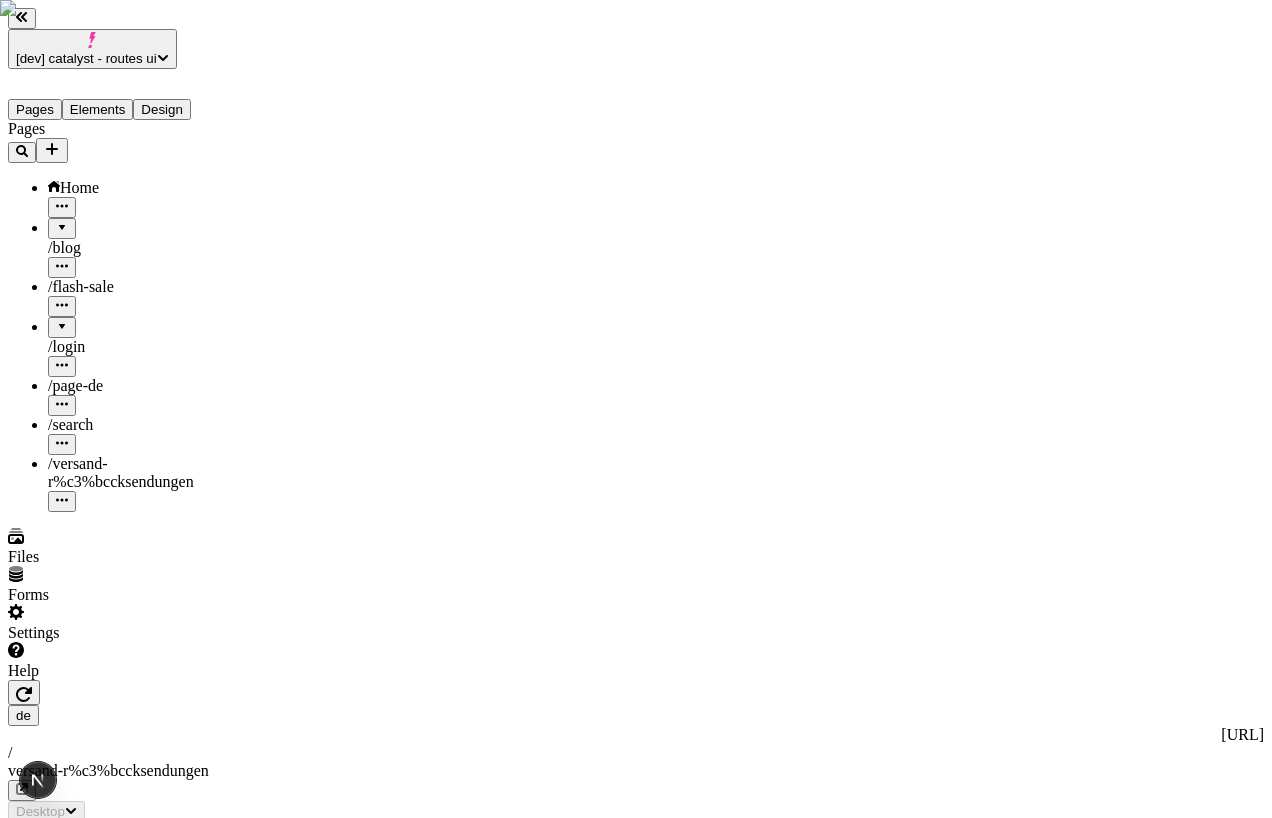 click 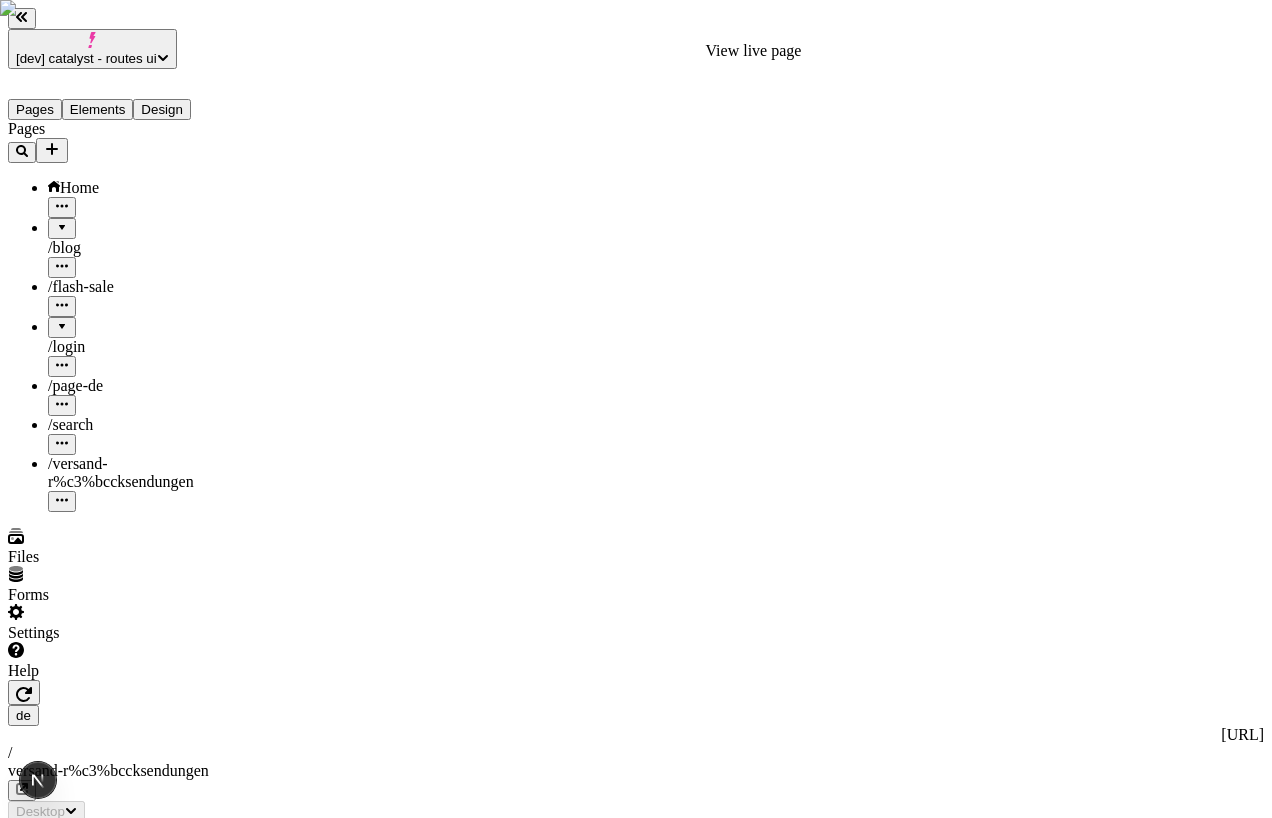 type 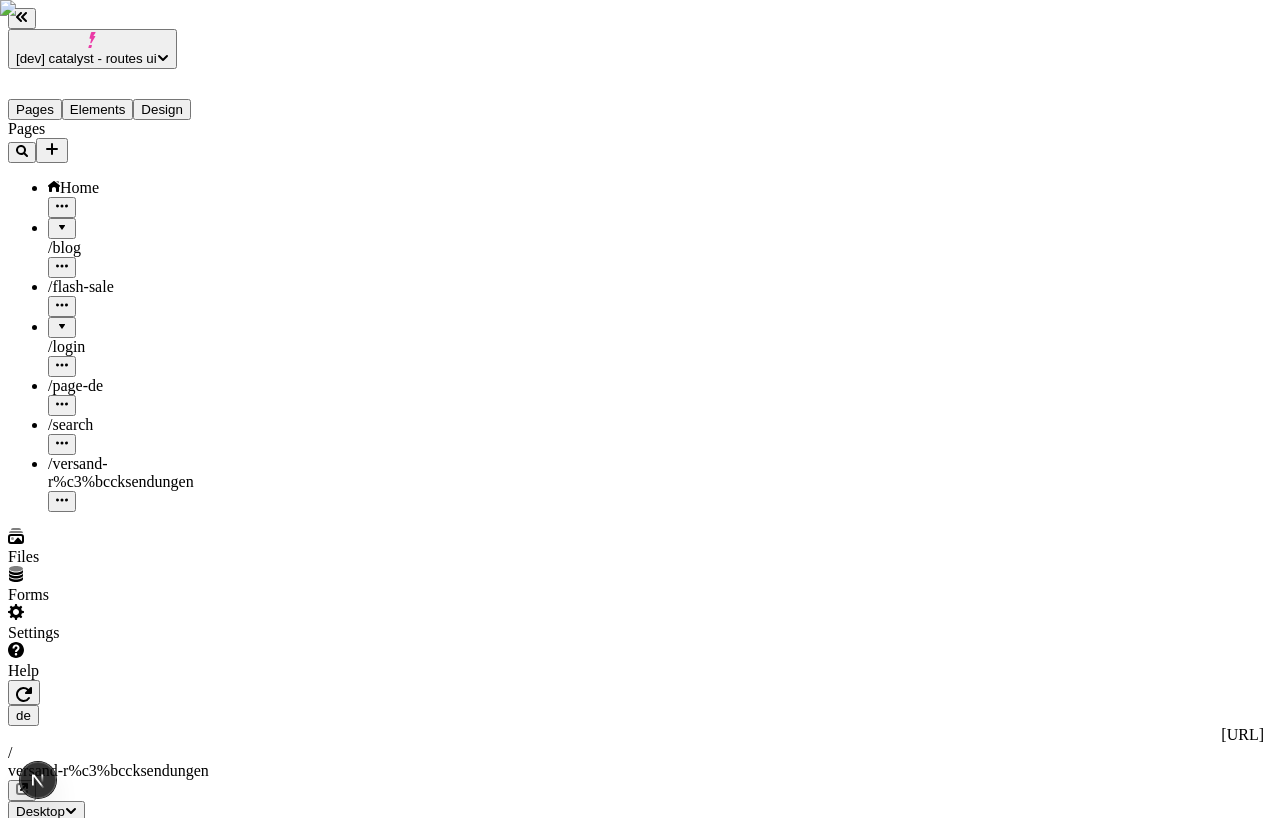 click 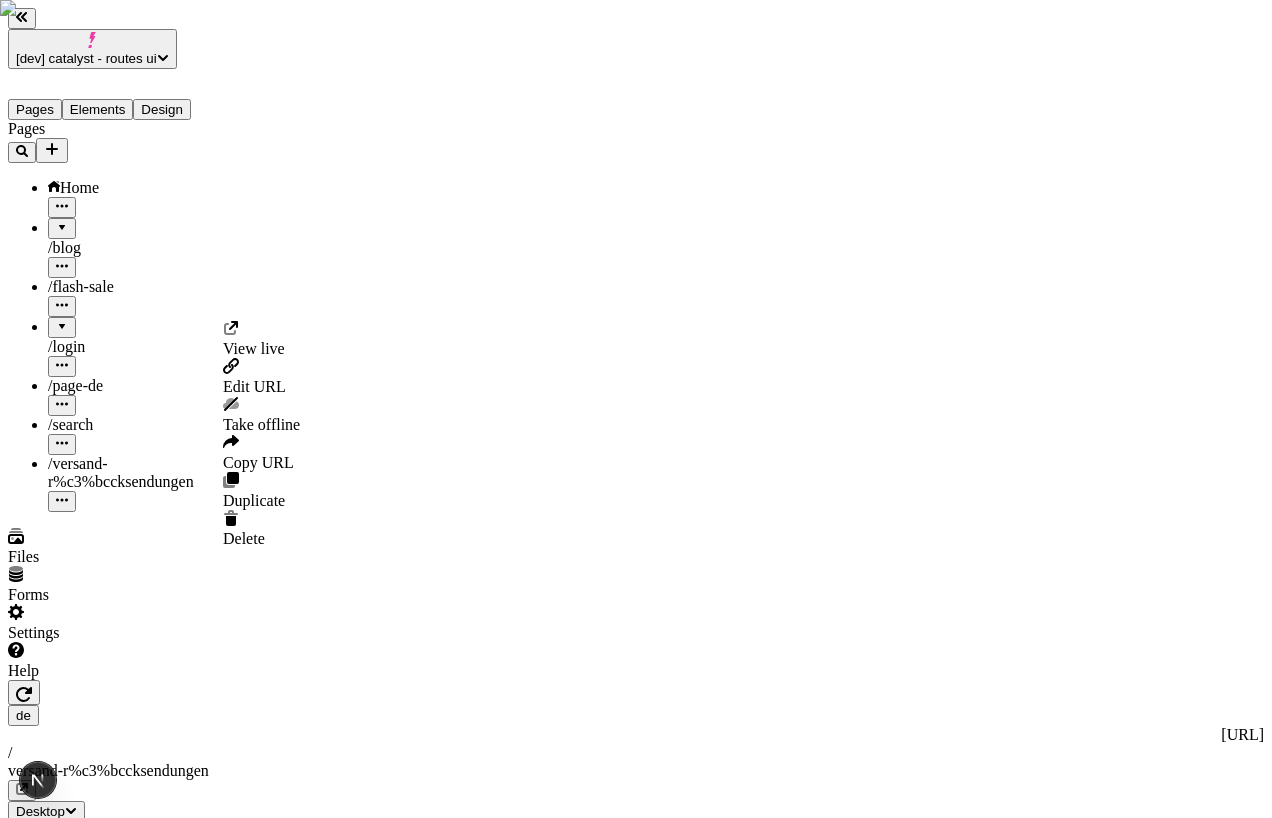 click on "Take offline" at bounding box center (261, 424) 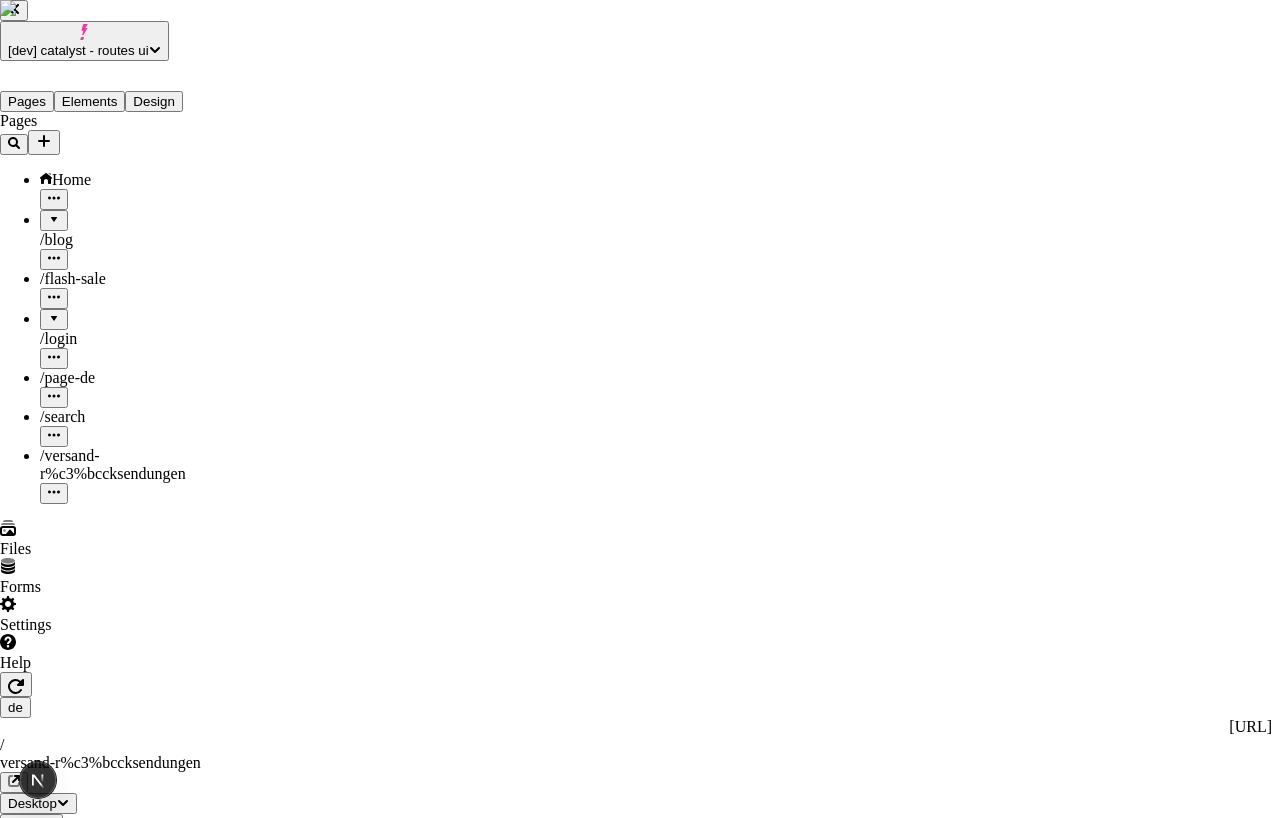 click on "Yes, take offline" at bounding box center [54, 3337] 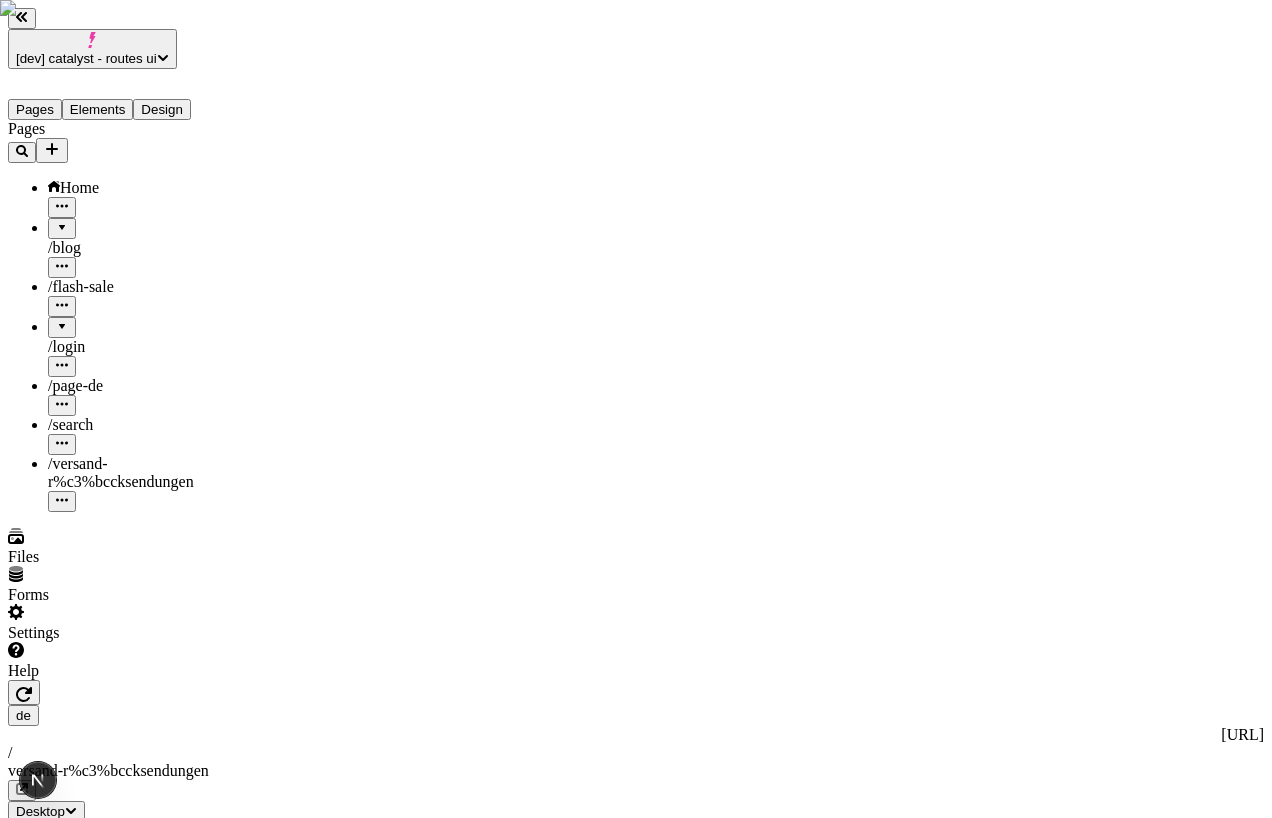 click on "Publish" at bounding box center [38, 853] 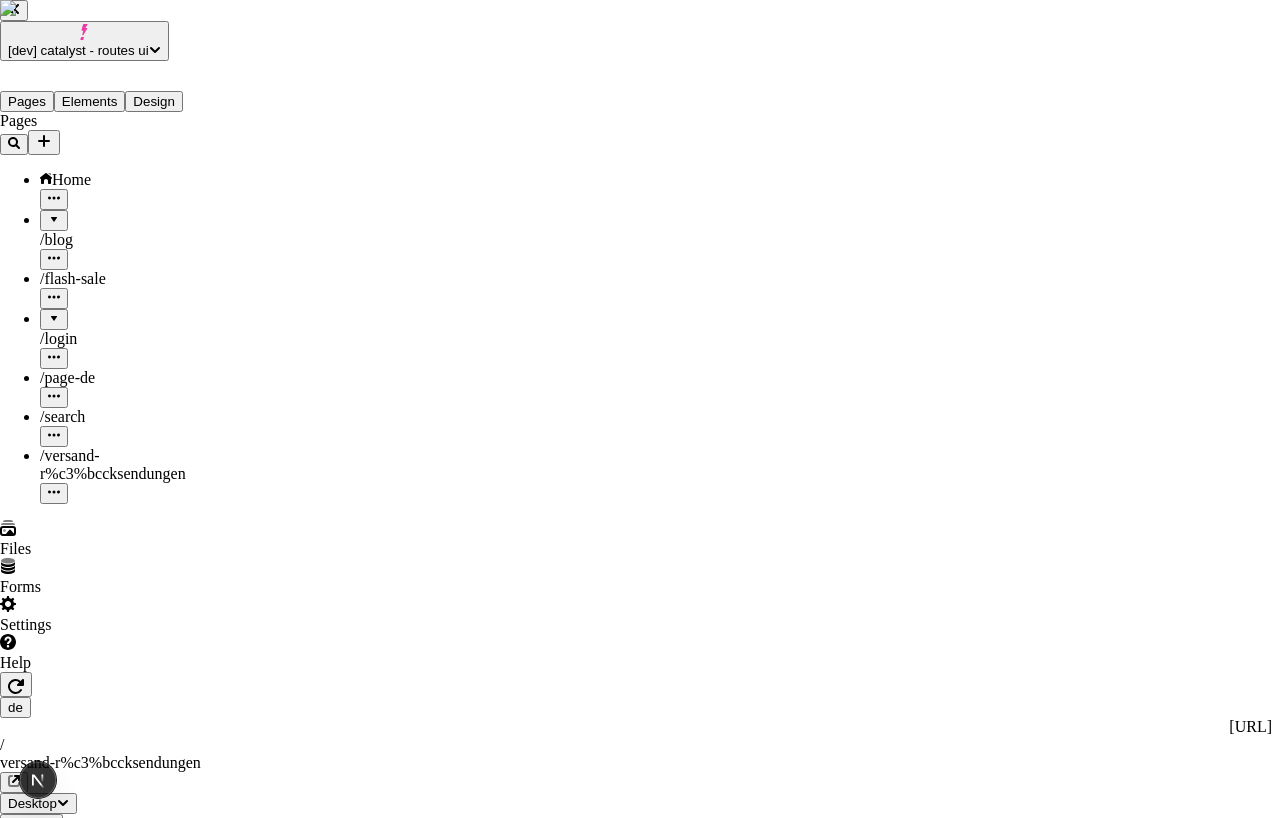 click at bounding box center (696, 3483) 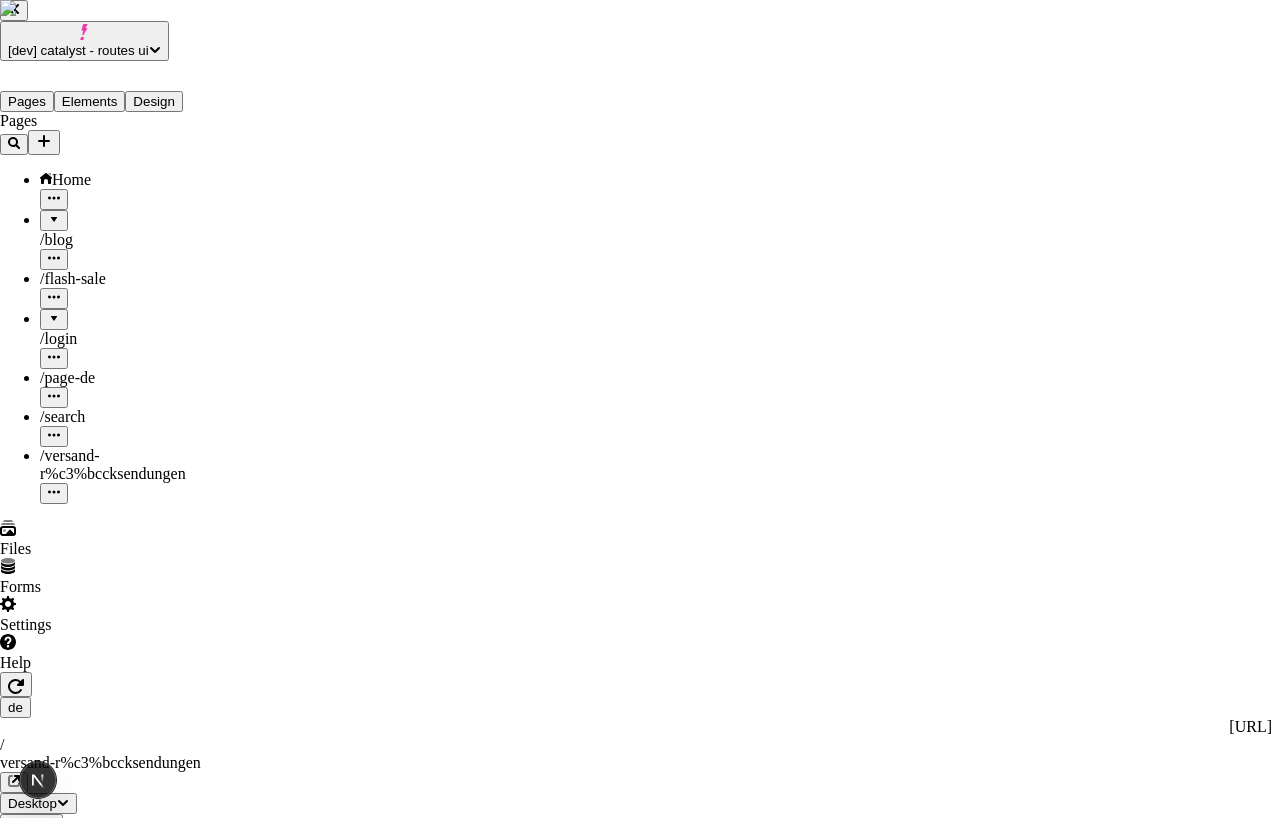 checkbox on "true" 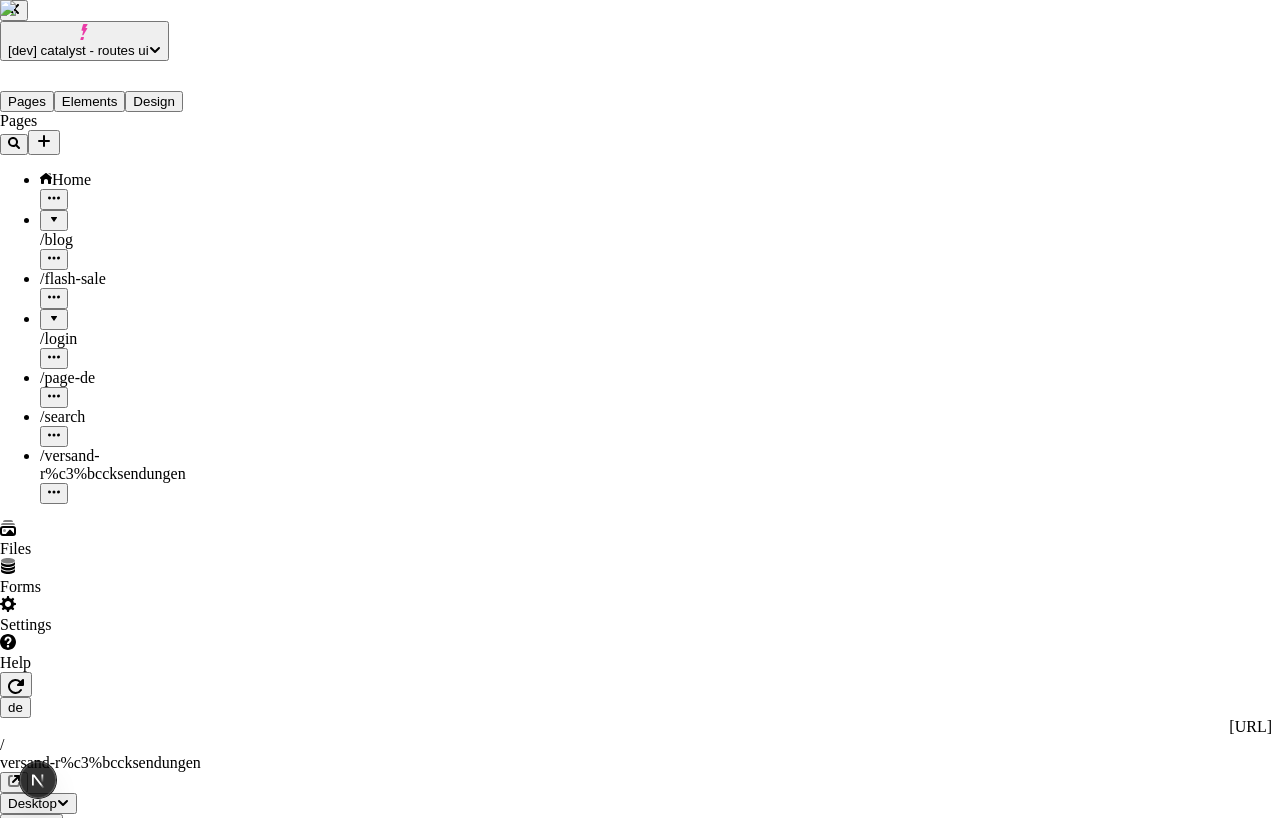 checkbox on "true" 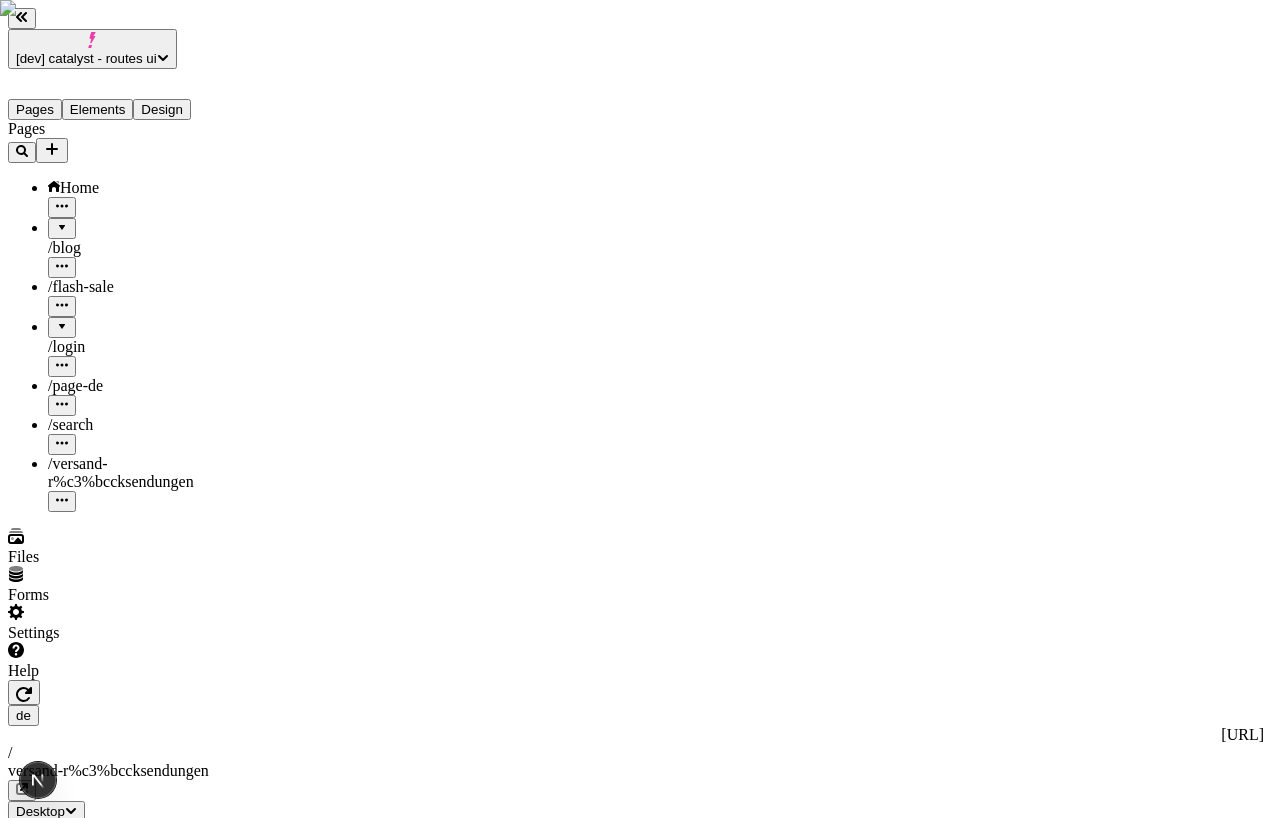 click 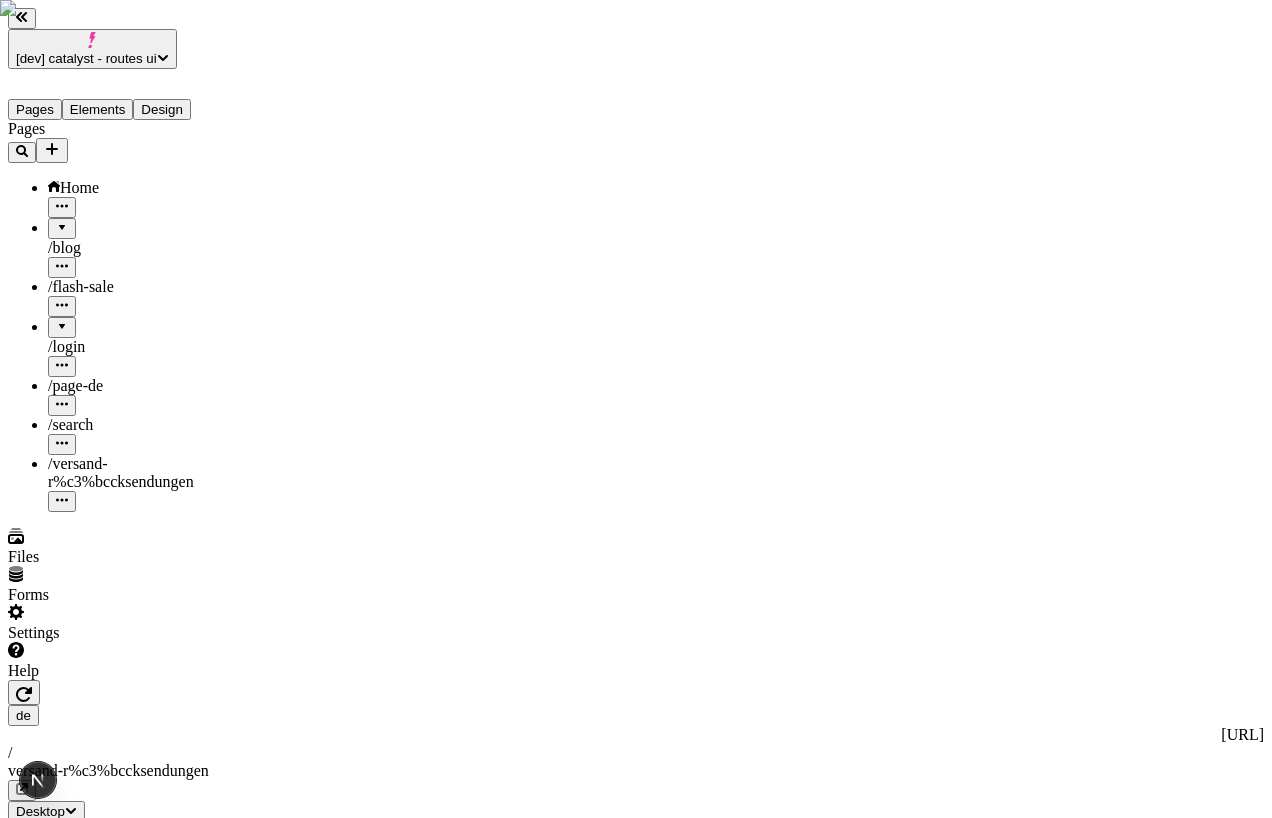 click on "Publish" at bounding box center [38, 853] 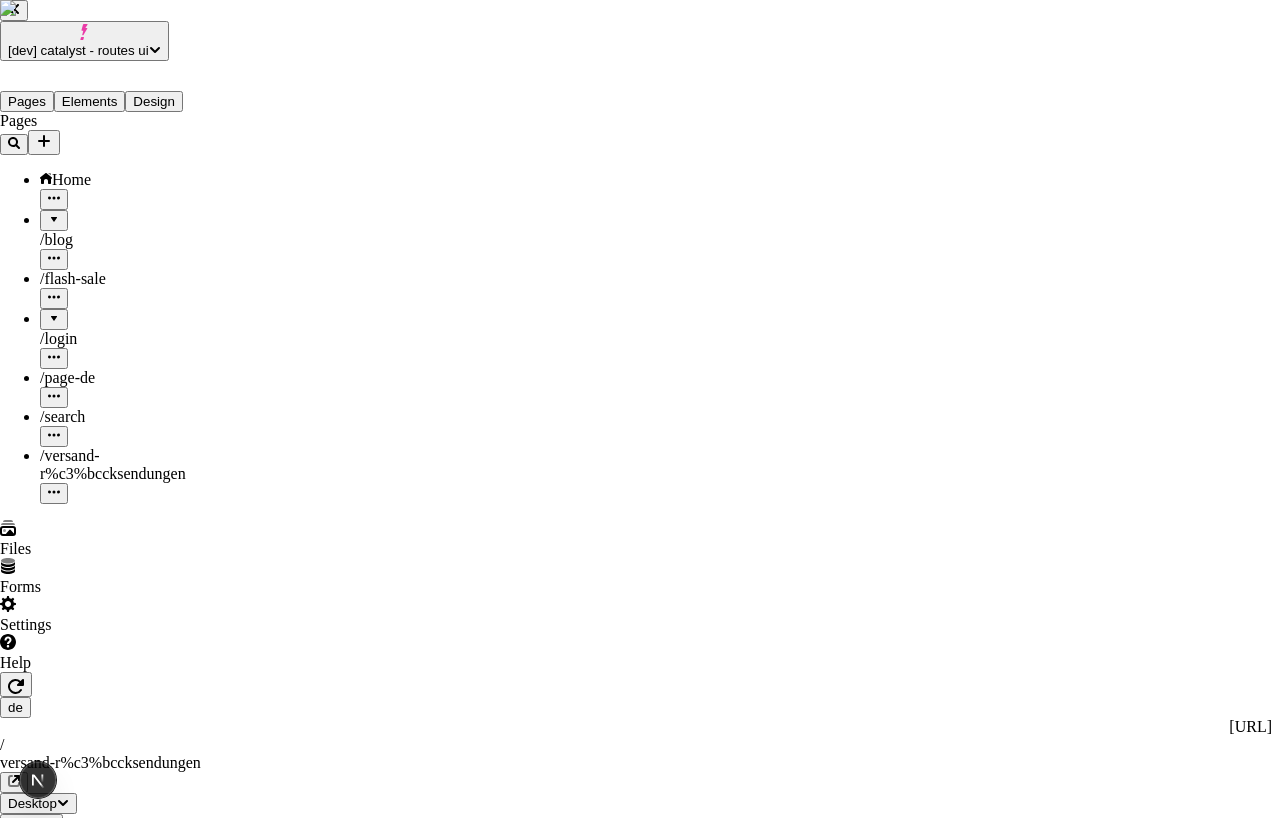 click on "/versand-r%25c3%25bccksendungen" at bounding box center (696, 3536) 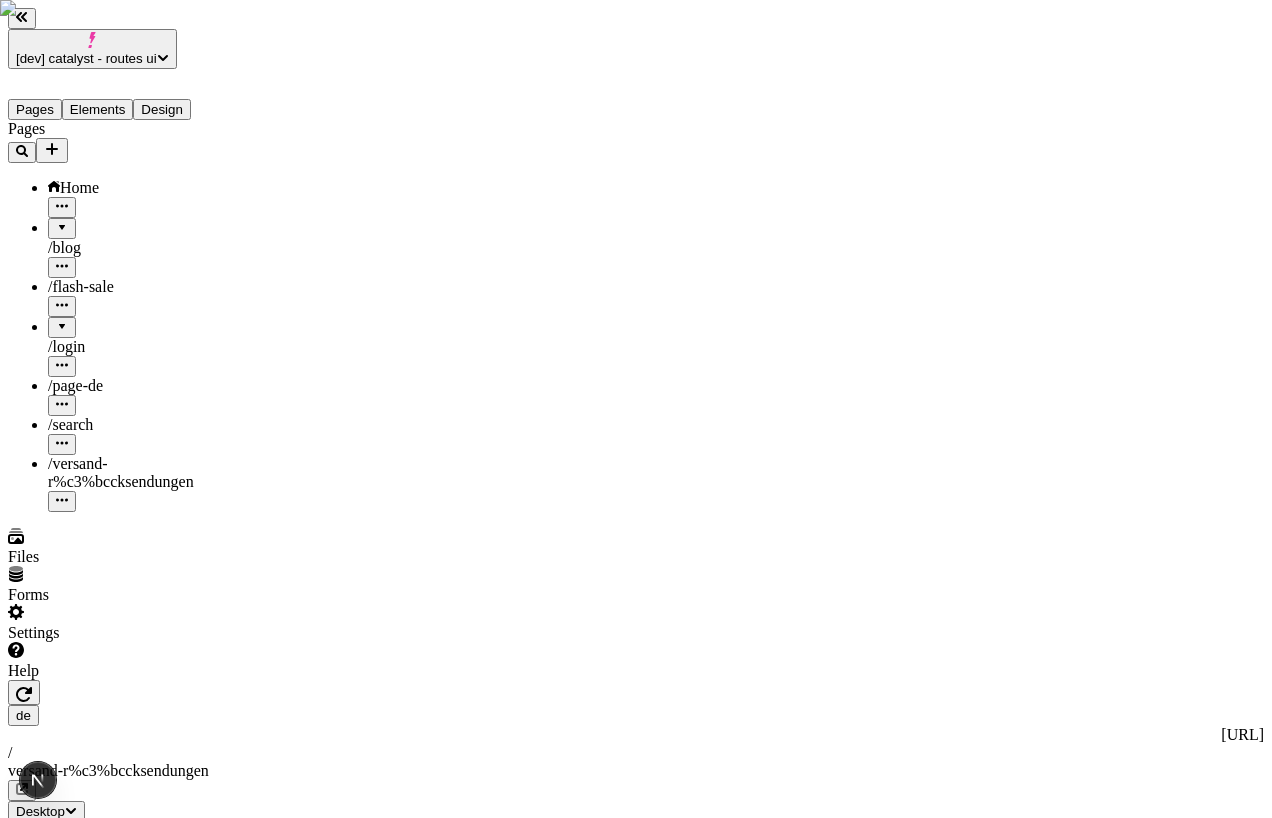 click 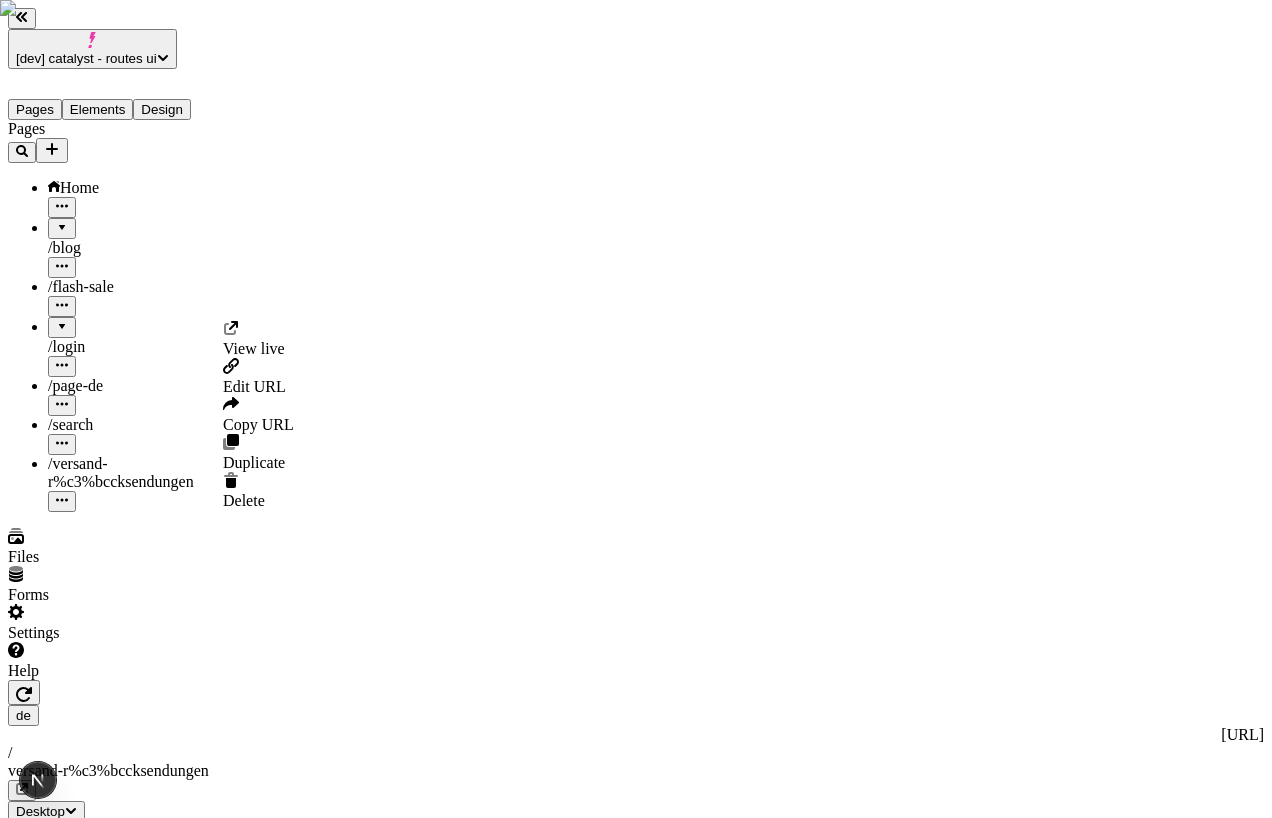 click 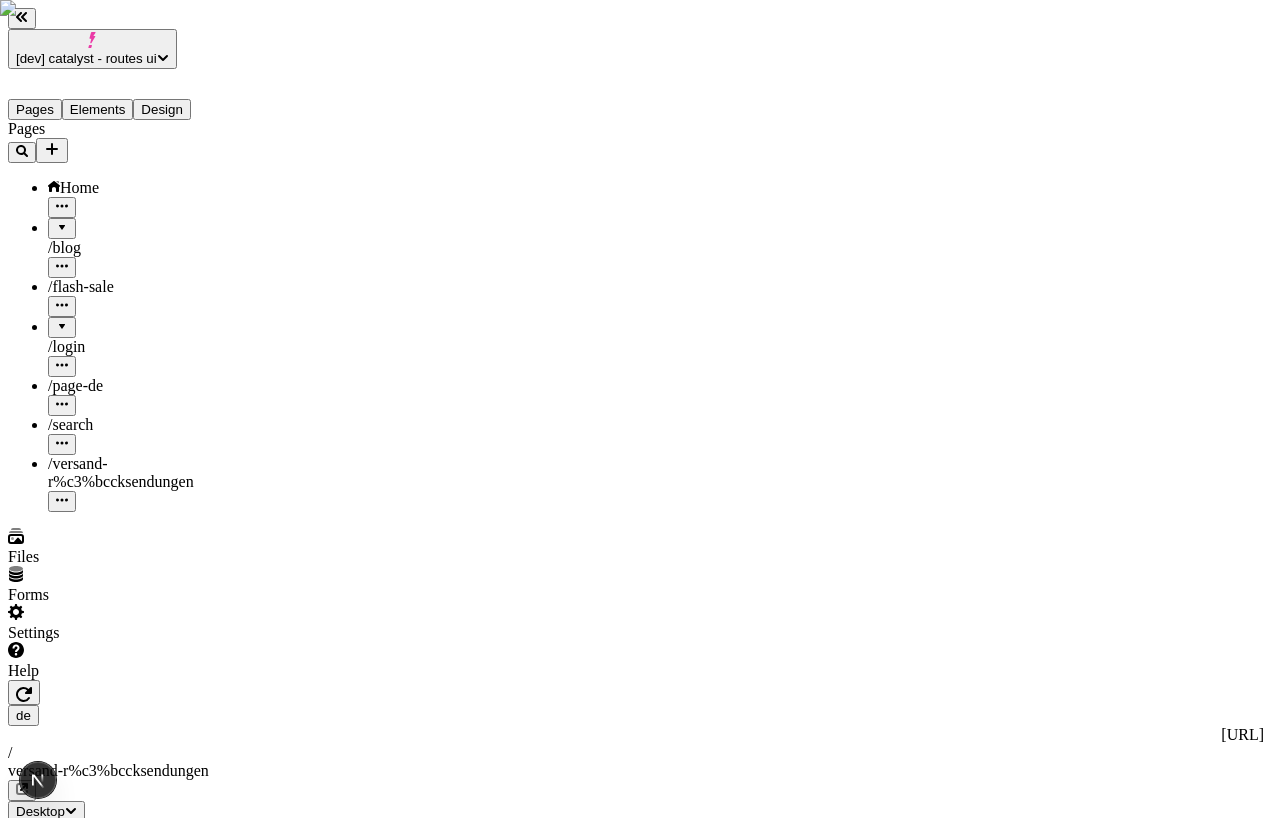 click on "Pages Home / blog / flash-sale / login / page-de / search / versand-r%c3%bccksendungen" at bounding box center (128, 316) 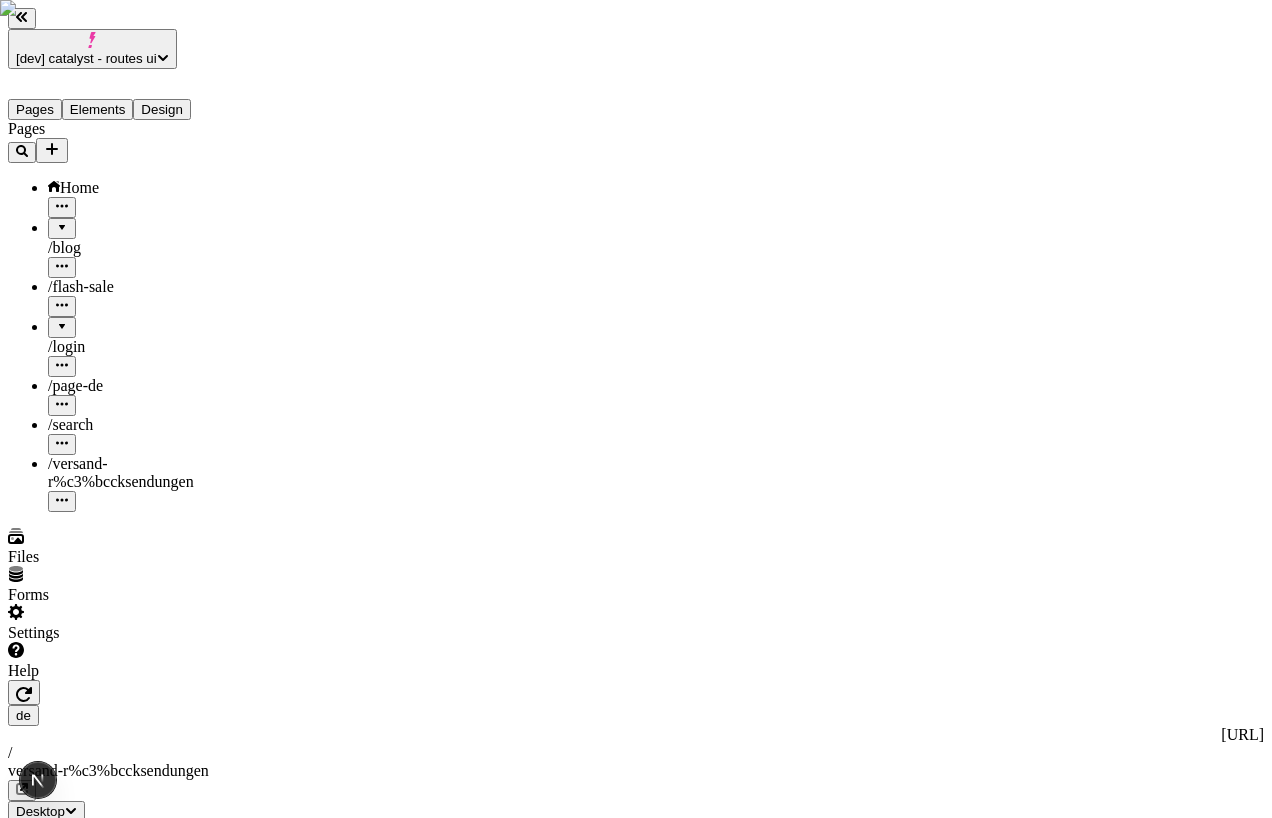 click on "Publish" at bounding box center [38, 853] 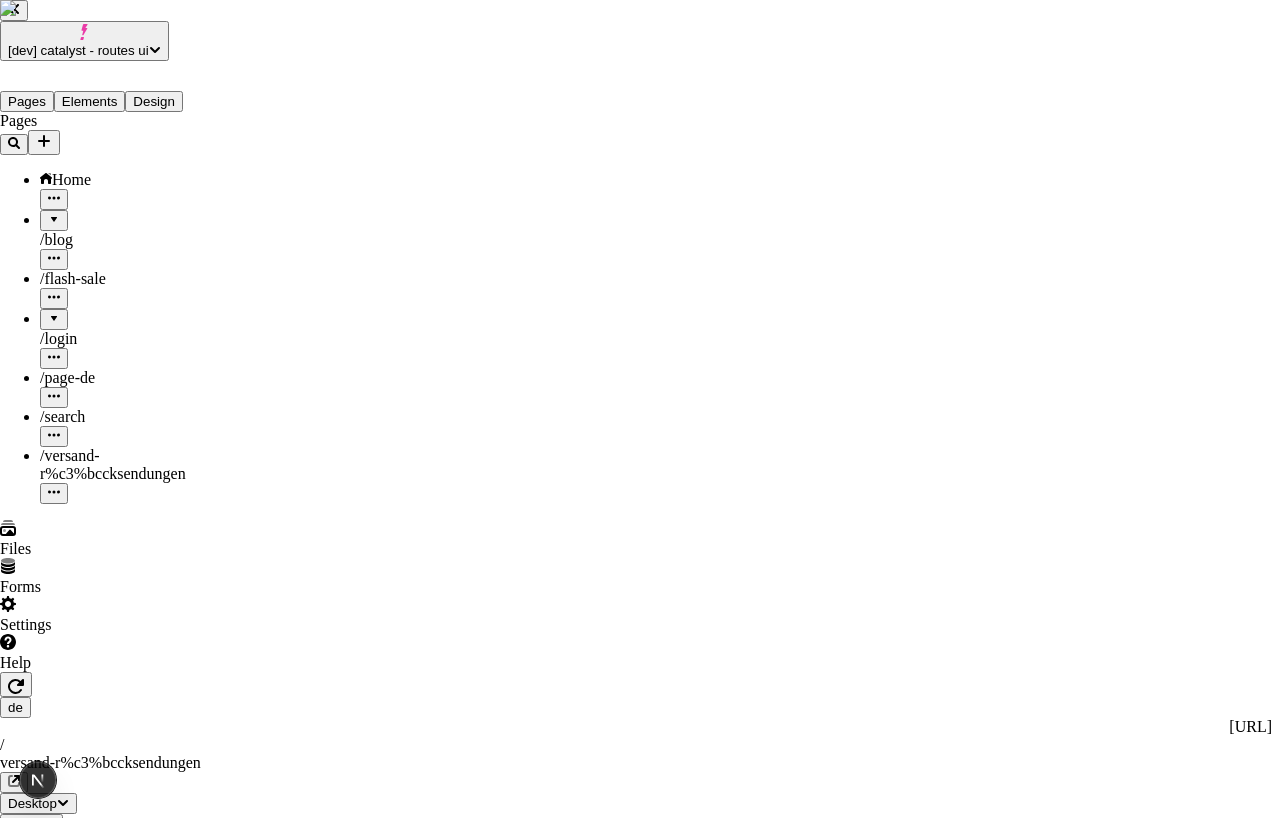 type 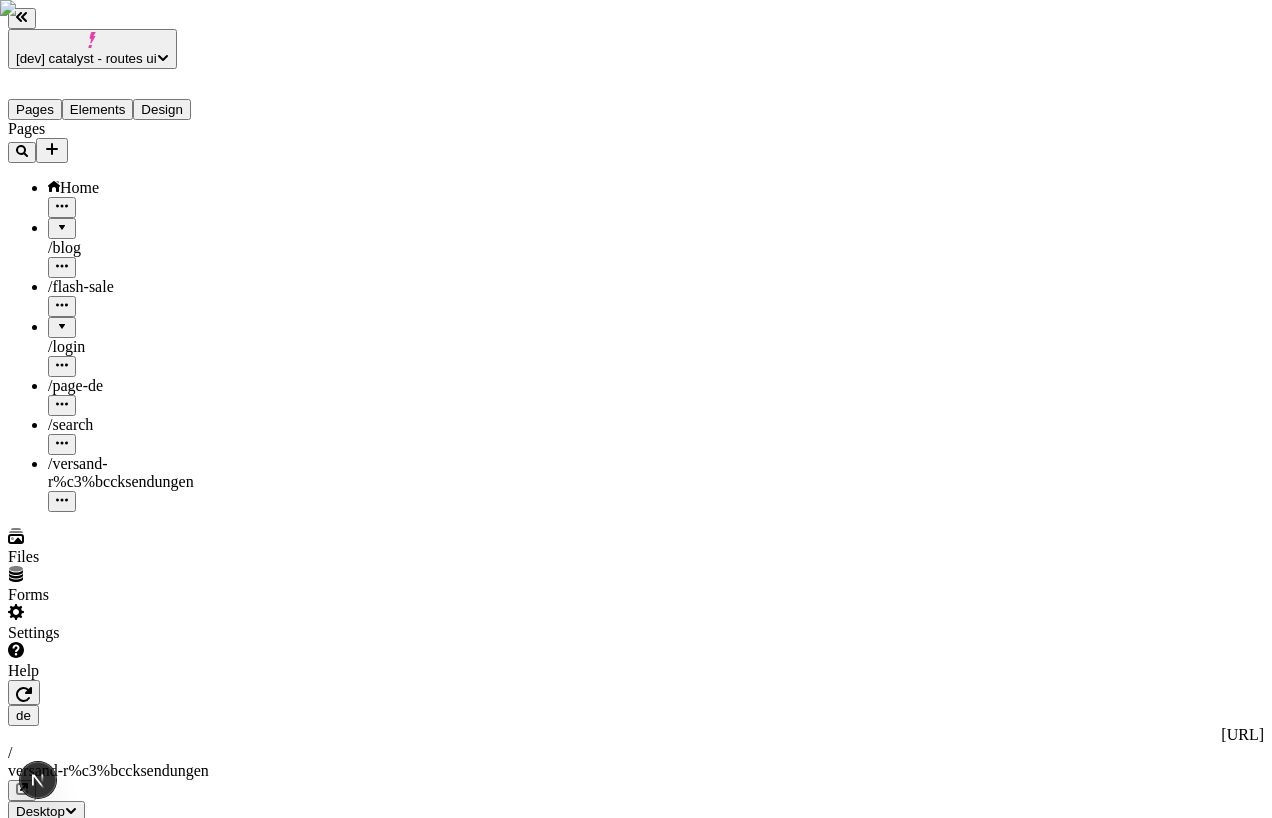 click on "Pages Home / blog / flash-sale / login / page-de / search / versand-r%c3%bccksendungen" at bounding box center [128, 316] 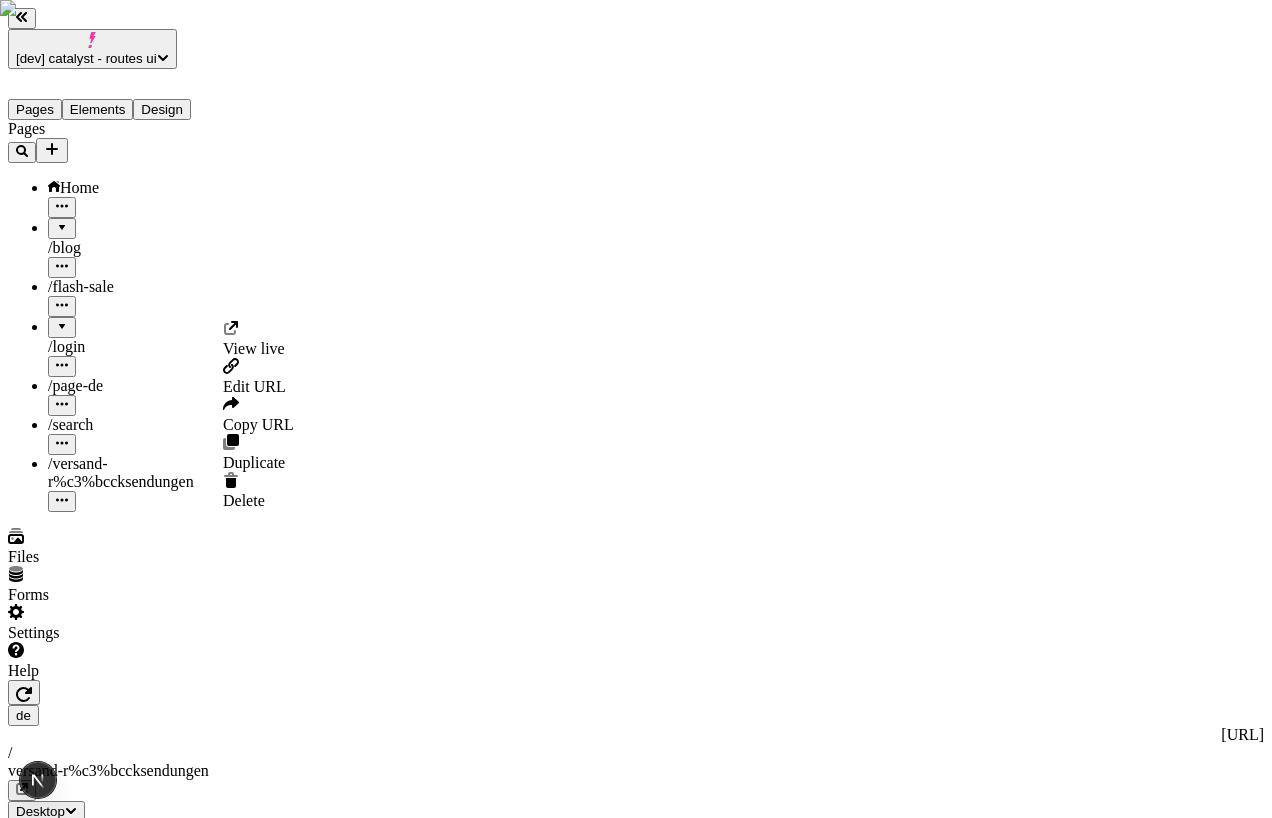 click 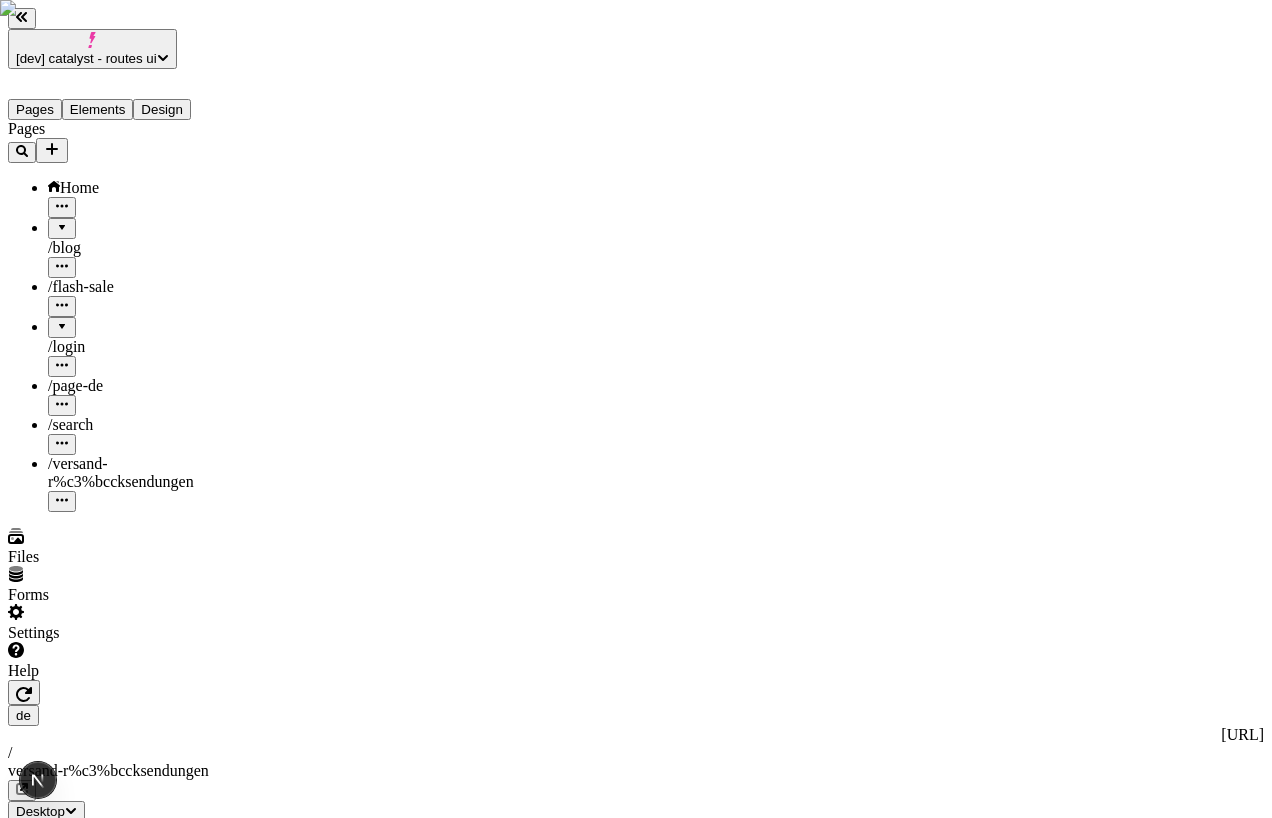 click on "[dev] catalyst - routes ui Pages Elements Design Pages Home / blog / flash-sale / login / page-de / search / versand-r%c3%bccksendungen Files Forms Settings Help de http://localhost:3110/de / versand-r%c3%bccksendungen Desktop Preview Publish S Metadata Online Path /versand-r%c3%bccksendungen Title Description Social Image Choose an image Choose Exclude from search engines Canonical URL Sitemap priority 0.75 Sitemap frequency Hourly Snippets" at bounding box center [636, 1652] 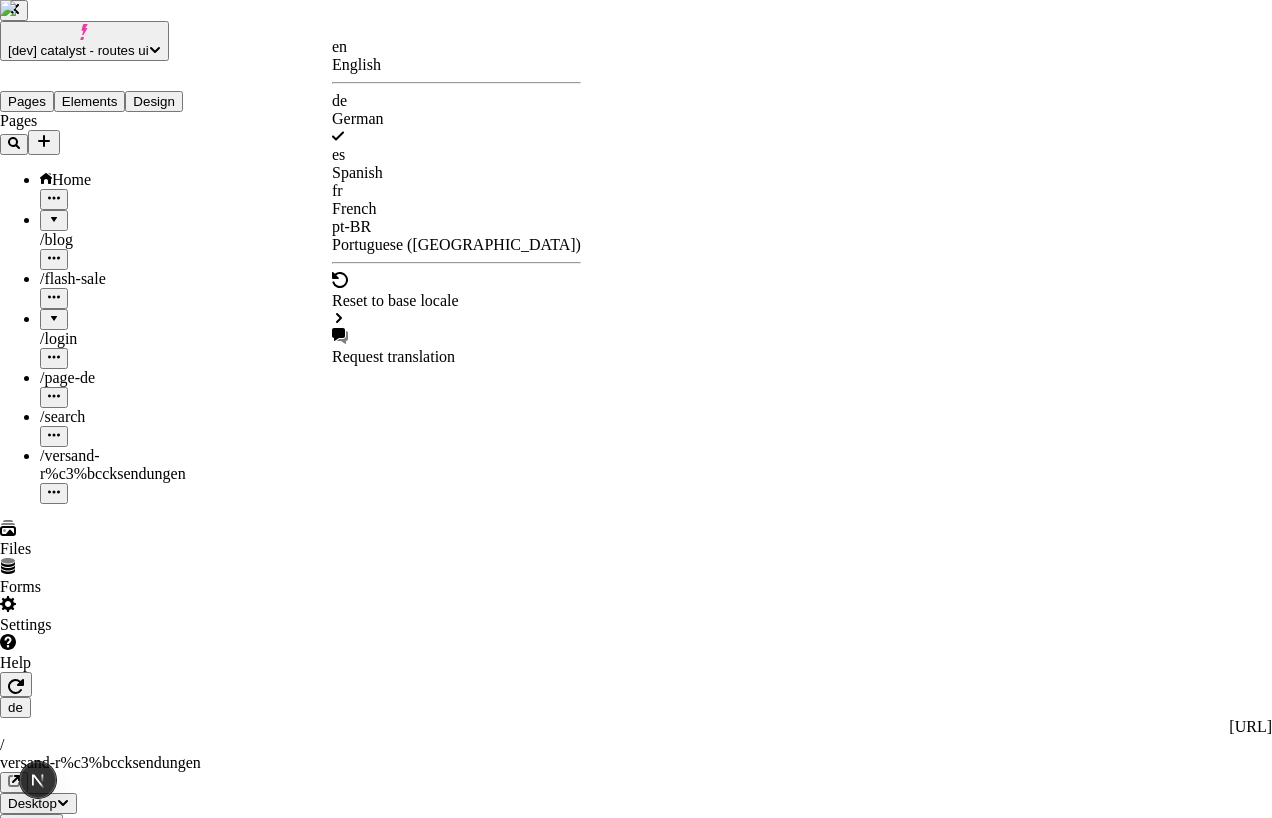 click on "en" at bounding box center [456, 47] 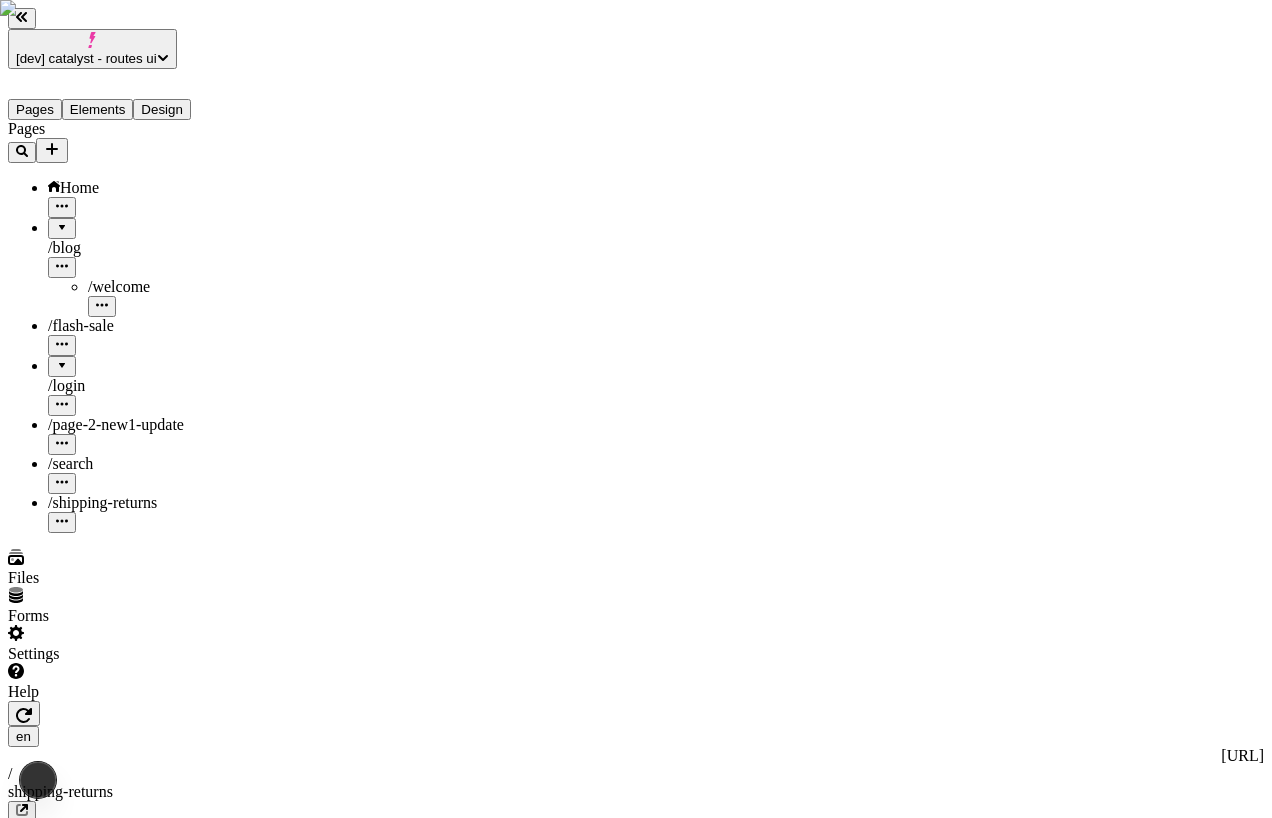 type on "/shipping-returns" 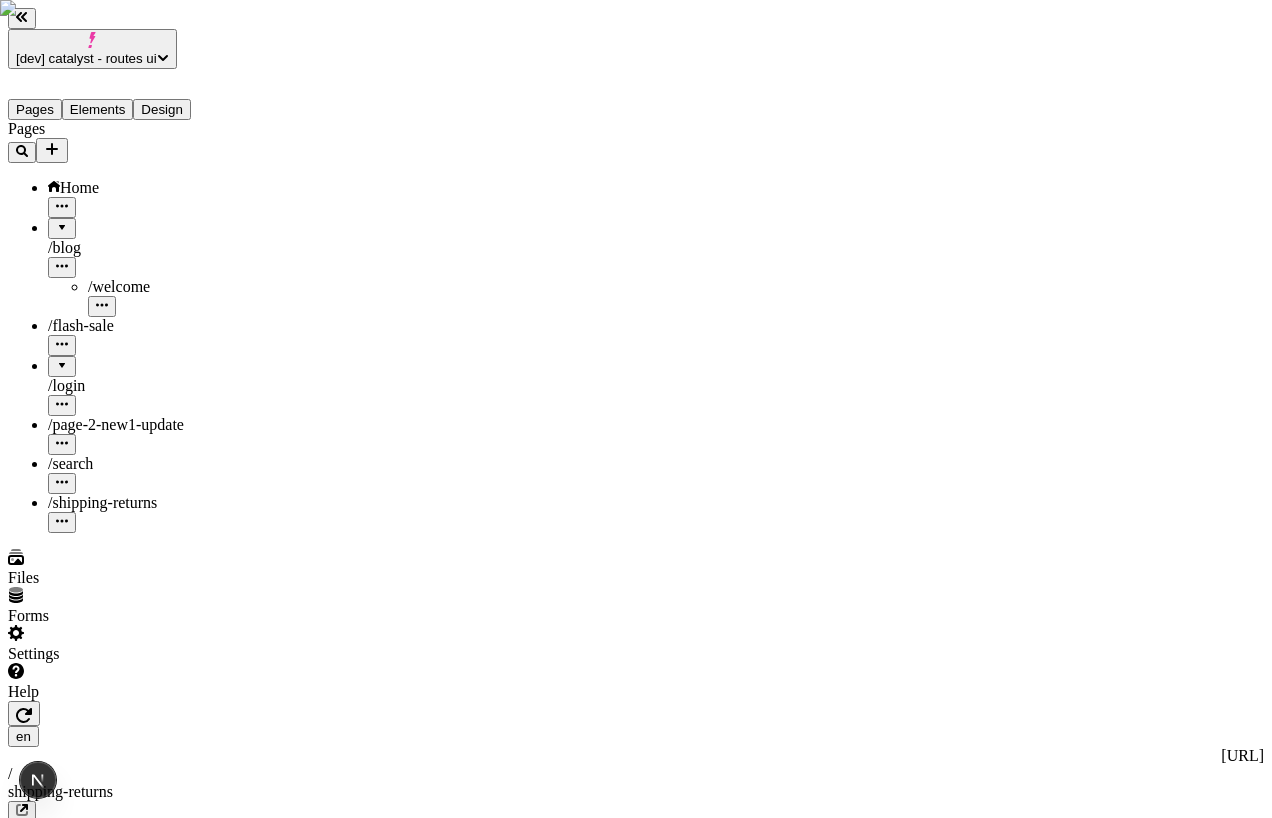 click 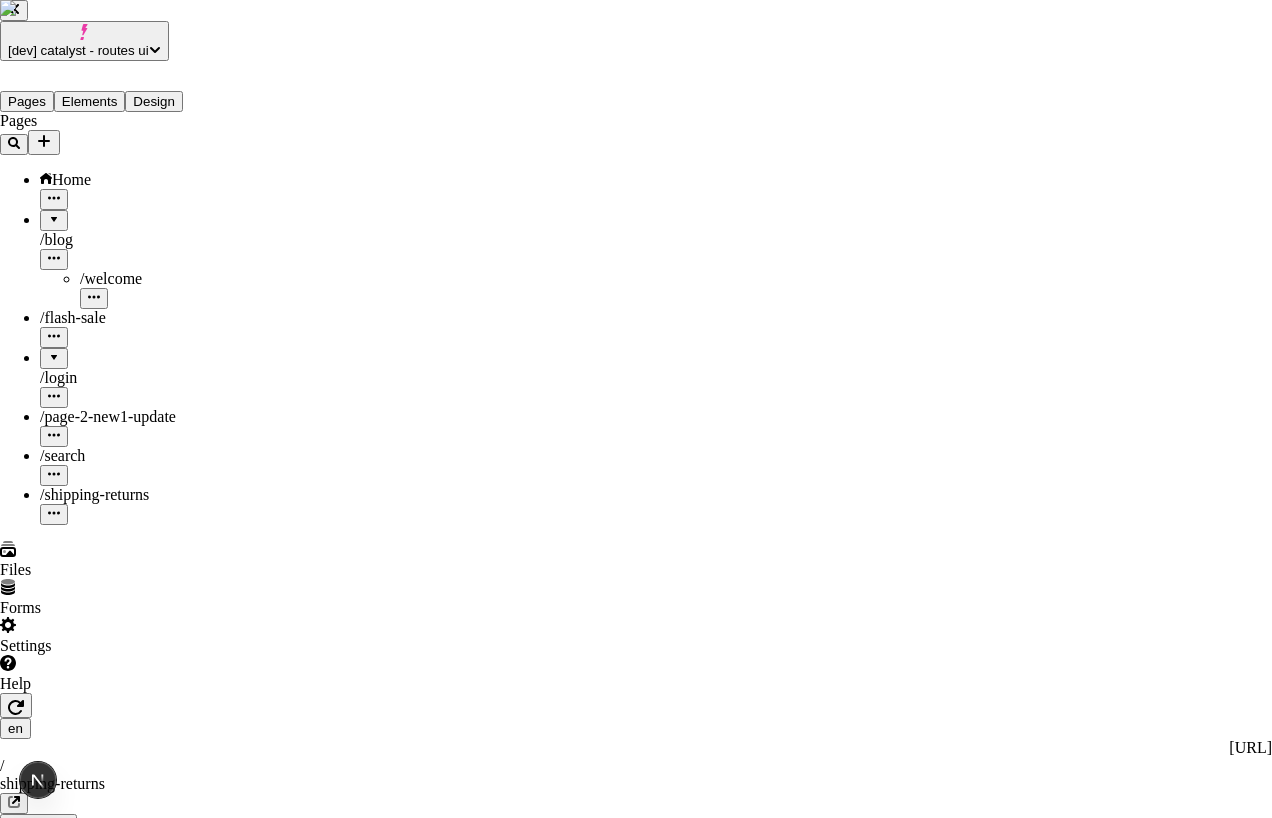 type 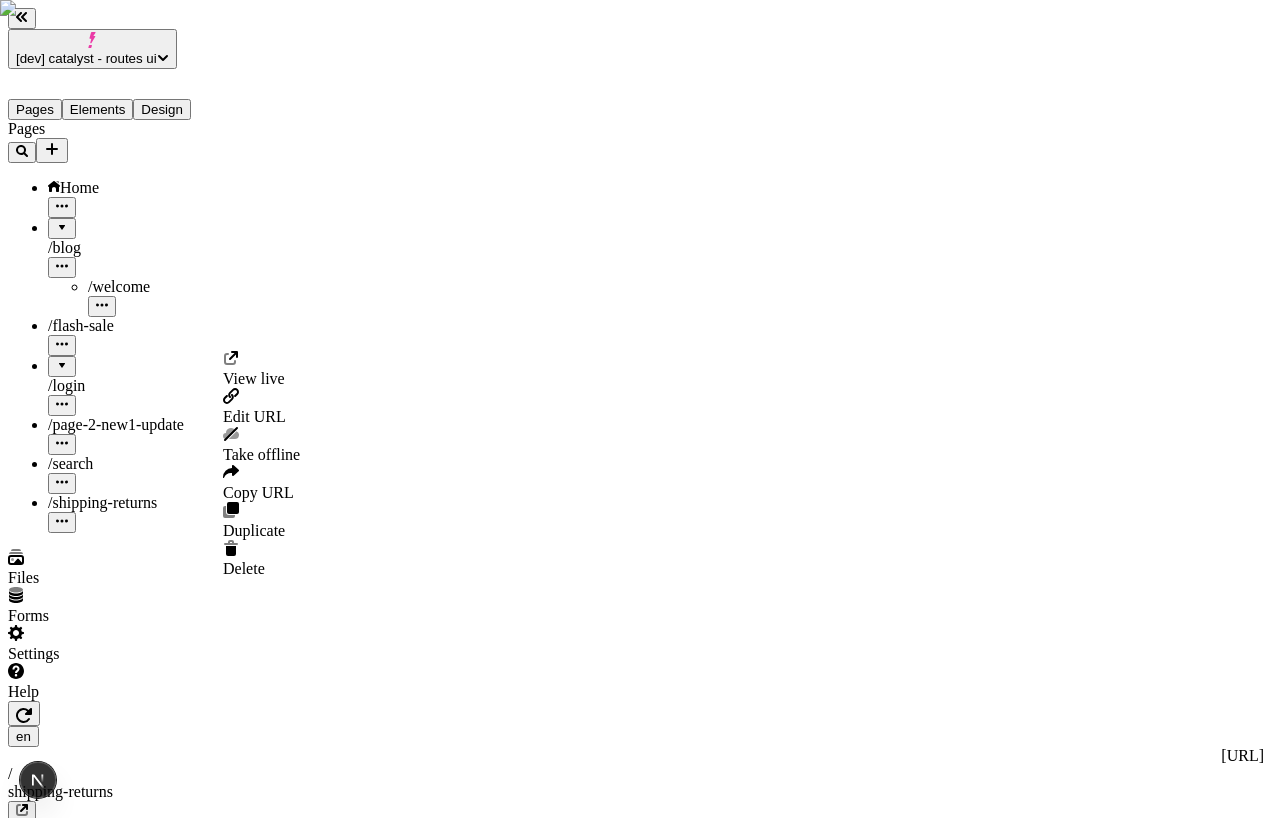 click 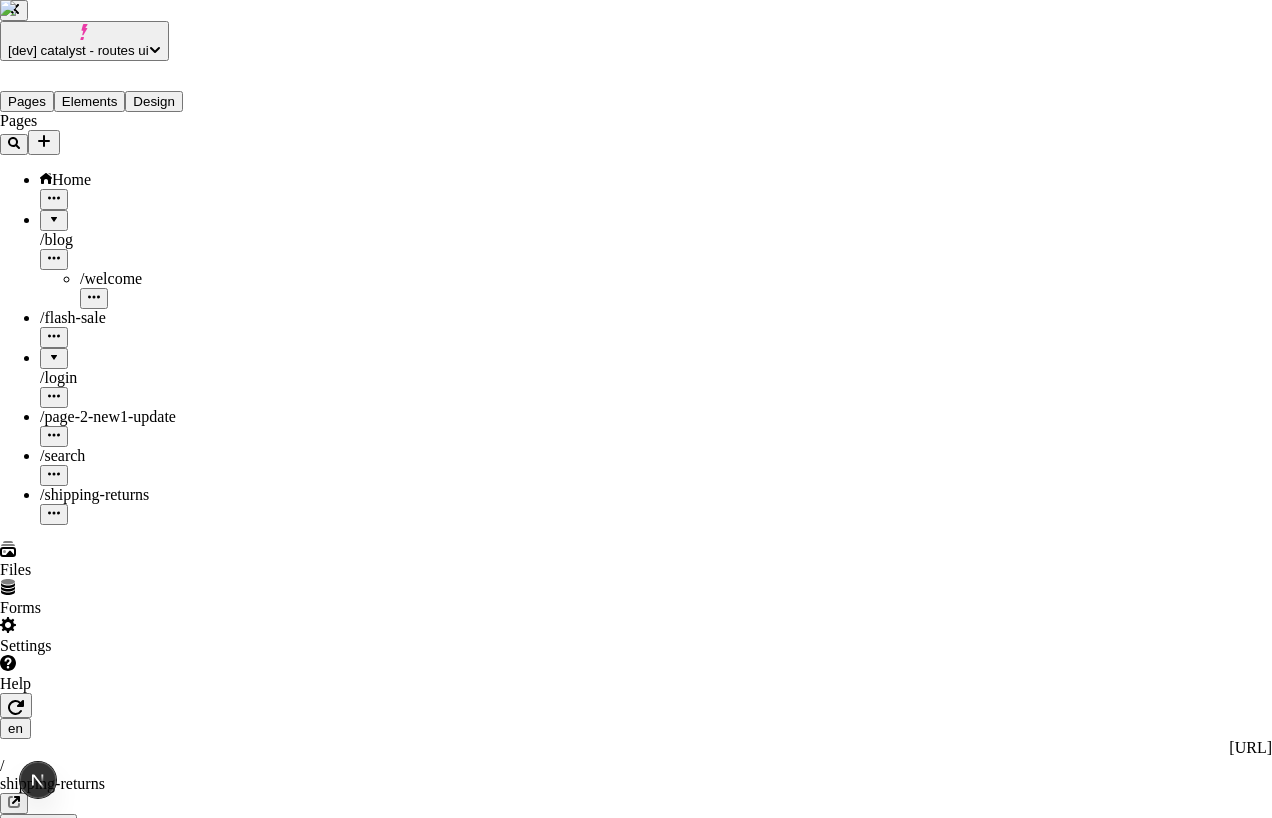click on "Yes, take offline" at bounding box center (54, 3300) 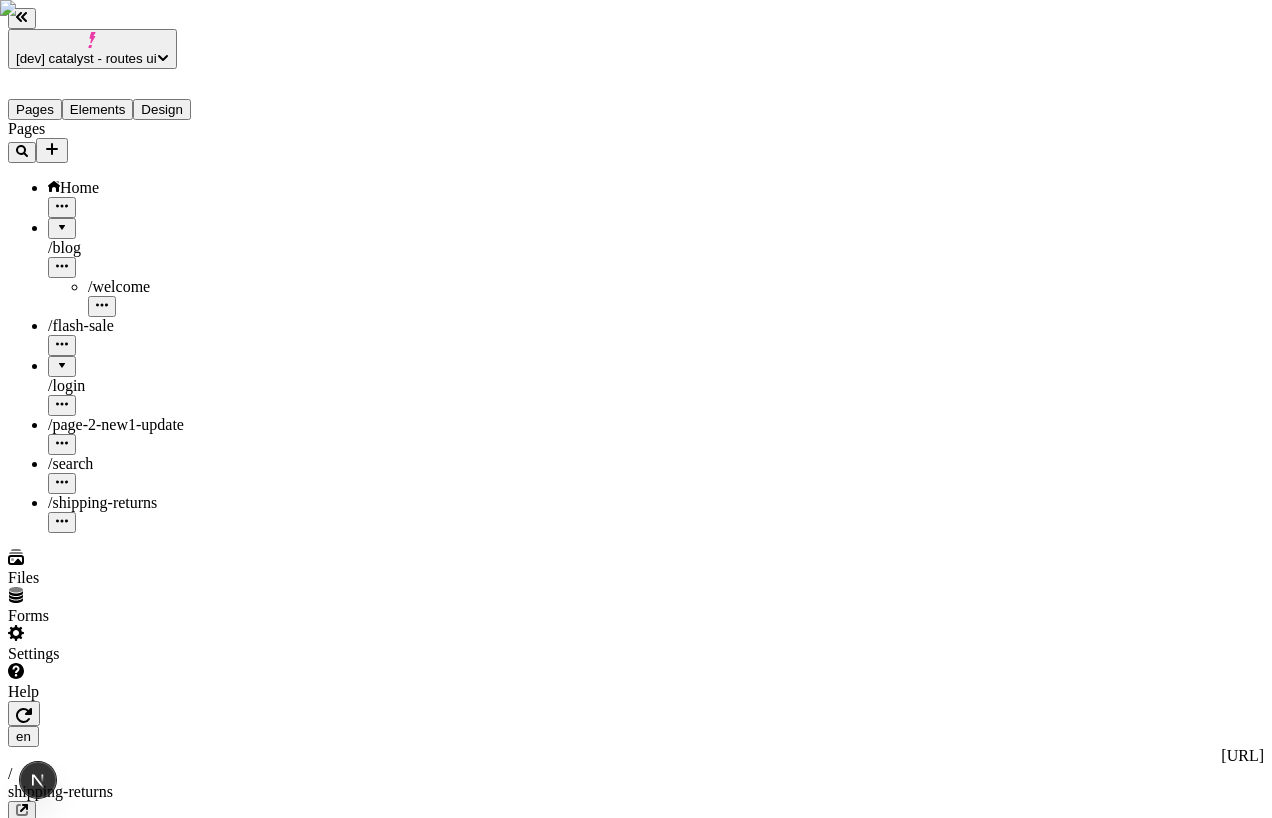 click on "Publish" at bounding box center [38, 874] 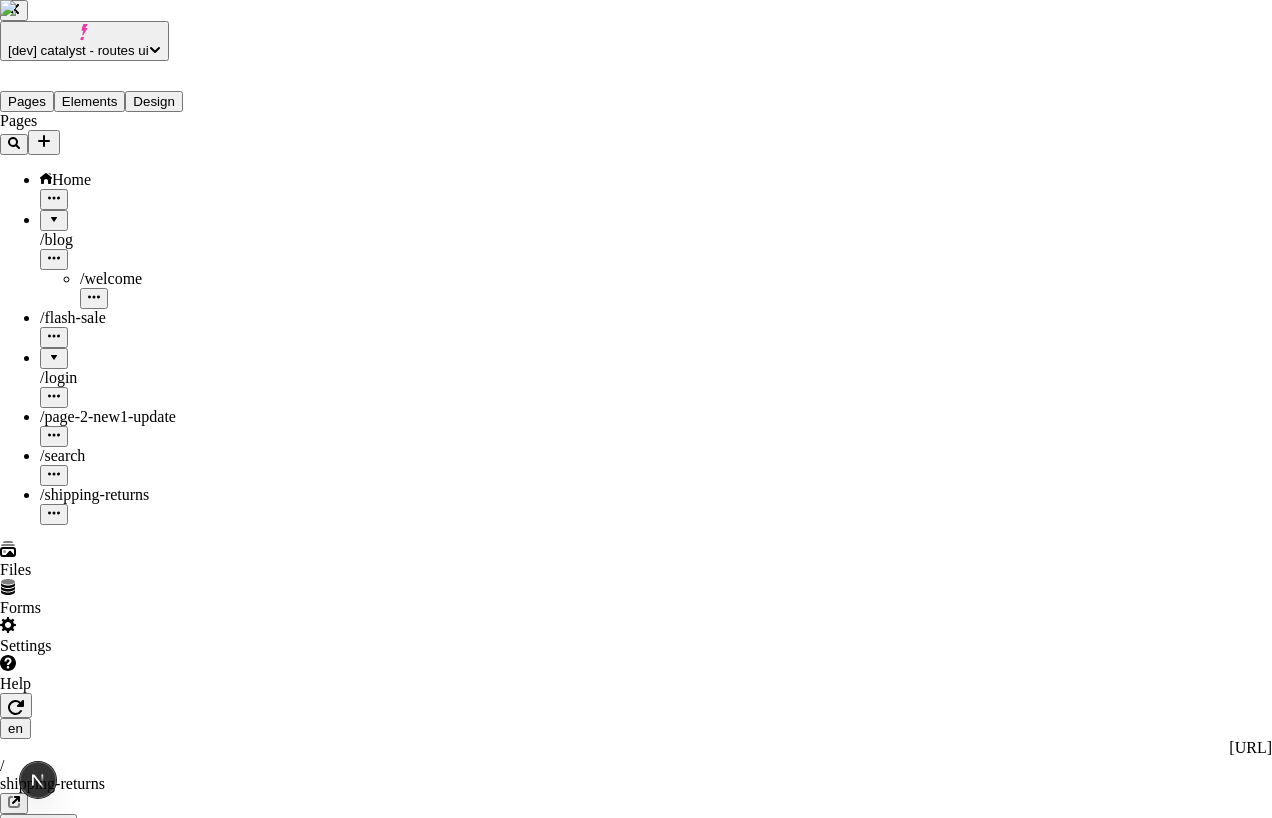 click on "en /shipping-returns Taken offline   Jul 13 S" at bounding box center (696, 3518) 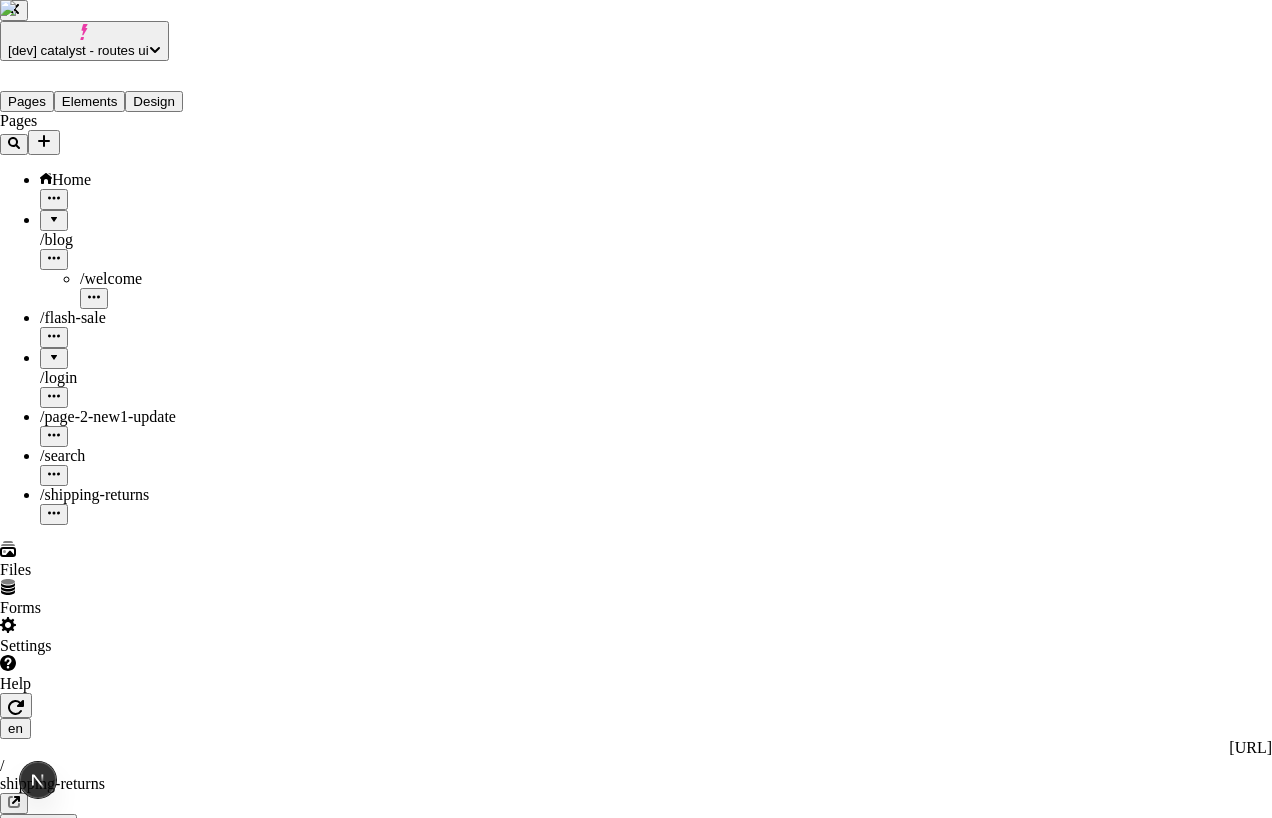 checkbox on "true" 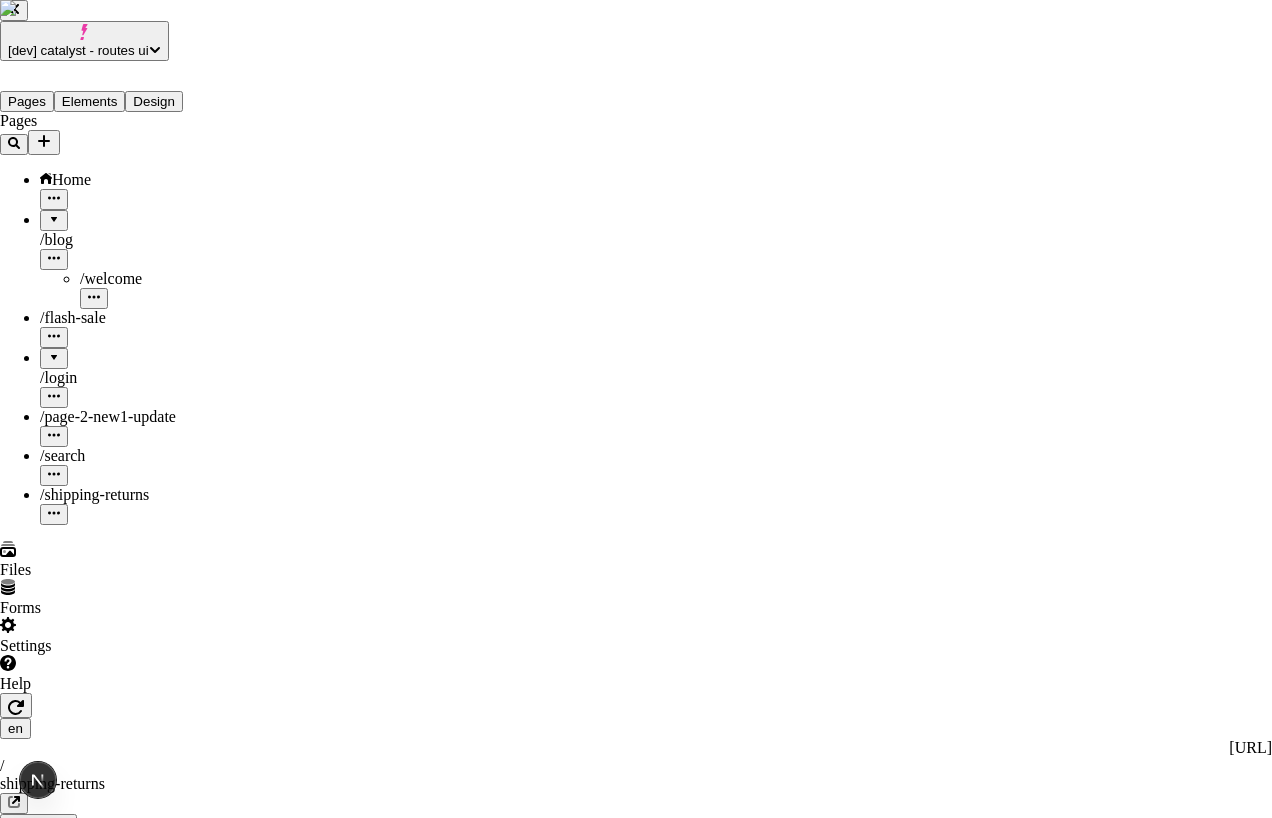 checkbox on "true" 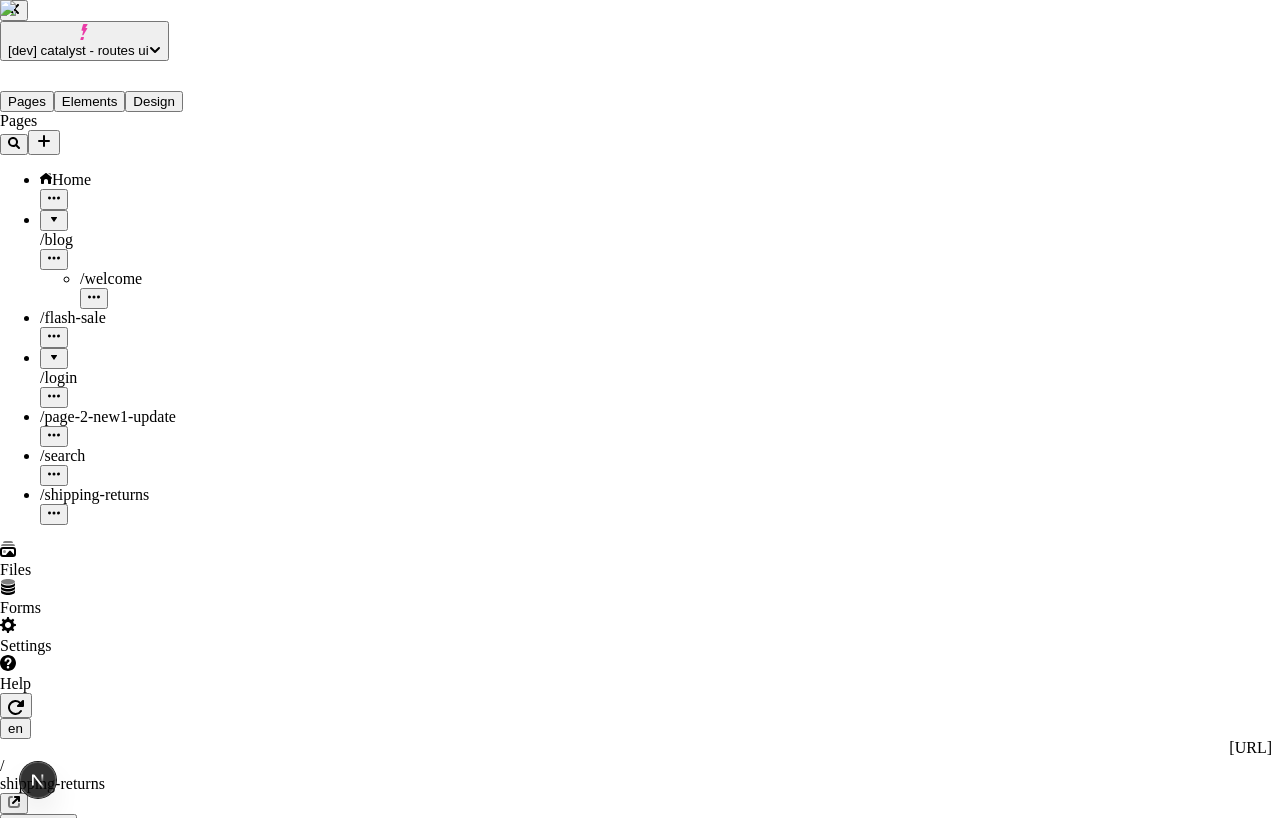 click on "Publish now" at bounding box center (44, 4270) 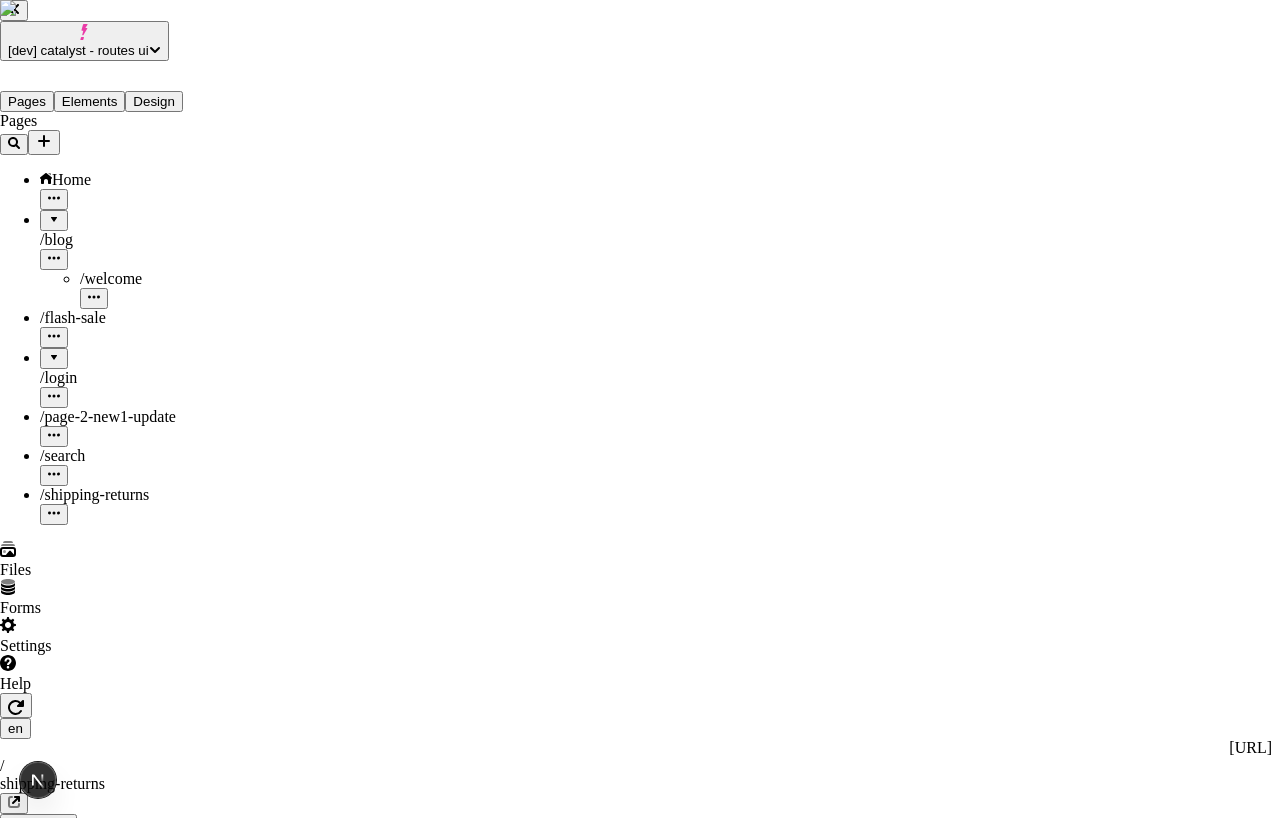 click on "Yes, publish changes" at bounding box center [128, 4408] 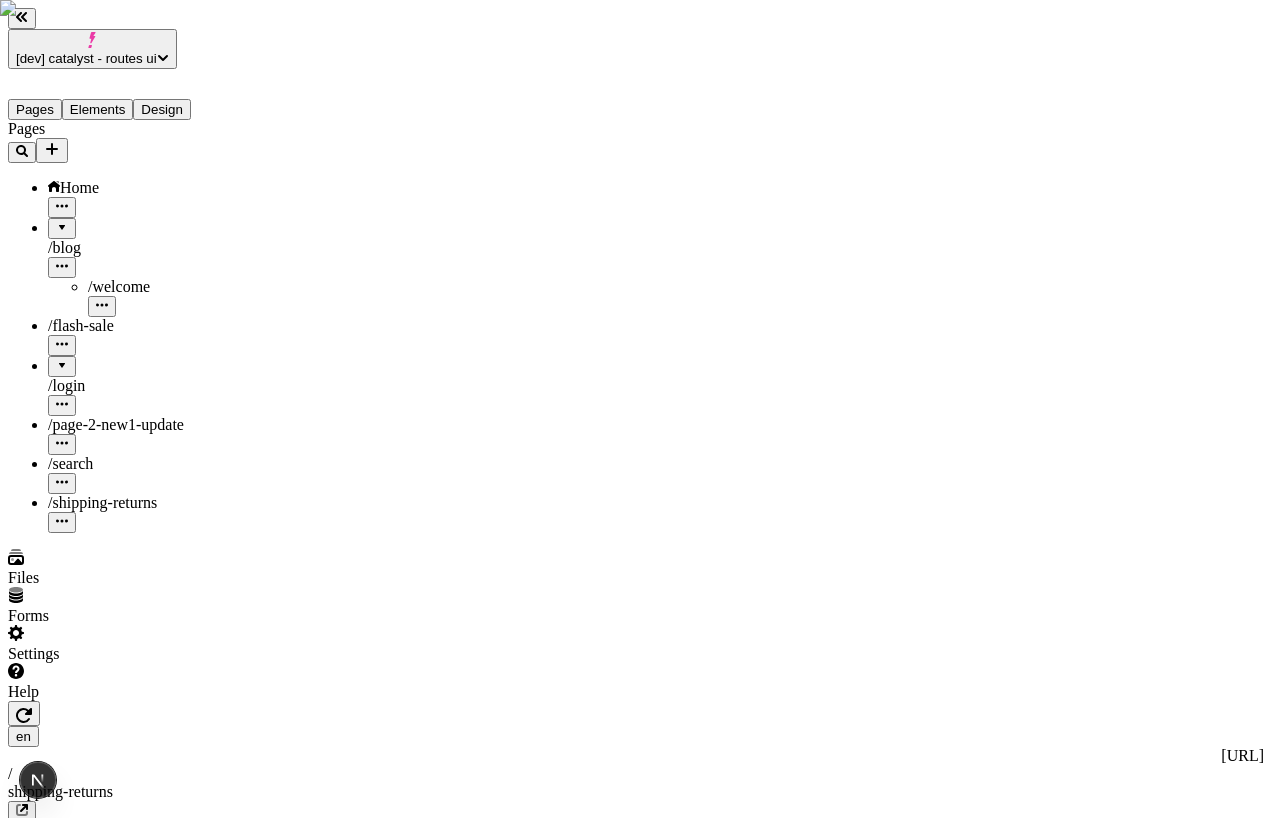 click 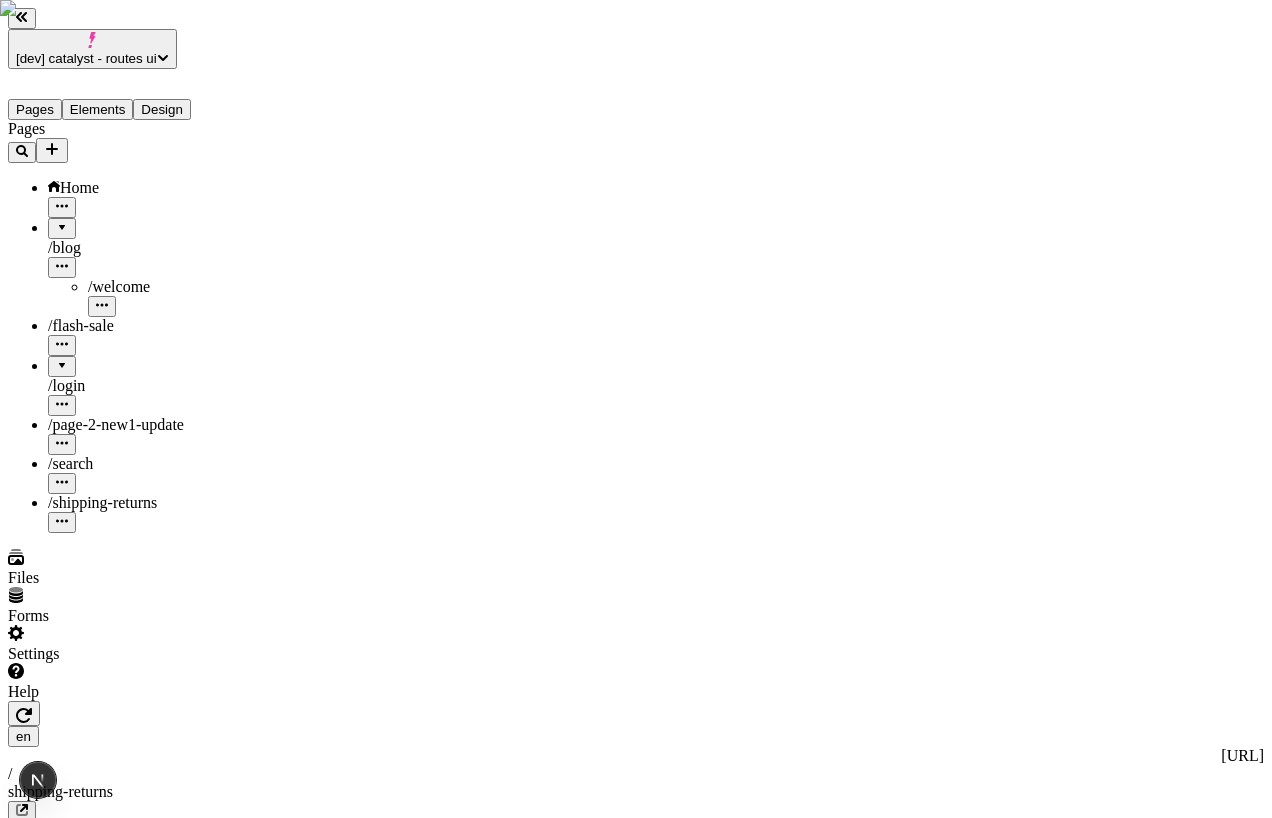 click 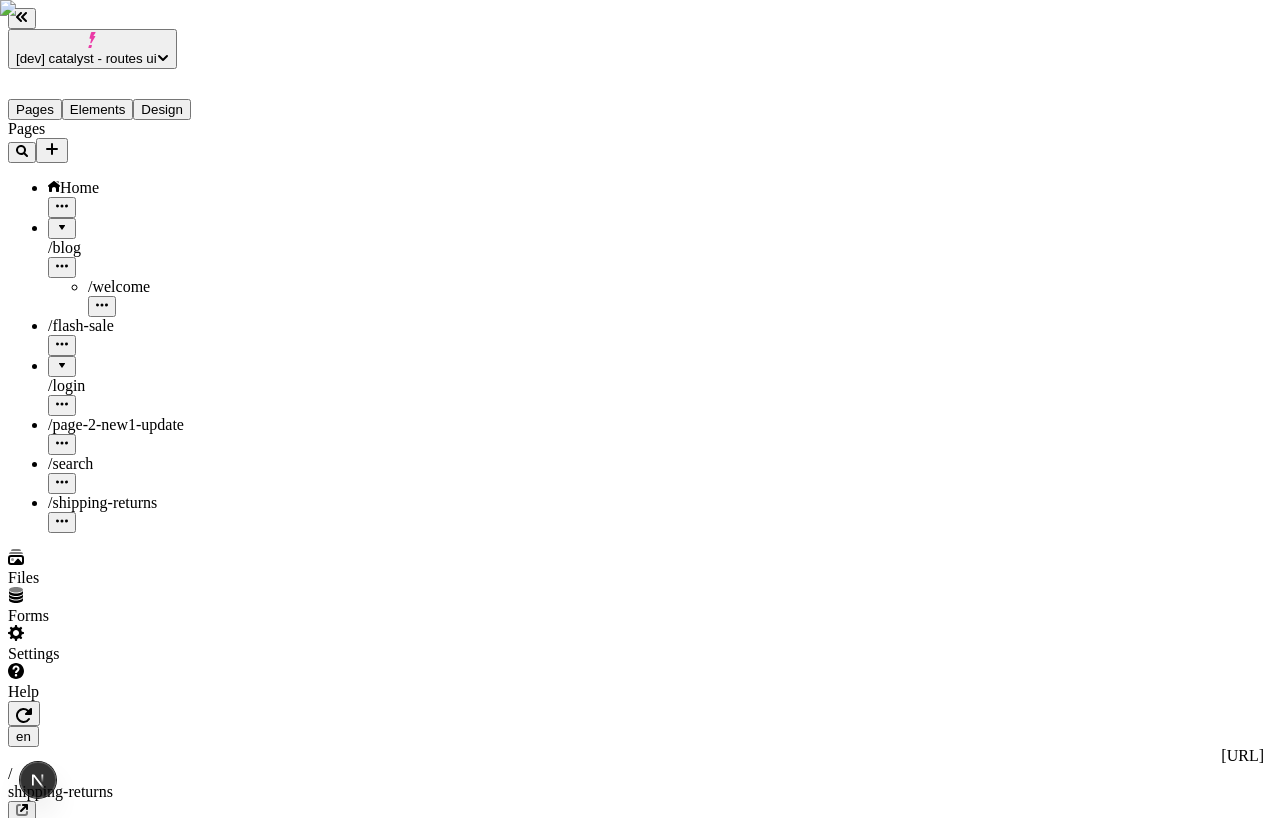click 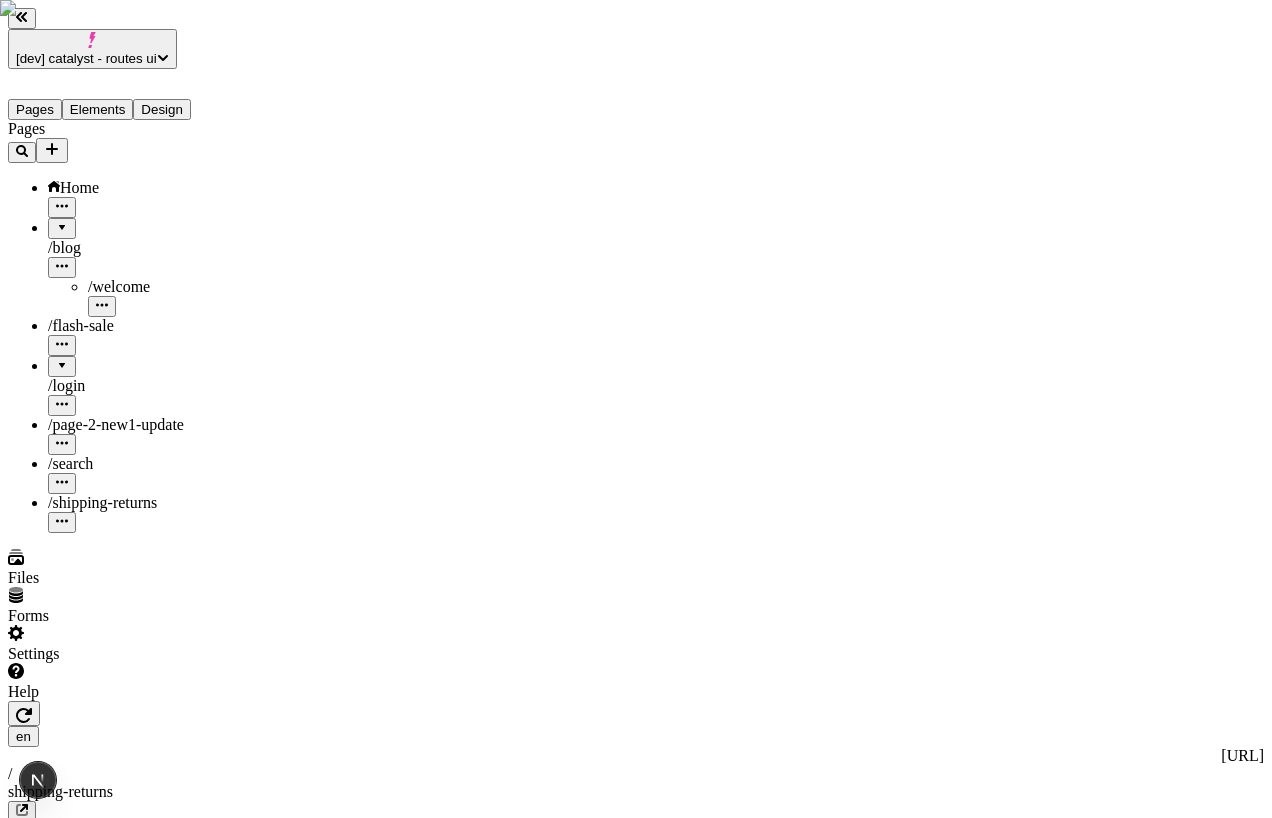 click on "Home" at bounding box center (148, 188) 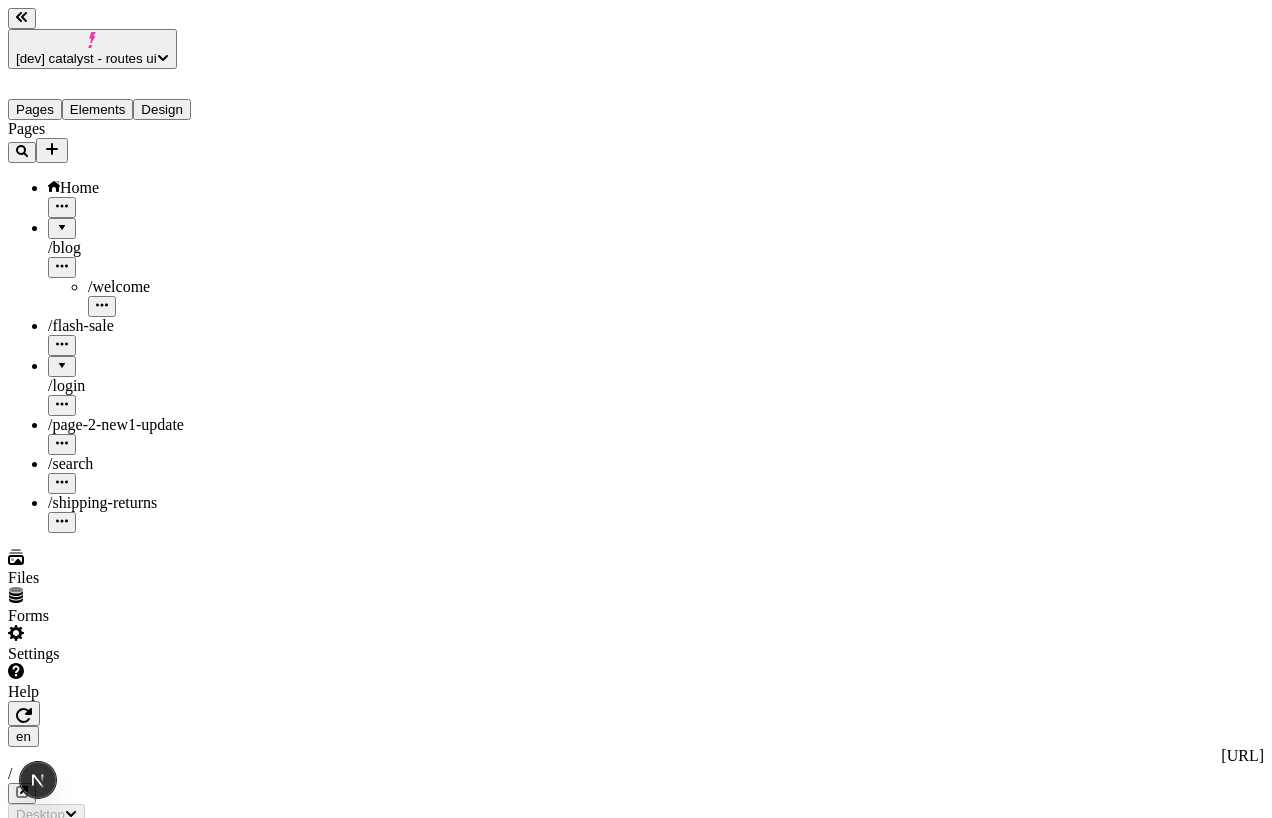 type on "/" 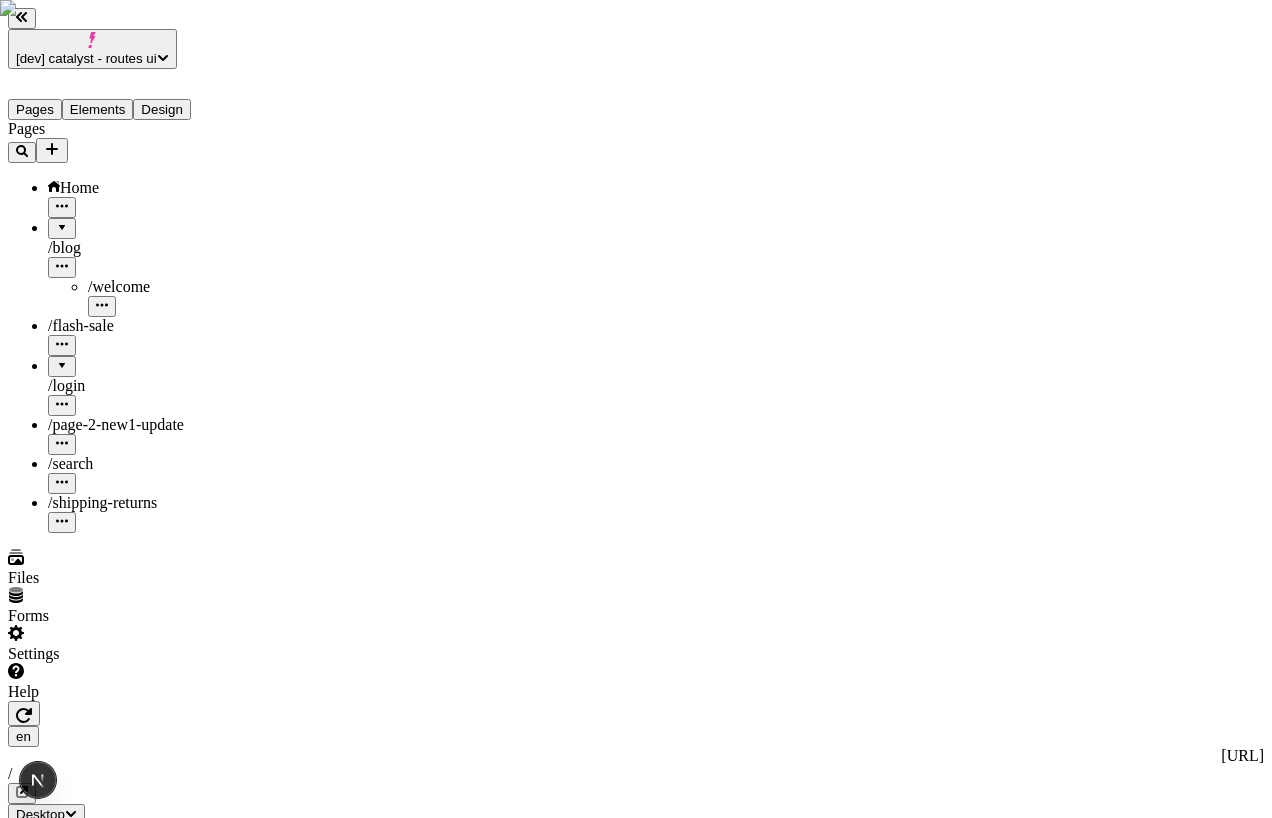 scroll, scrollTop: 0, scrollLeft: 0, axis: both 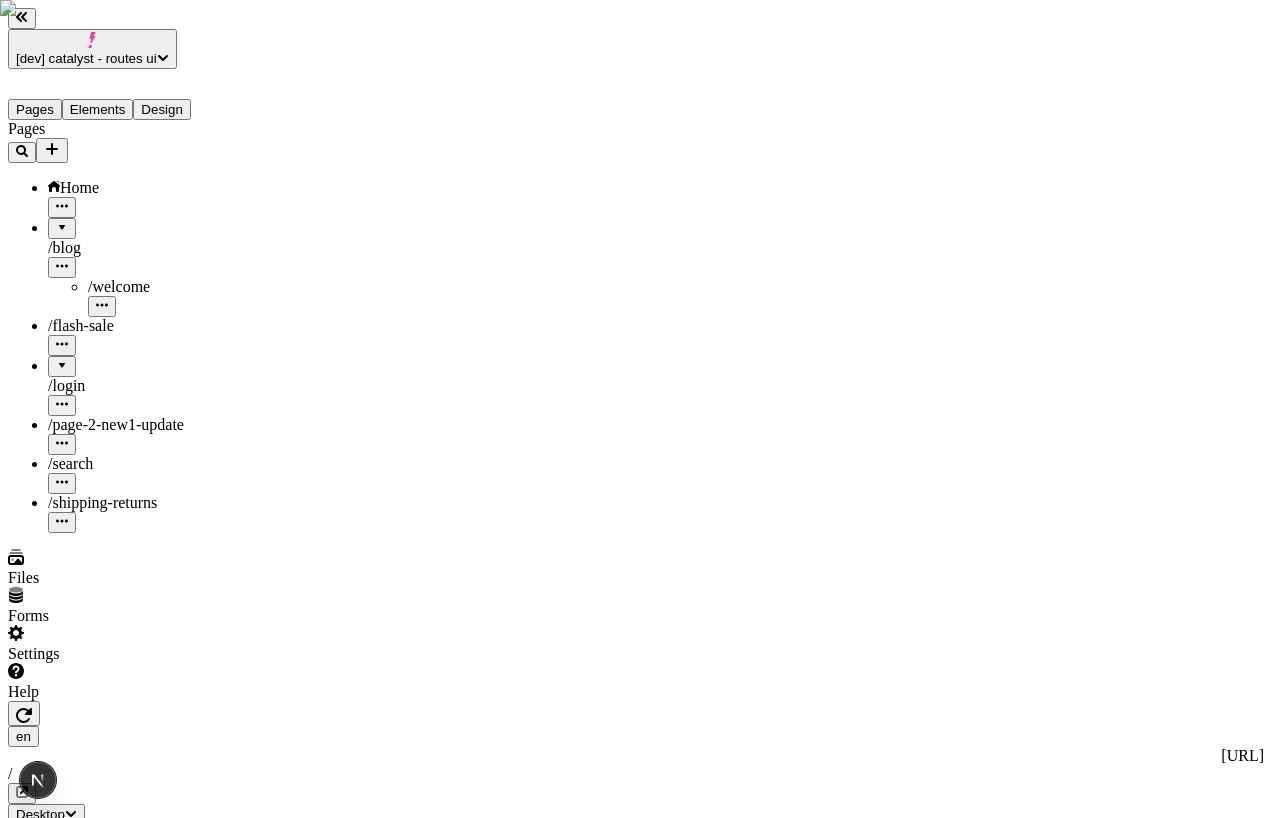 click 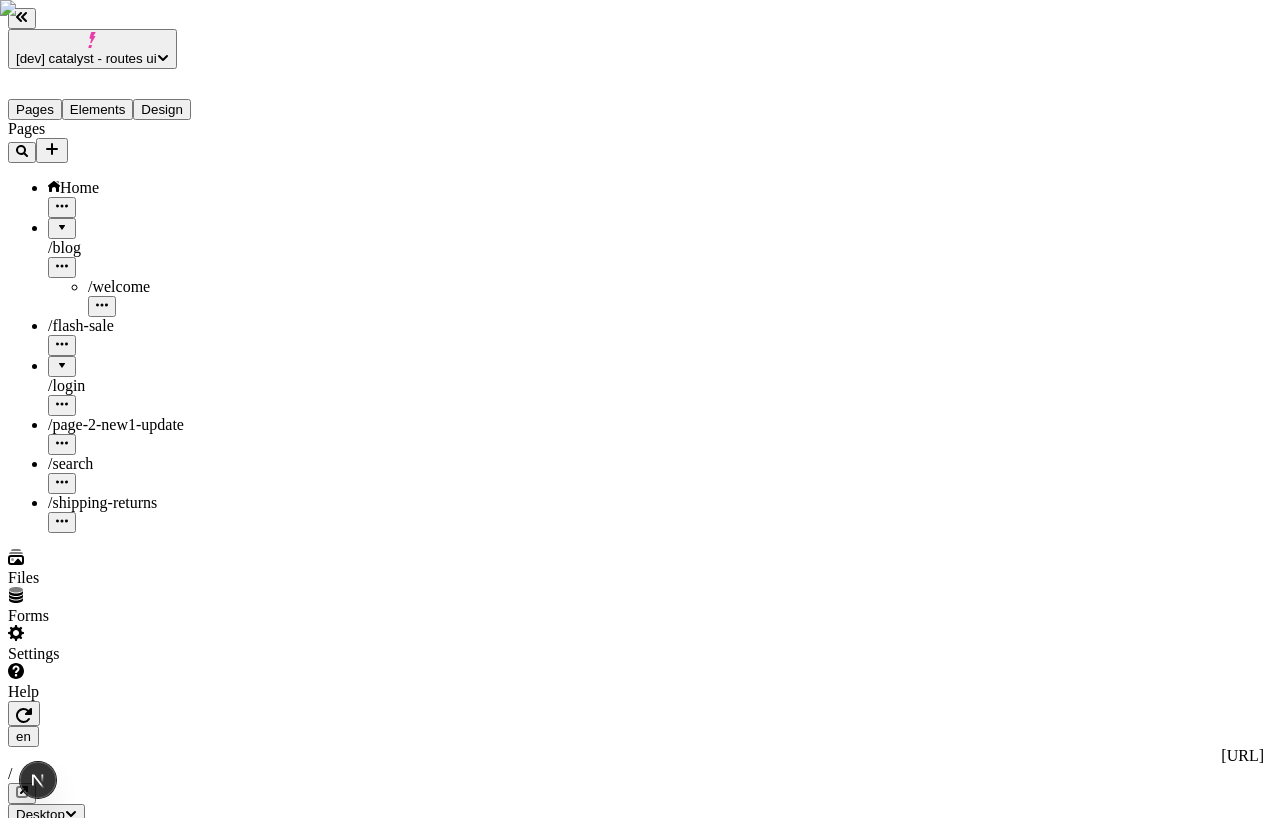 scroll, scrollTop: 0, scrollLeft: 403, axis: horizontal 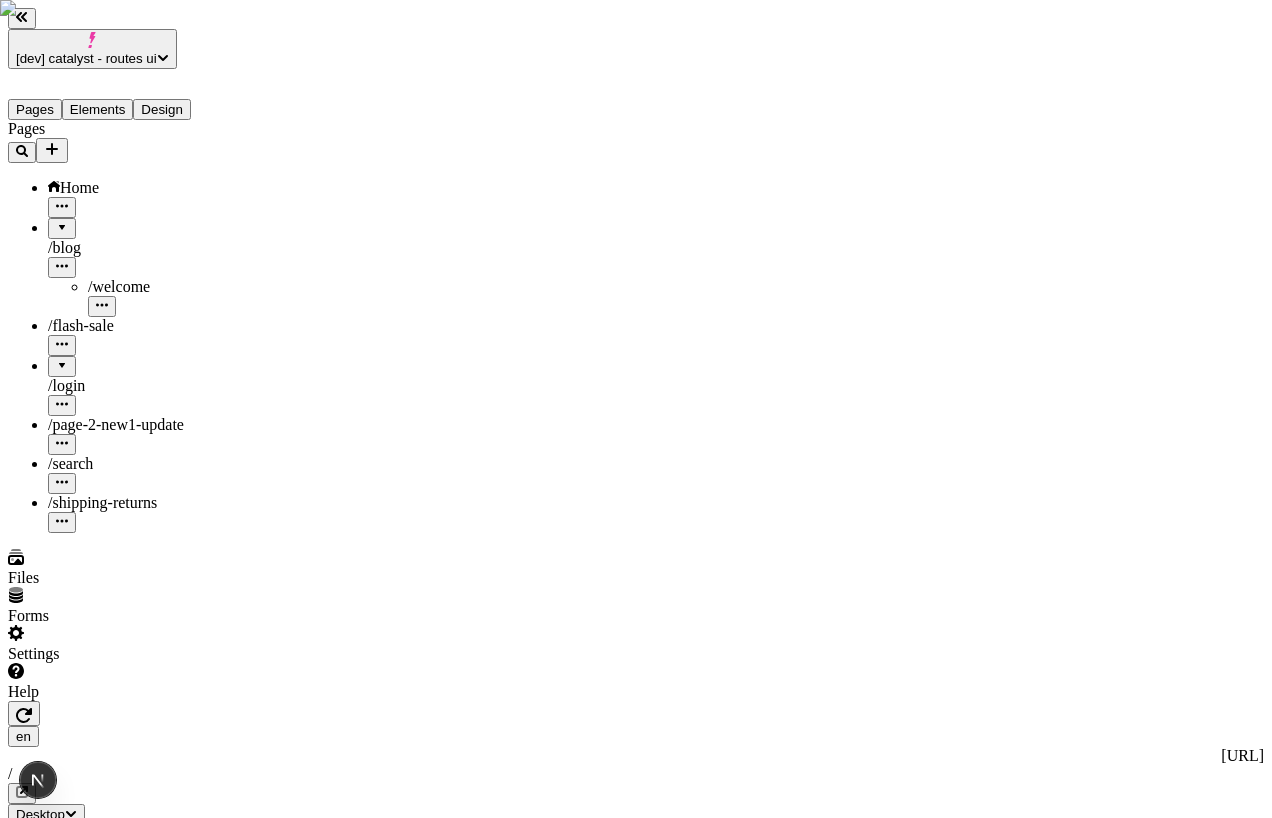 click 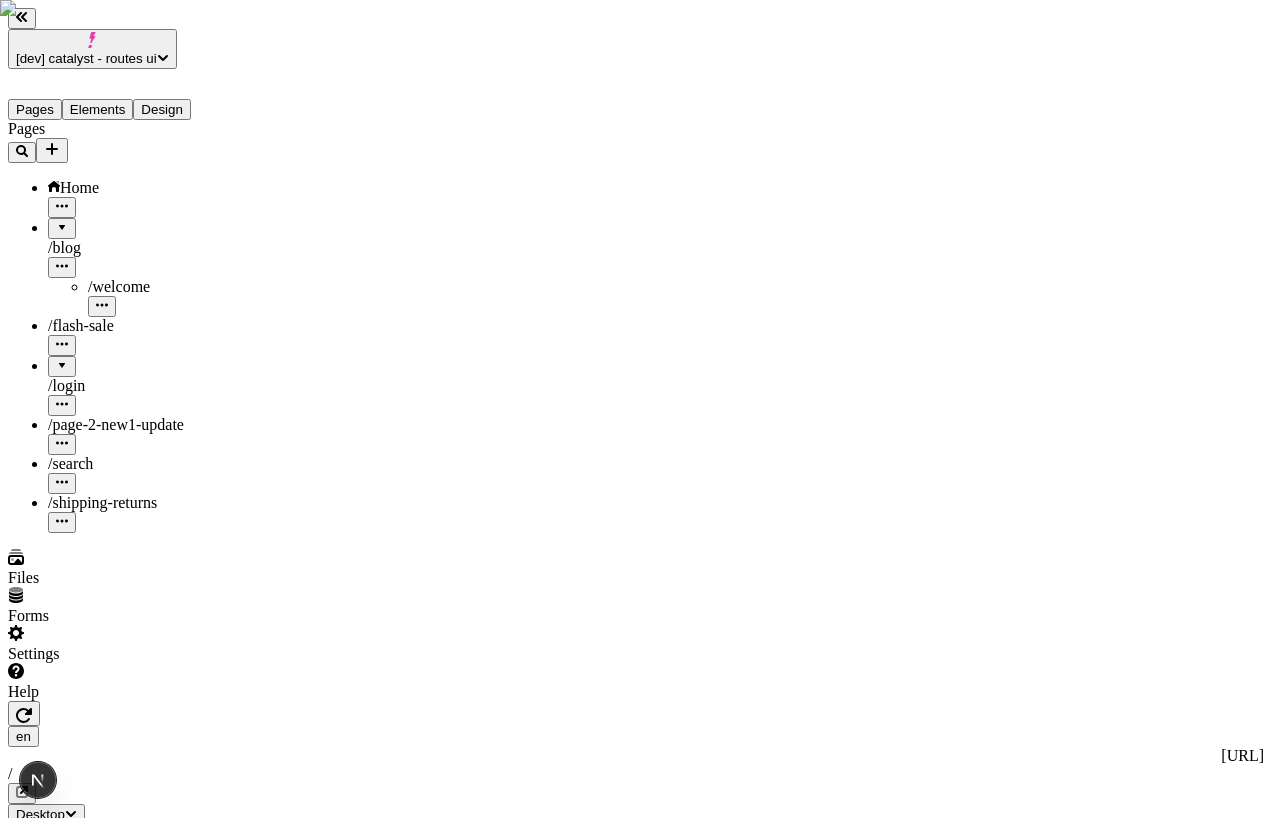 click at bounding box center [24, 2498] 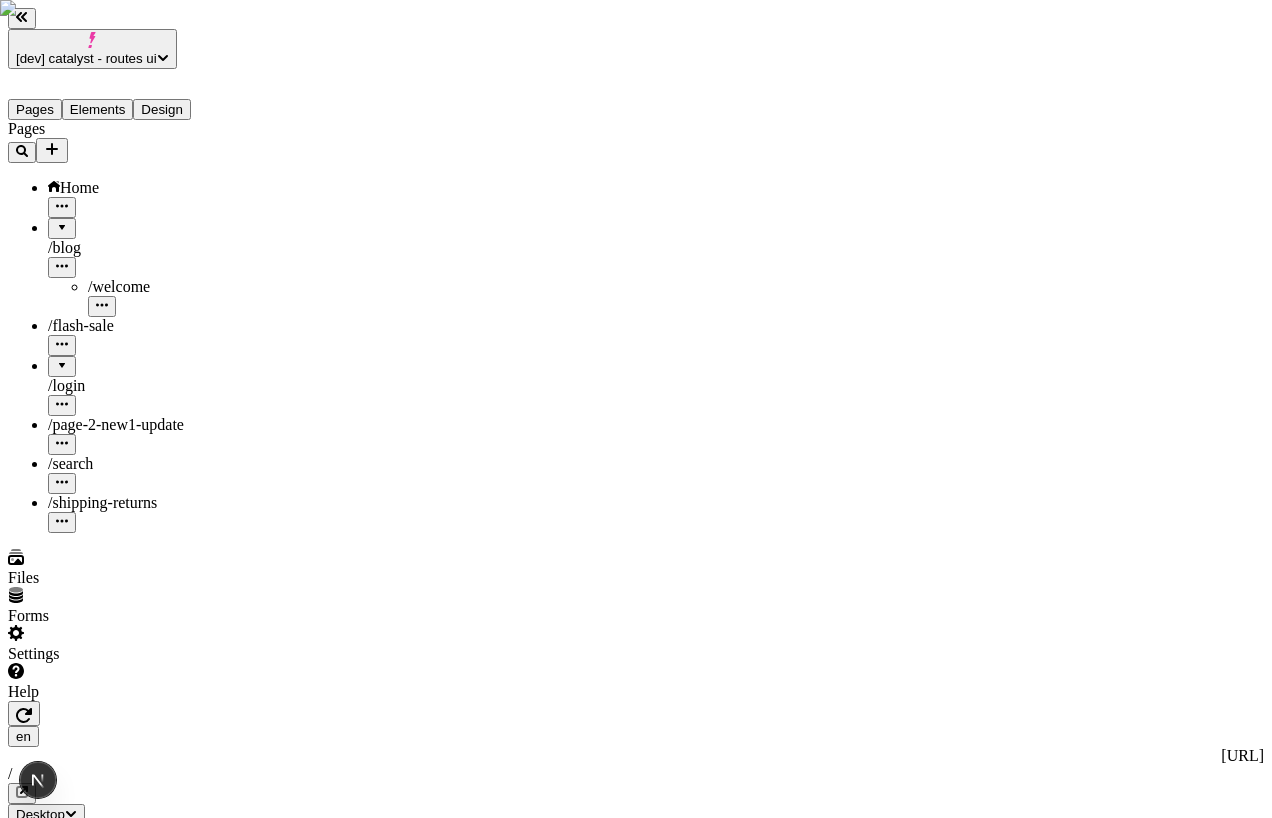click 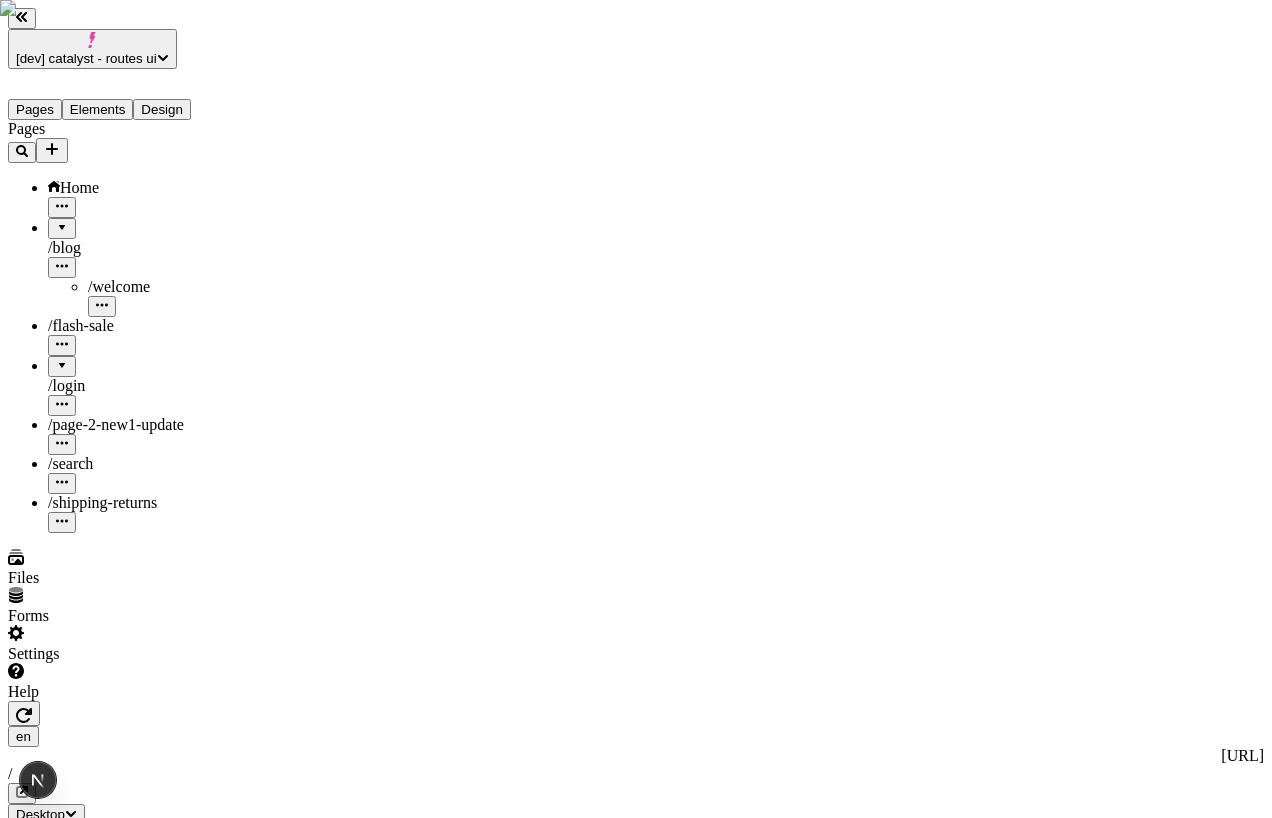 click on "Section" at bounding box center (38, 2468) 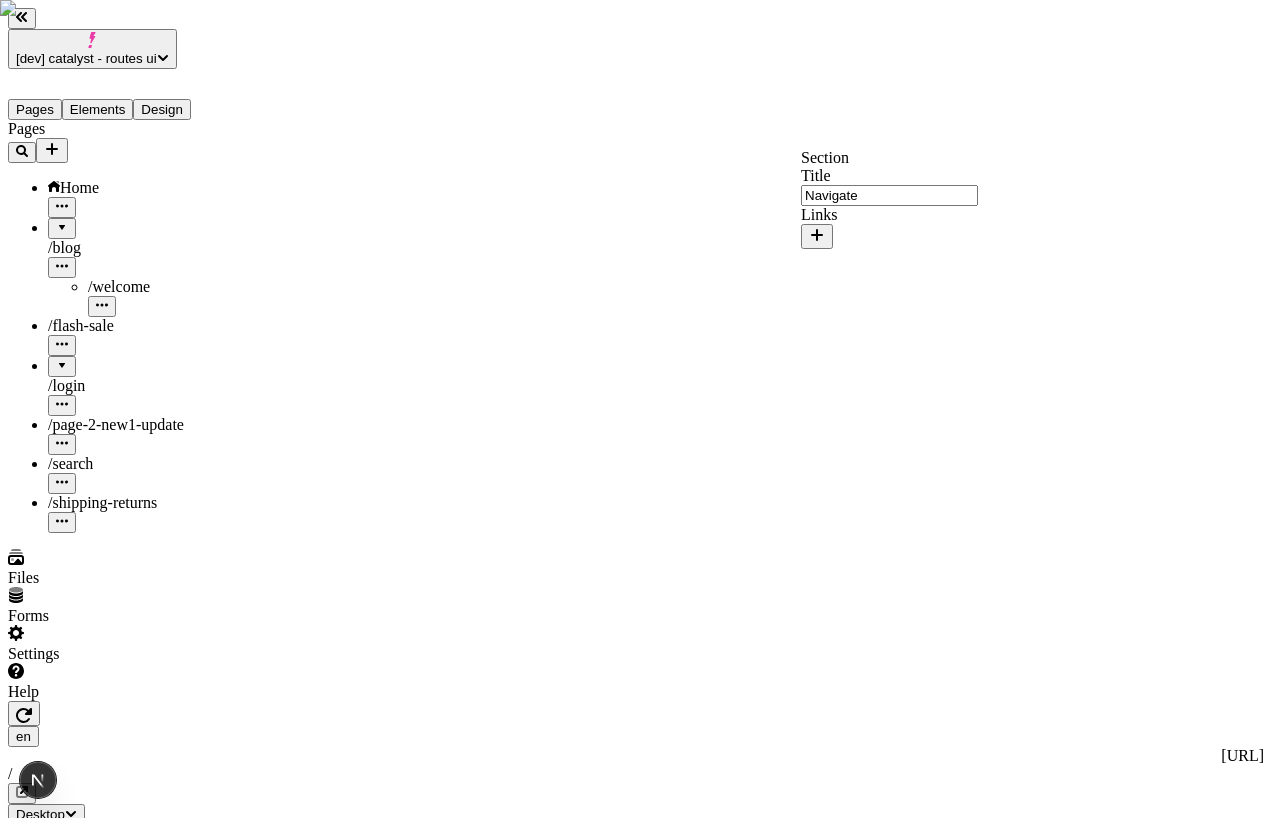 type on "Navigate" 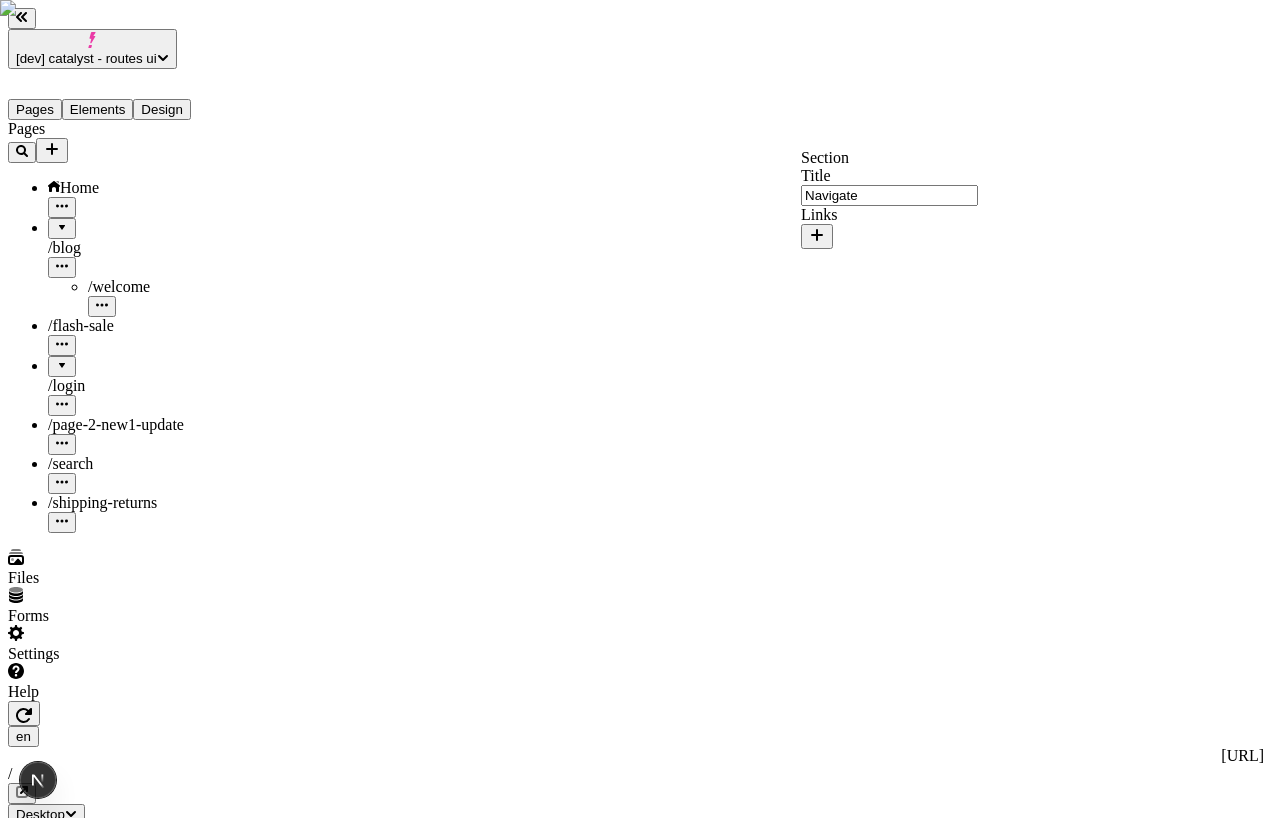 click 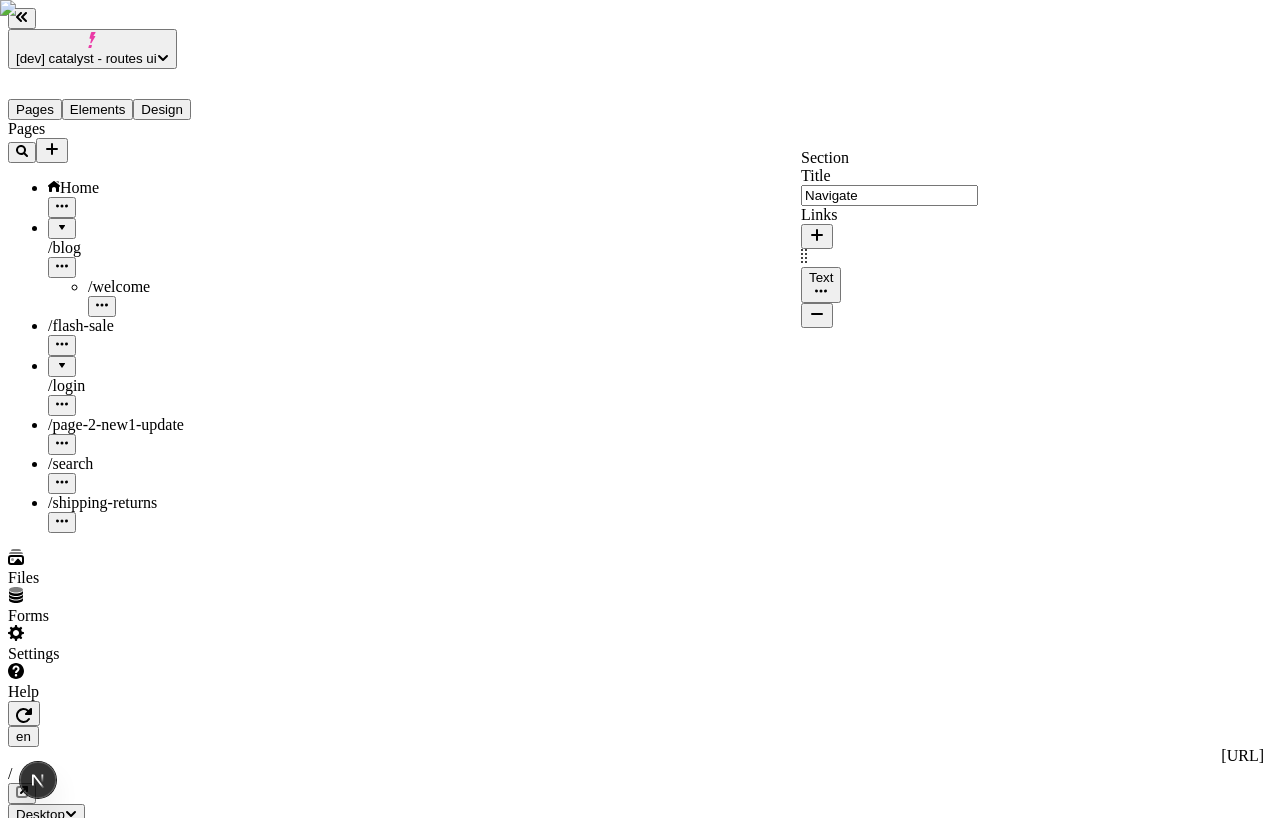 click on "Text" at bounding box center (821, 277) 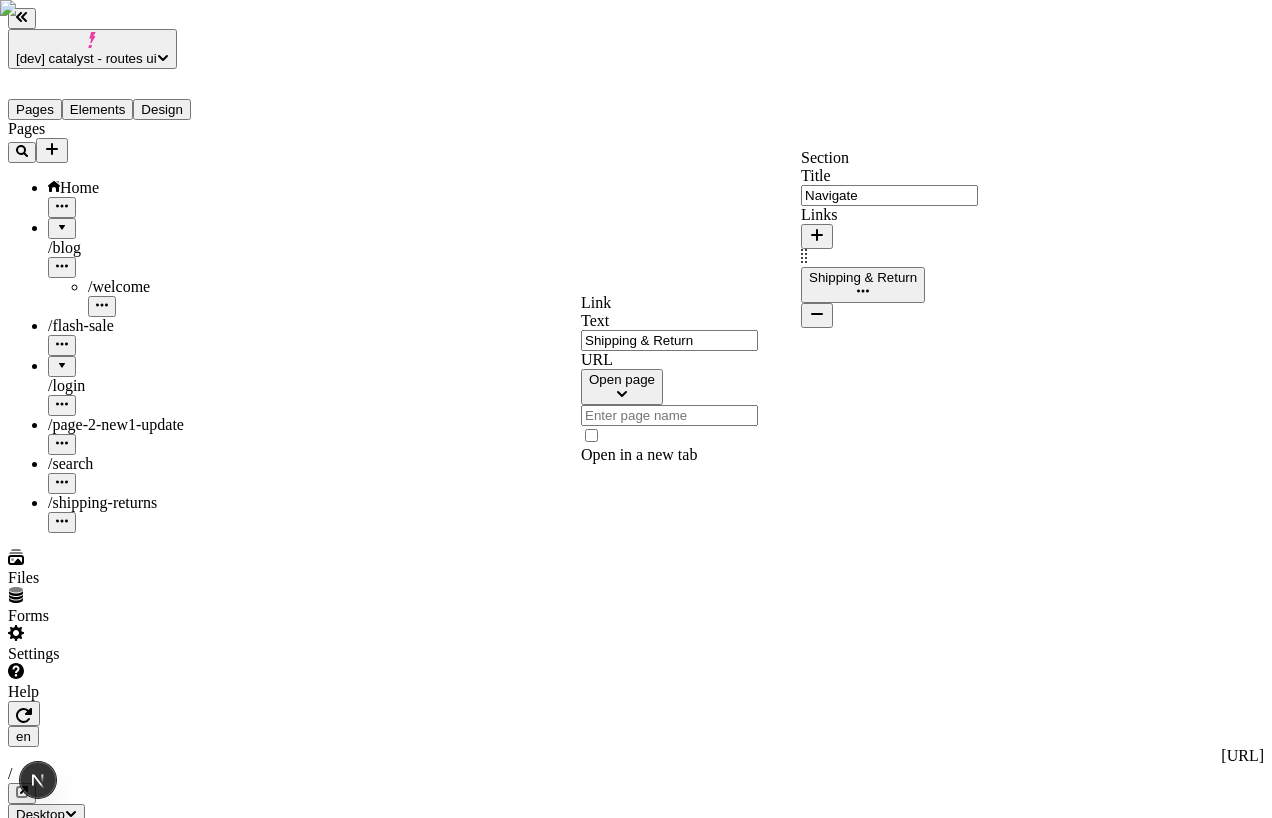 type on "Shipping & Return" 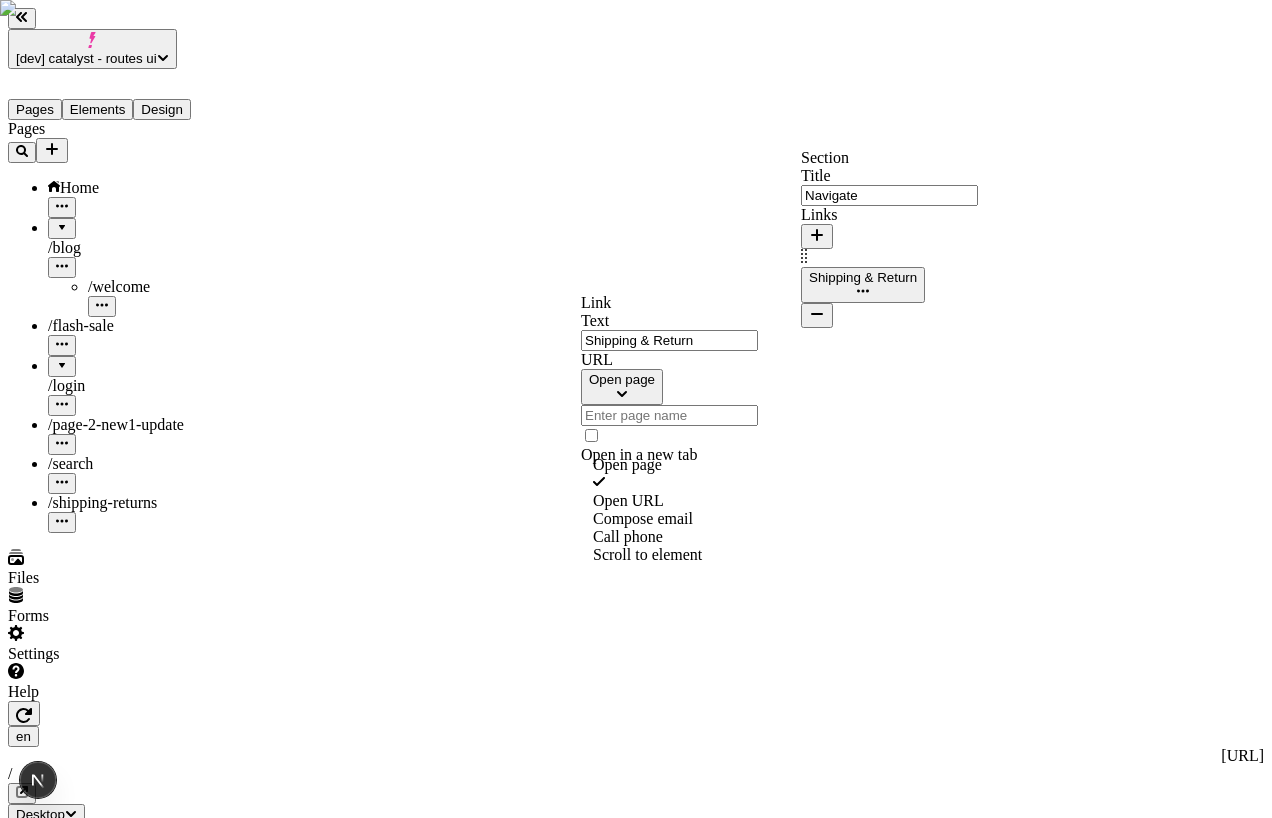 click on "Open URL" at bounding box center [701, 501] 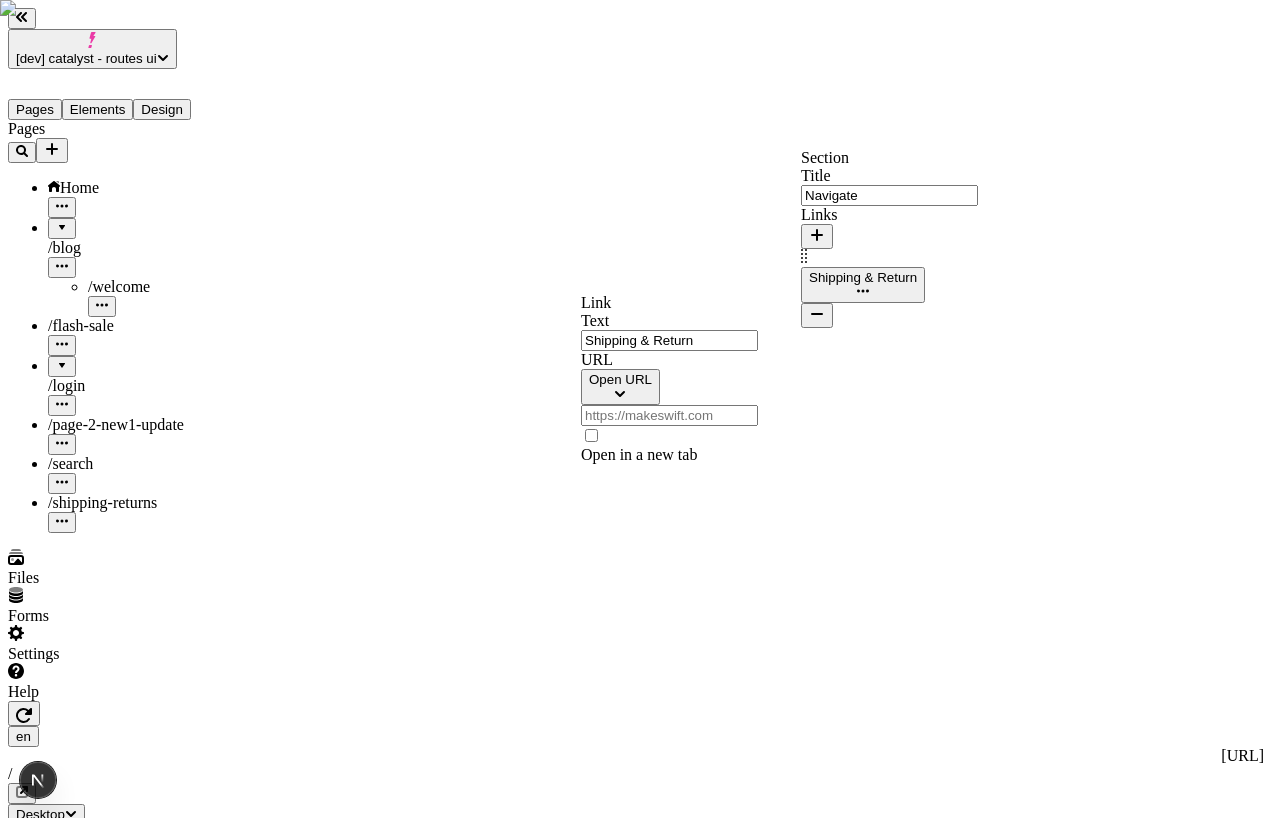 click at bounding box center (669, 415) 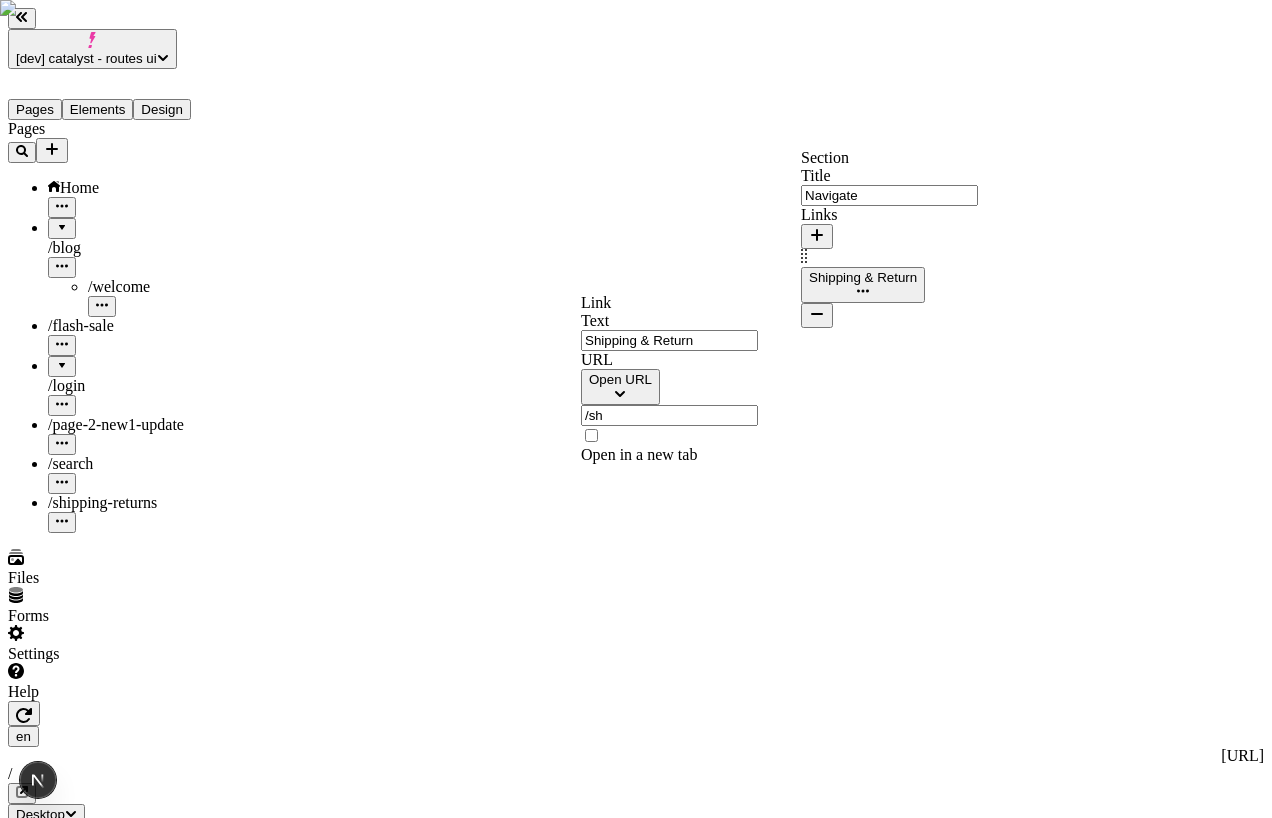 type on "/shi" 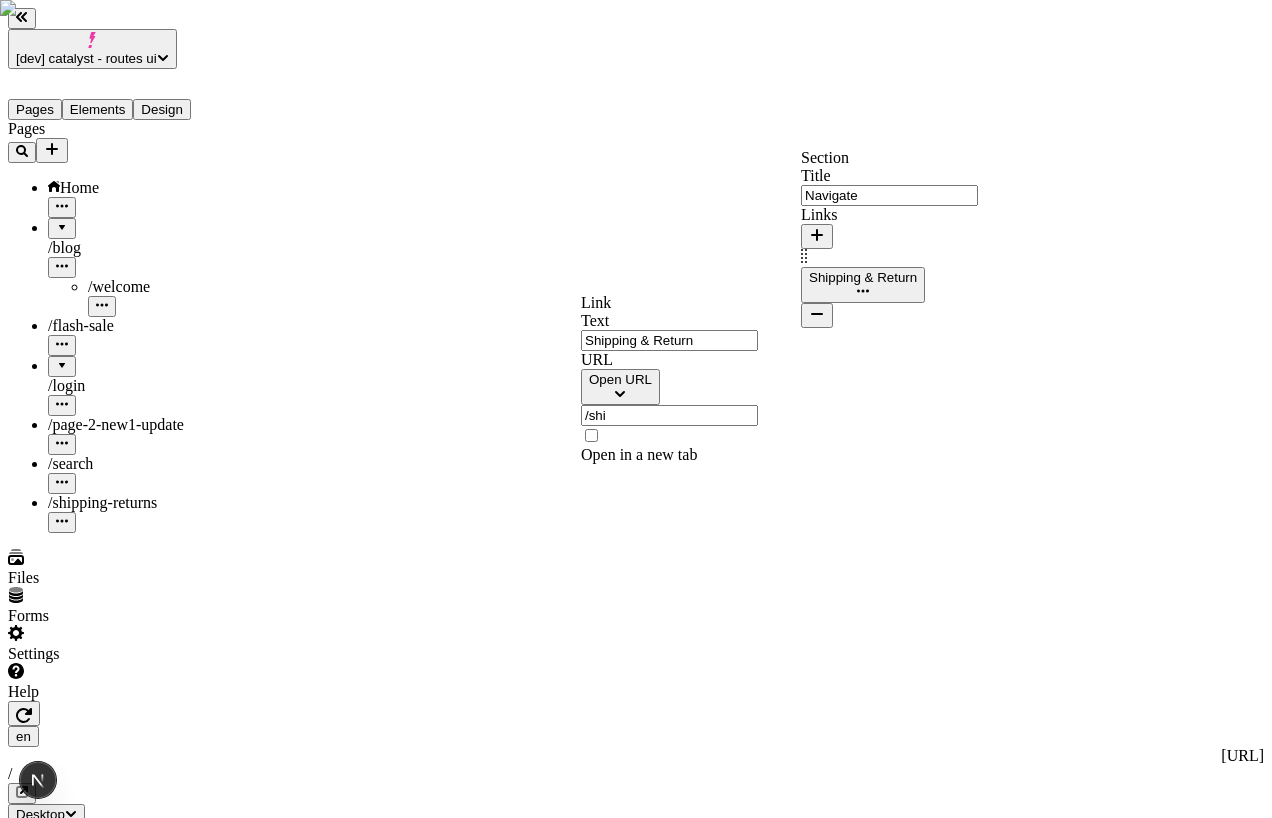 type 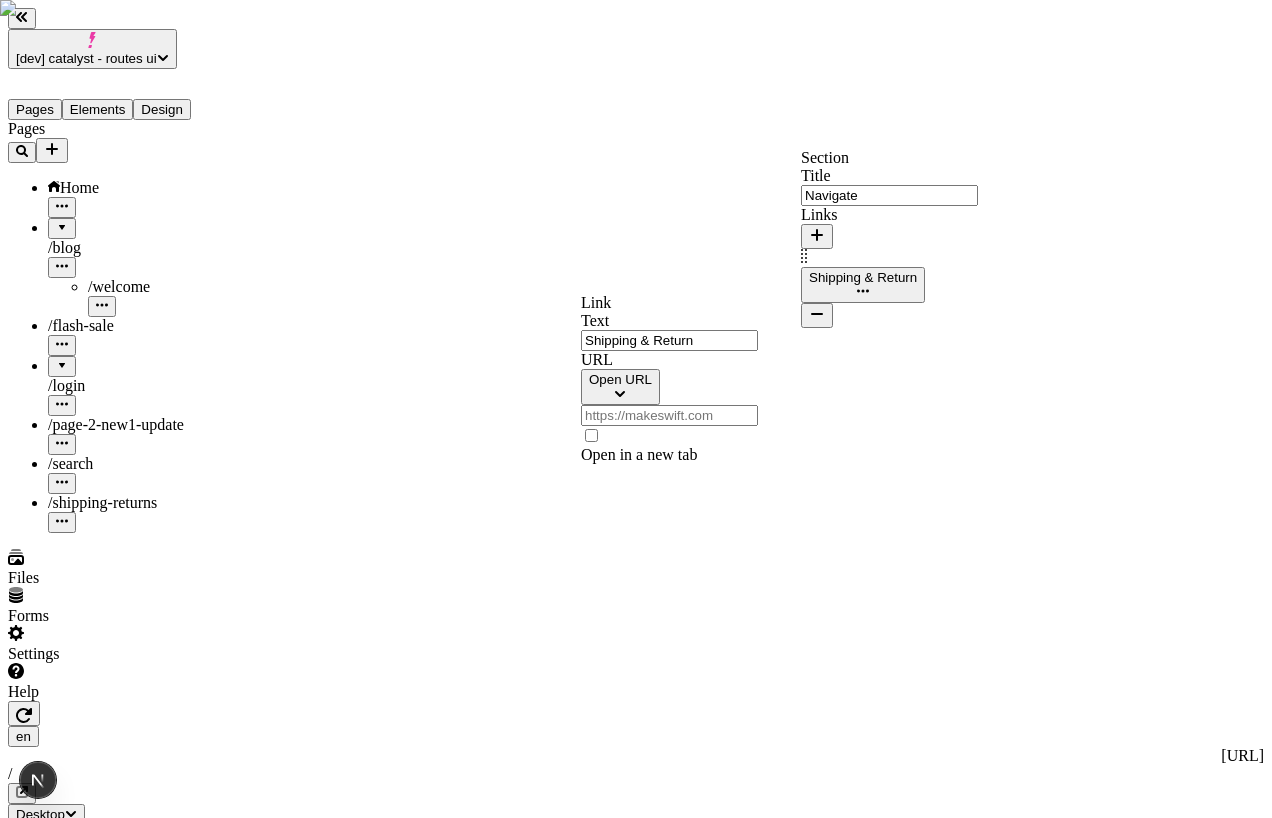 click on "Open URL" at bounding box center (620, 379) 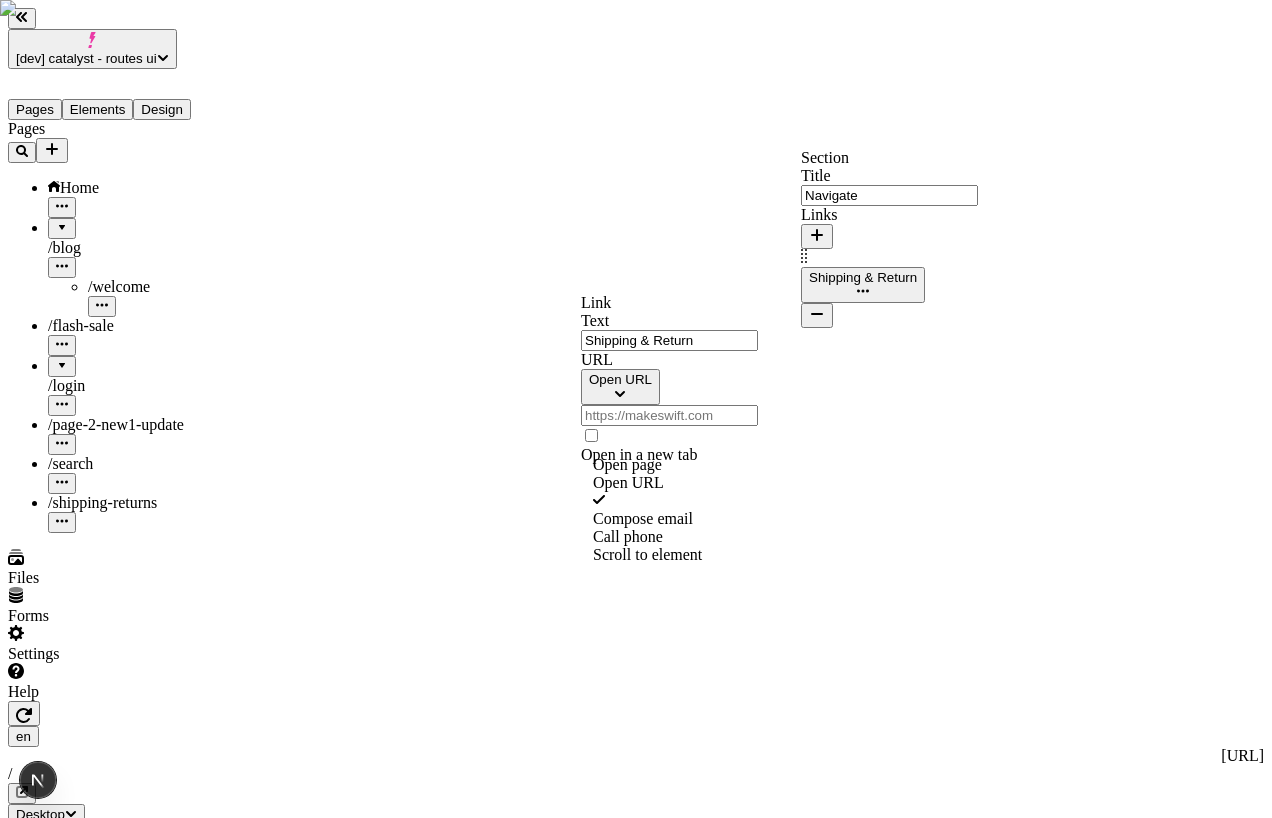 click on "Open page" at bounding box center (701, 465) 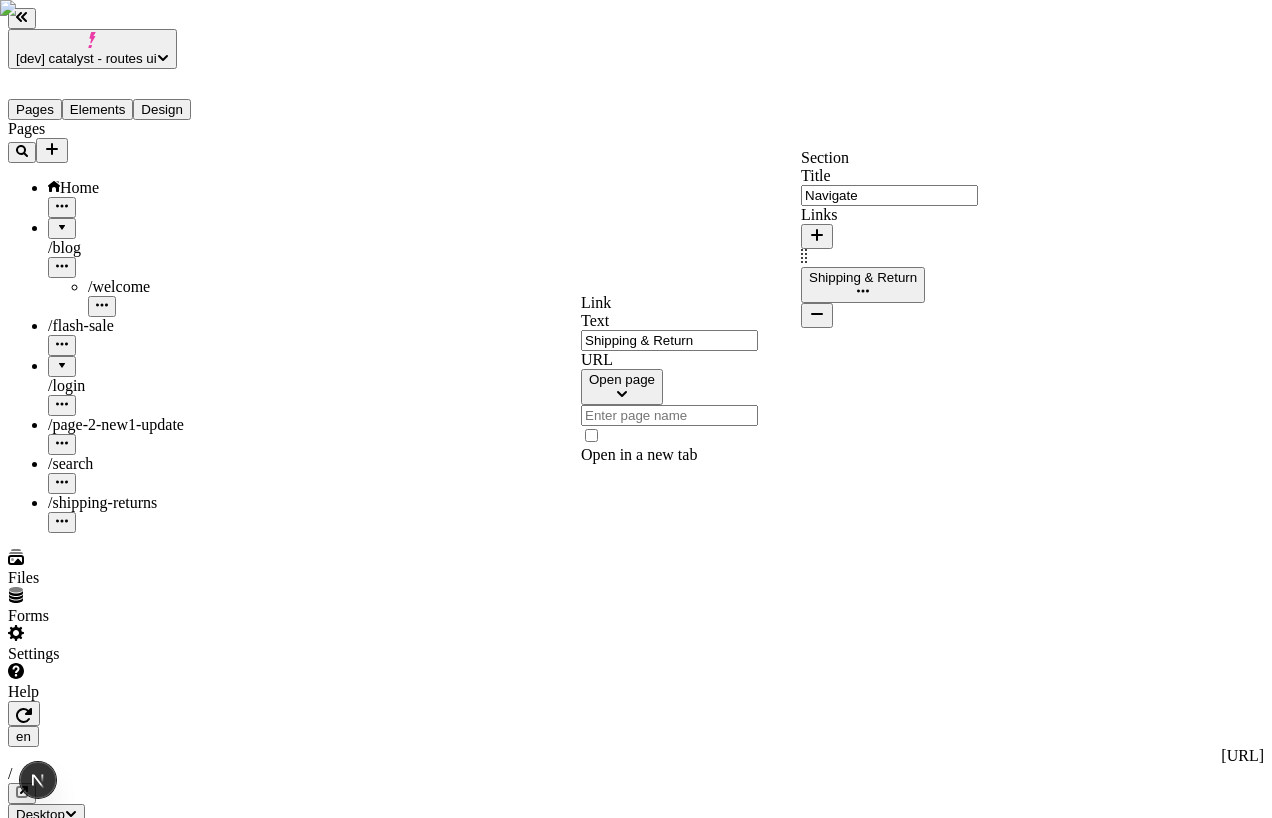 click at bounding box center [669, 415] 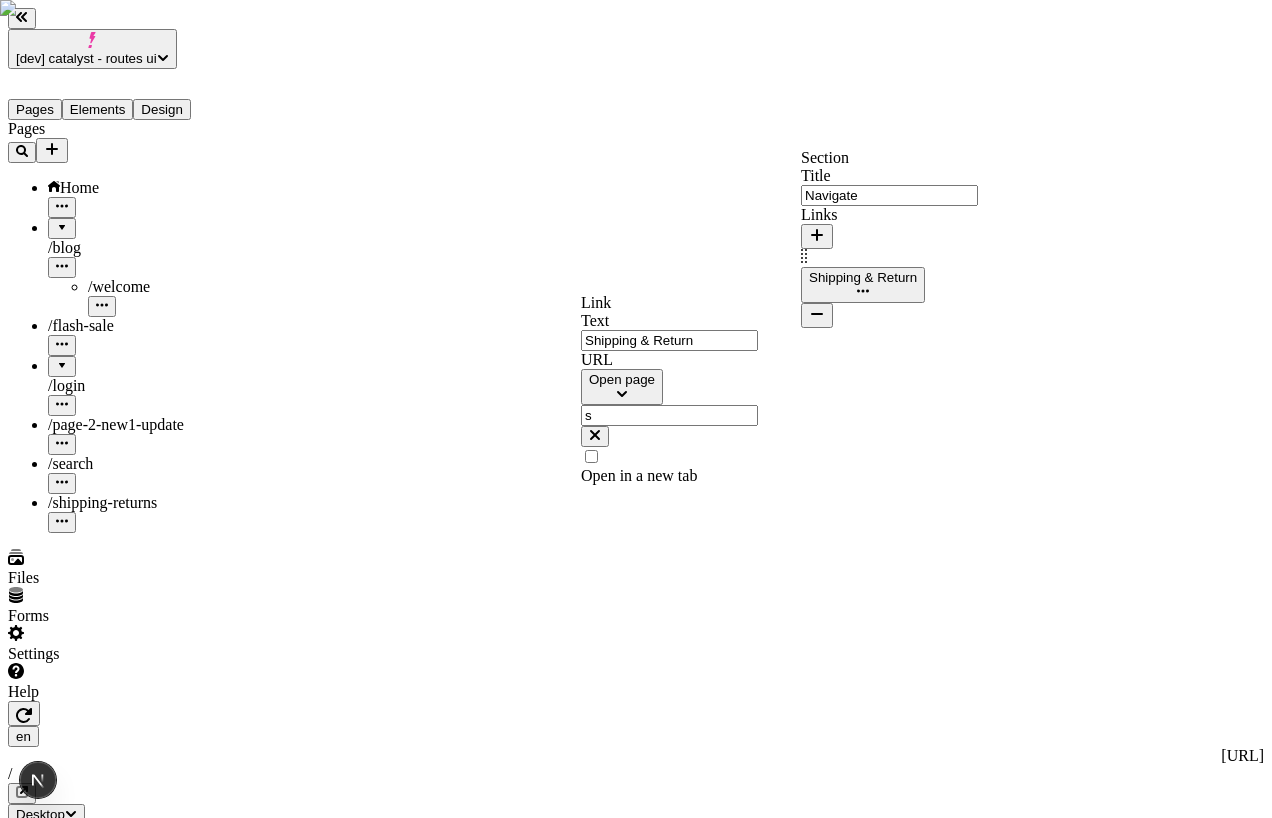 type 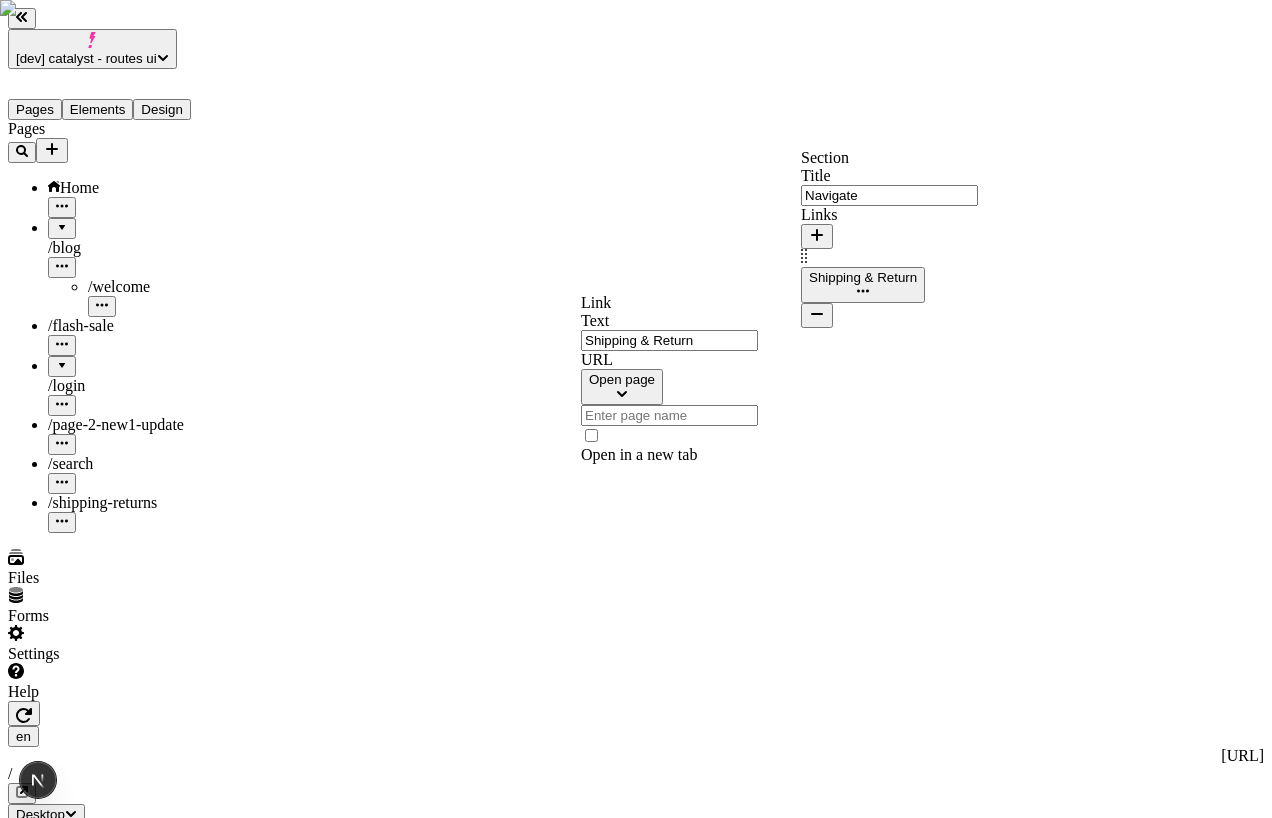 click on "Open page" at bounding box center (622, 379) 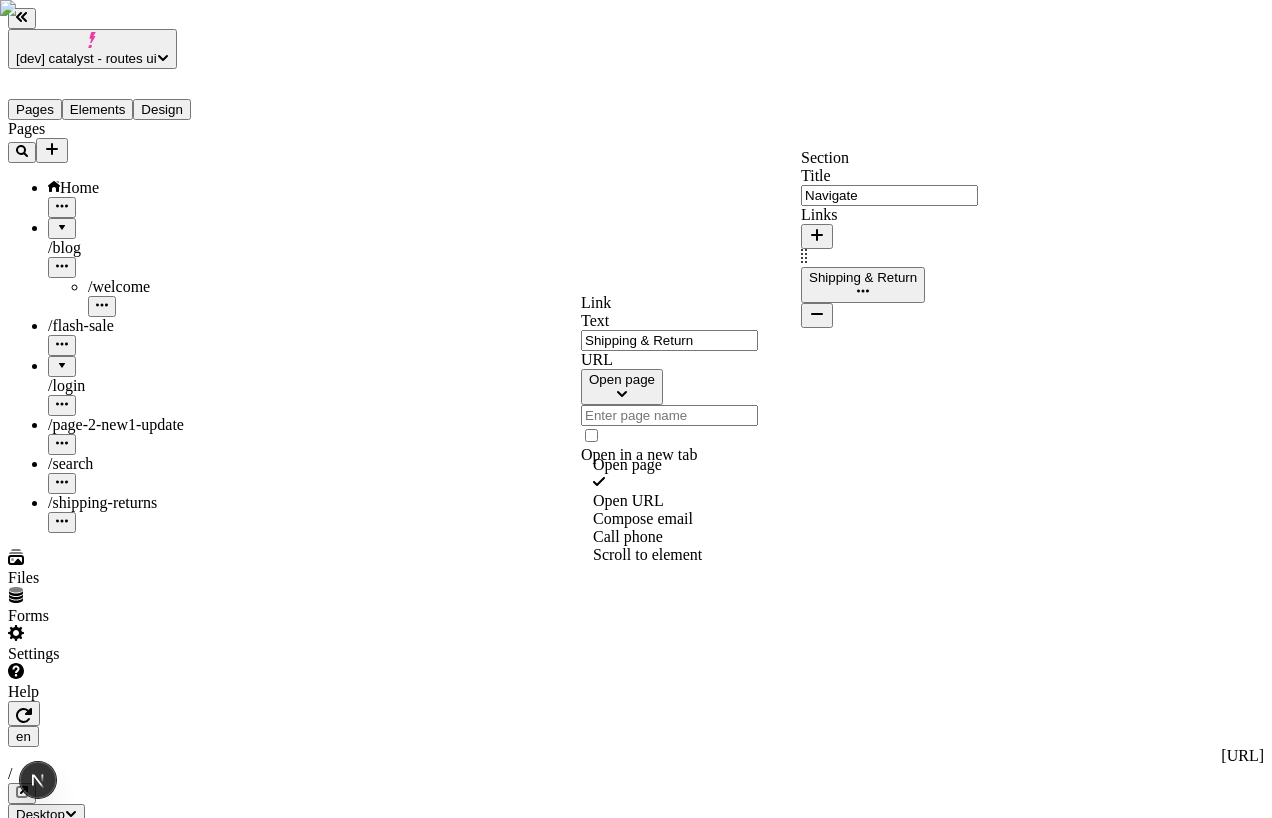 click on "Open URL" at bounding box center [701, 501] 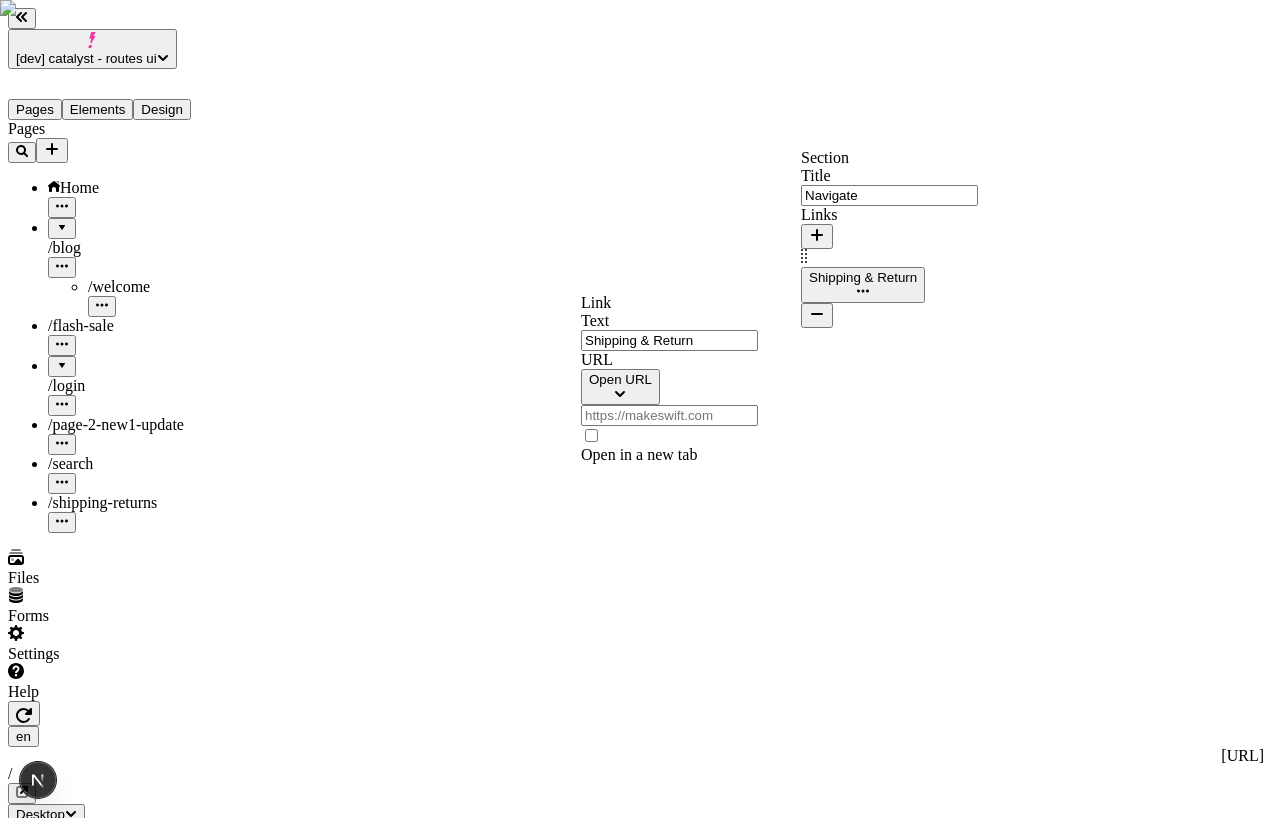 click at bounding box center [669, 415] 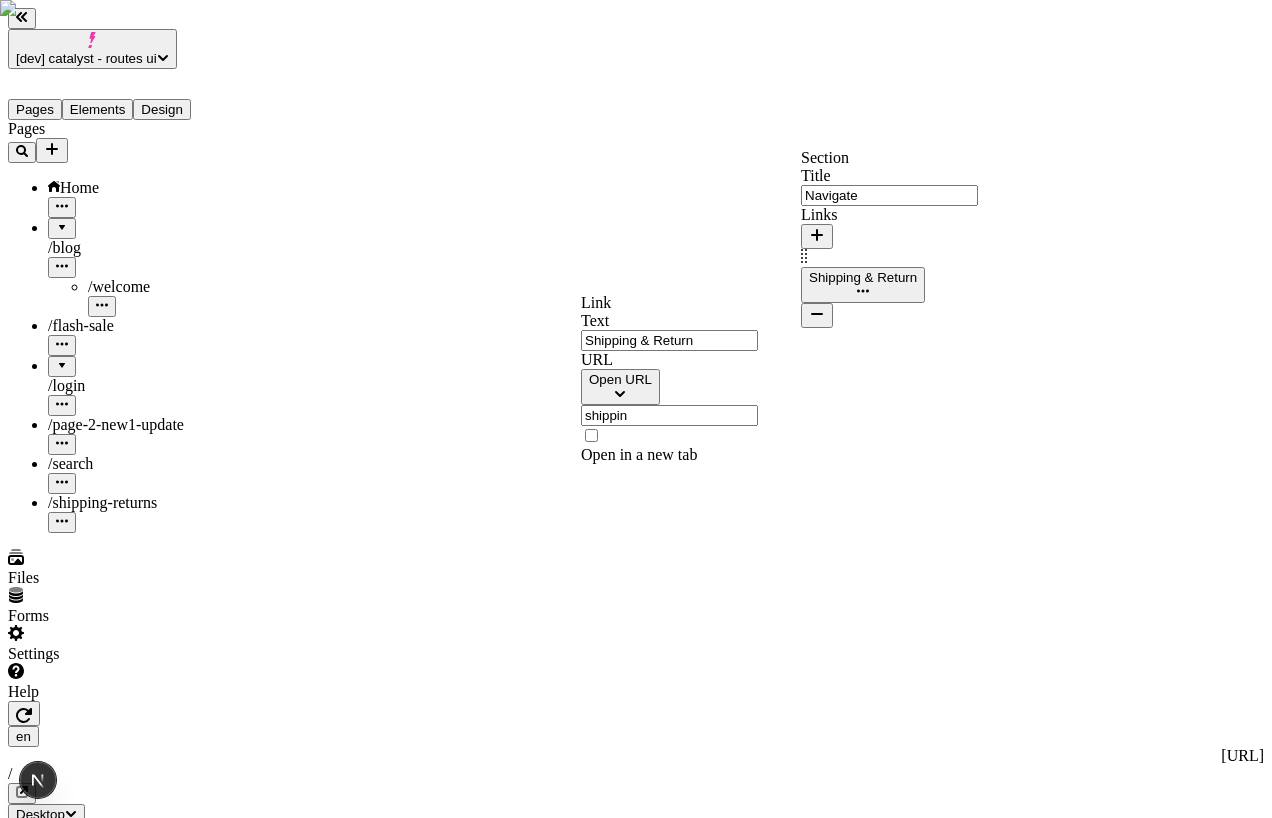 type on "shipping" 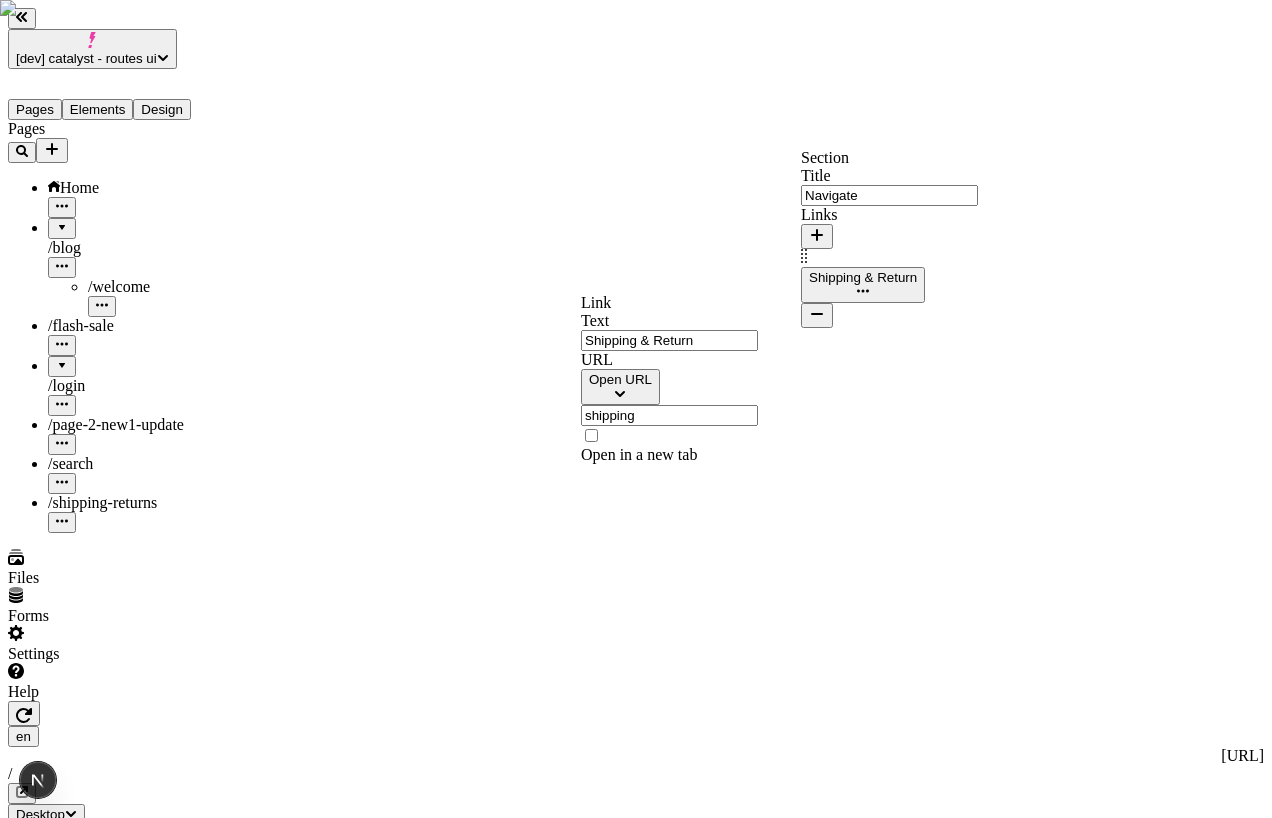type 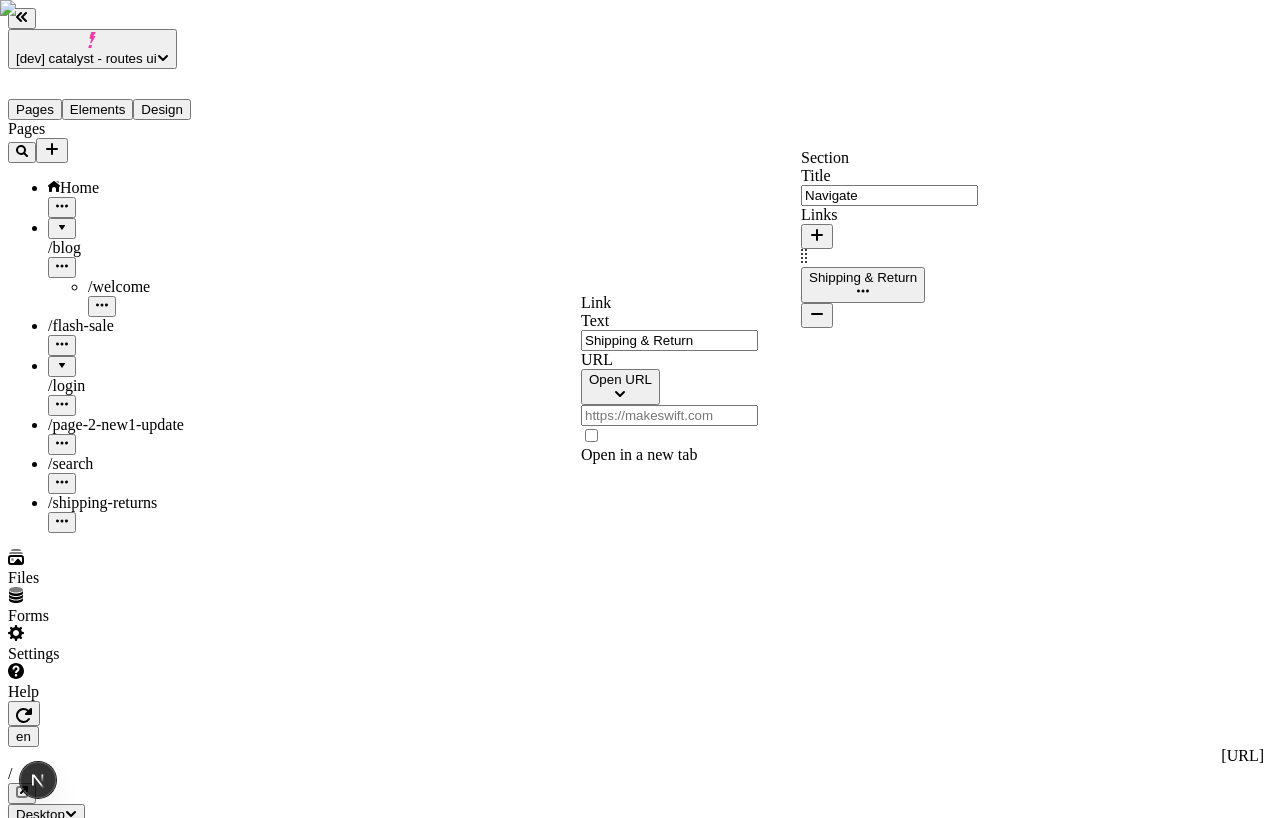 click on "Open URL" at bounding box center [620, 379] 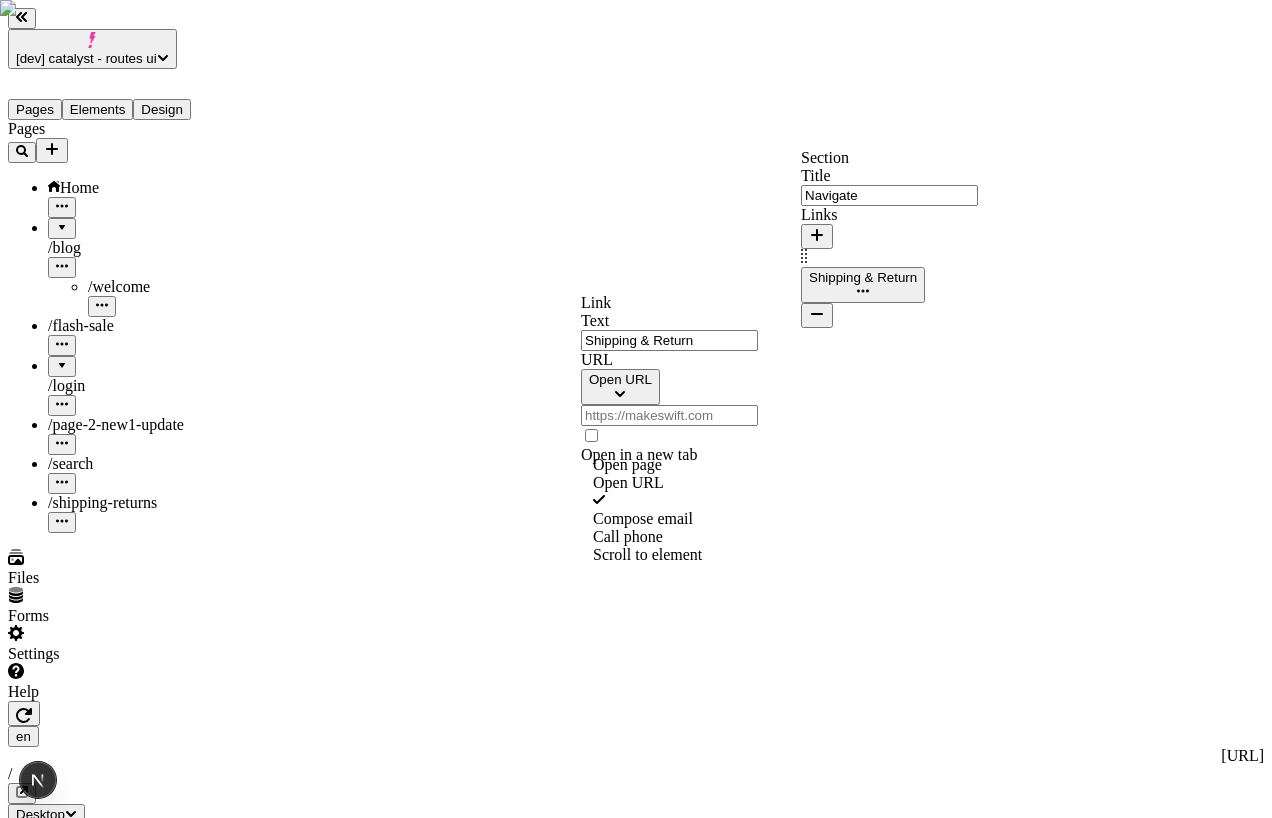 click on "Open page" at bounding box center (701, 465) 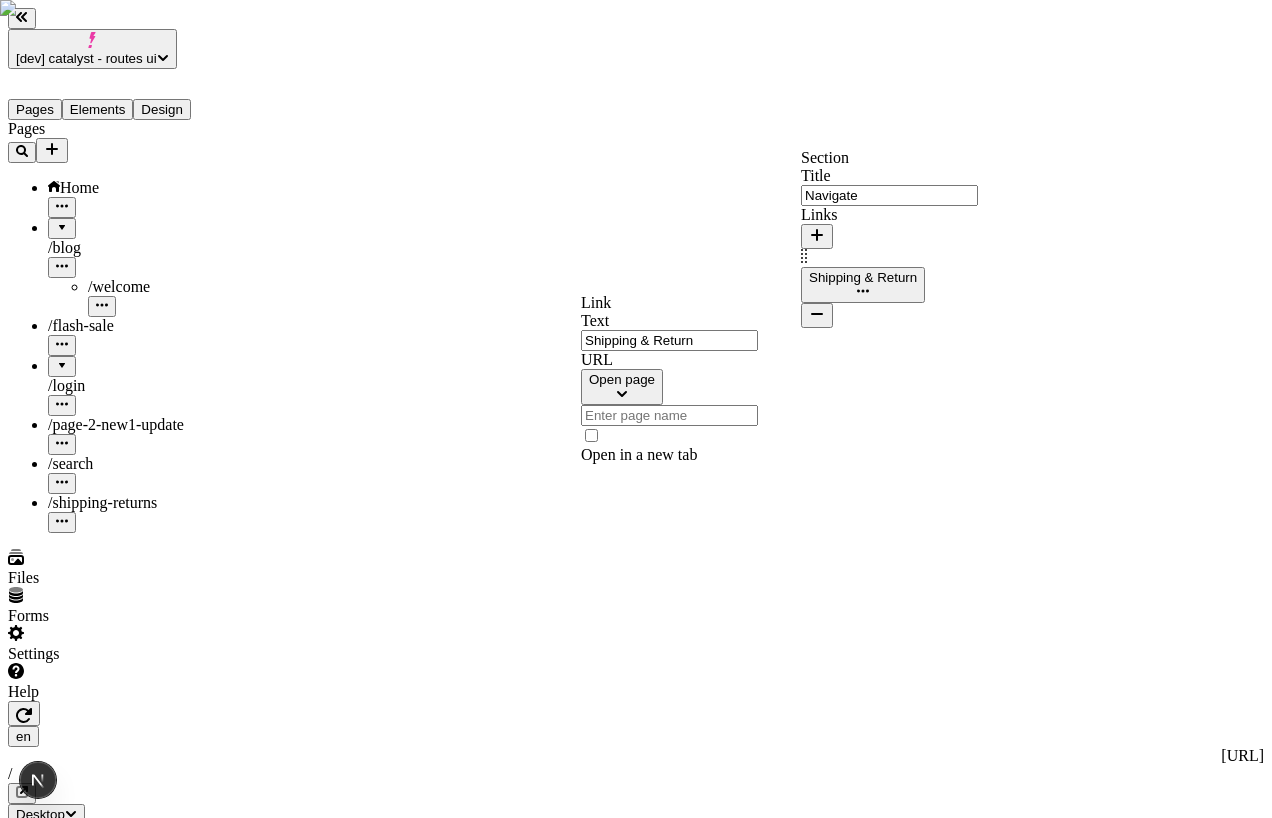 click at bounding box center [669, 415] 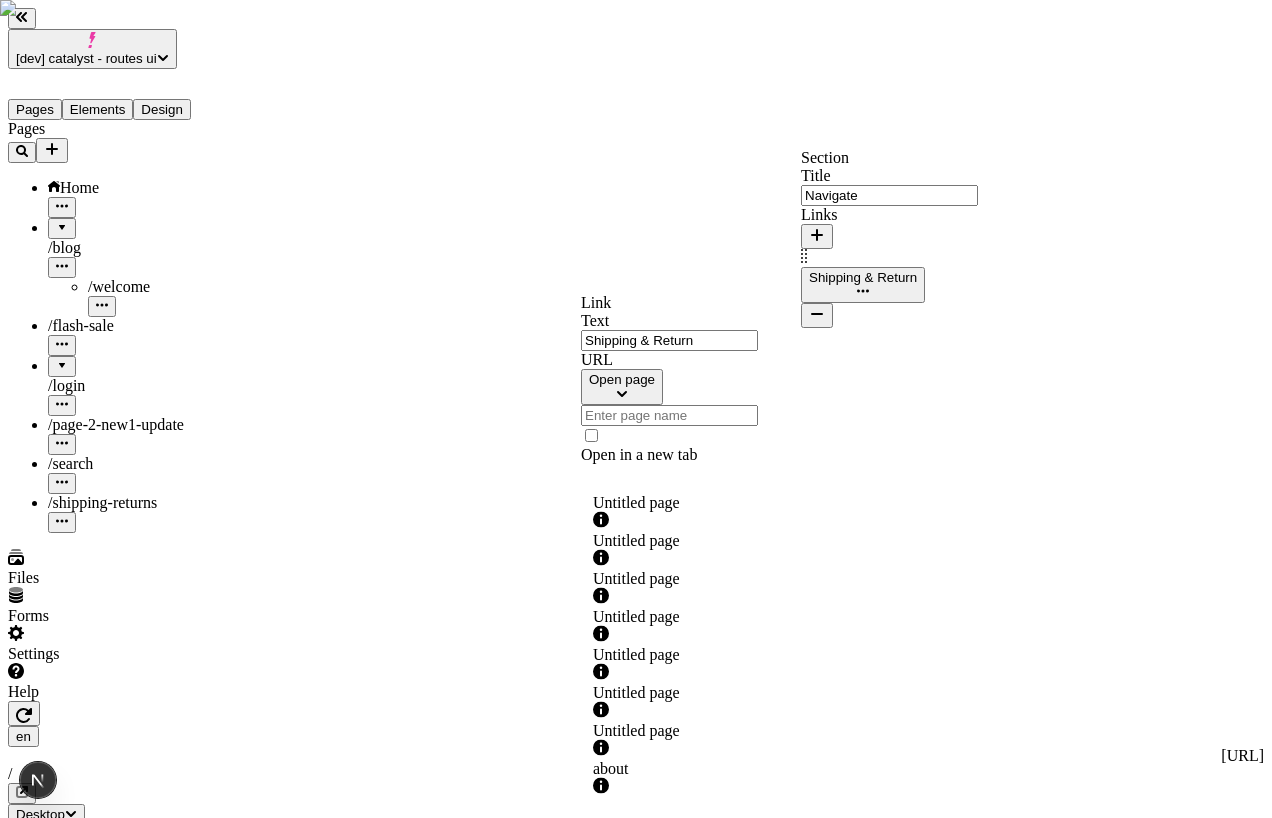 click on "Untitled page" at bounding box center [701, 731] 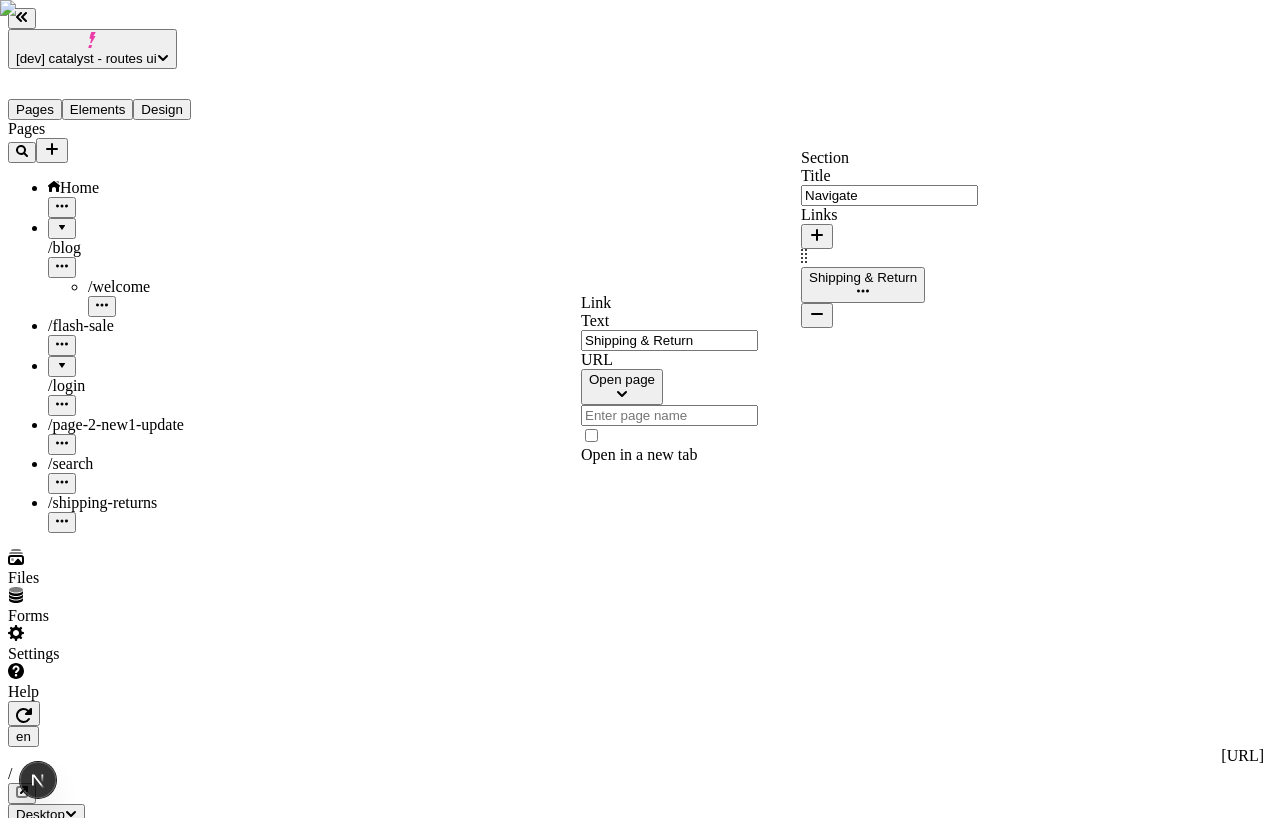 type on "Untitled page" 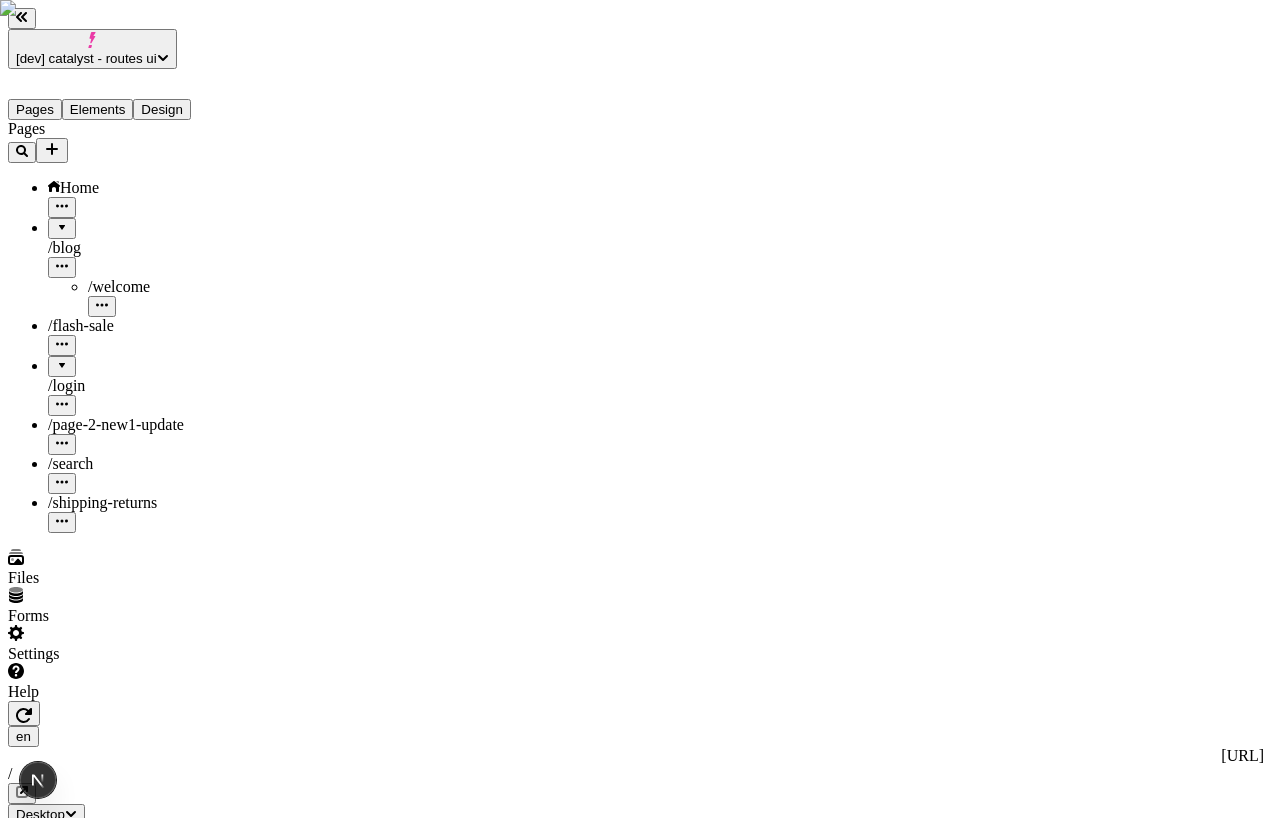 click 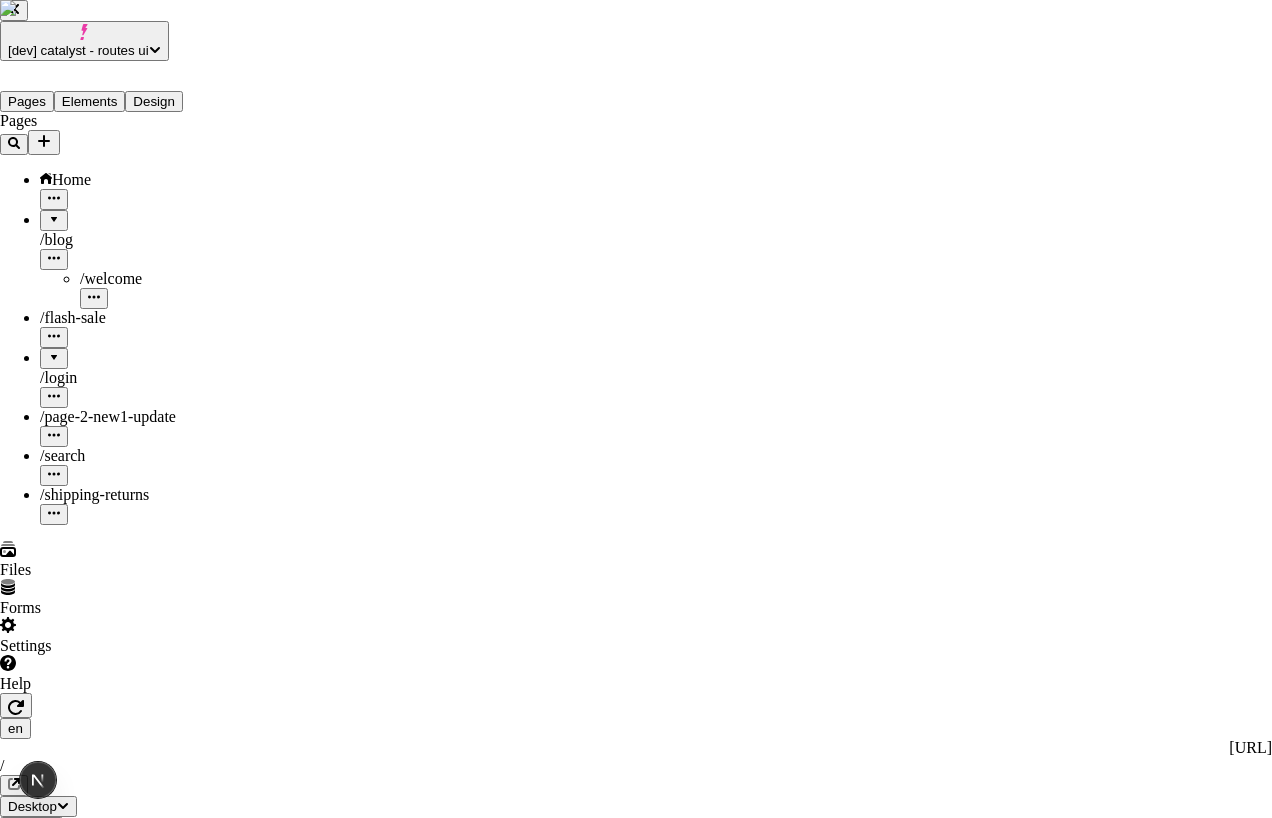 click at bounding box center [696, 2910] 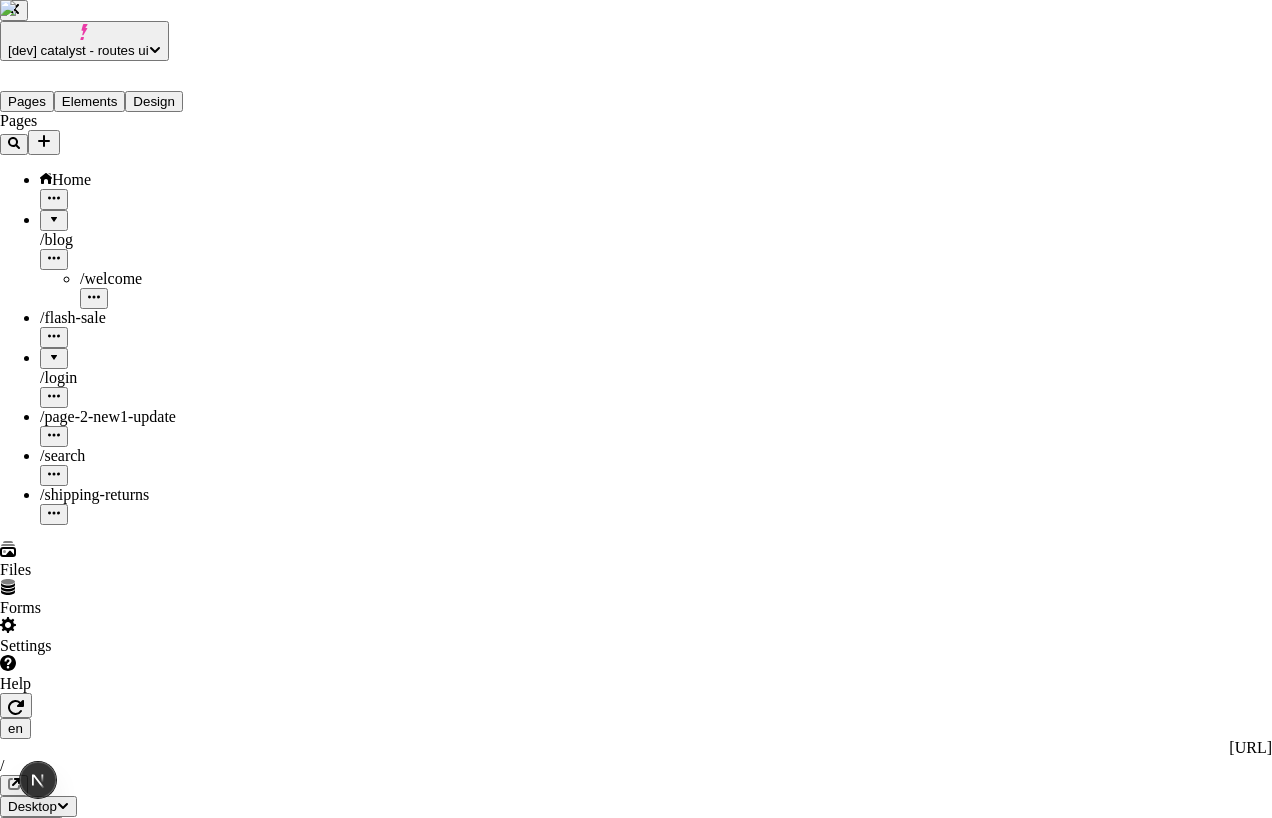 checkbox on "true" 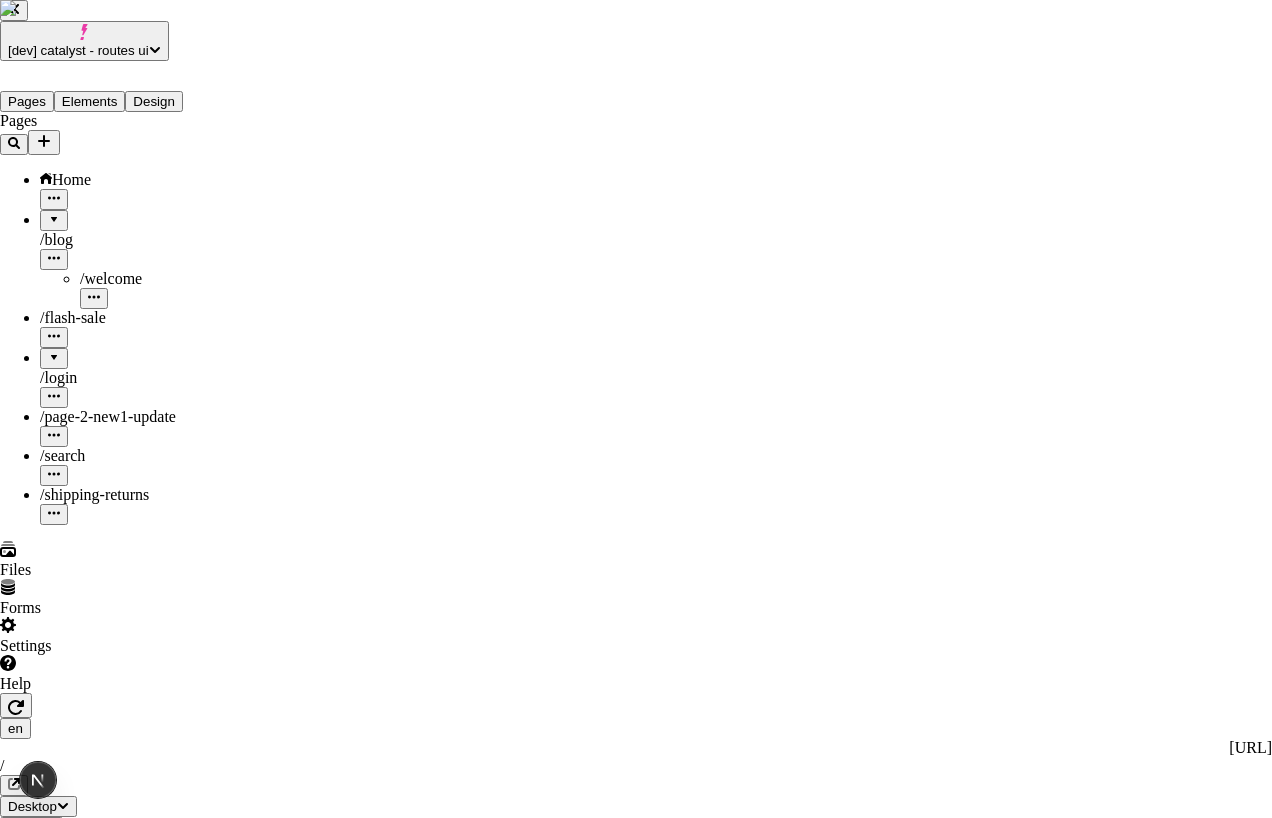 checkbox on "true" 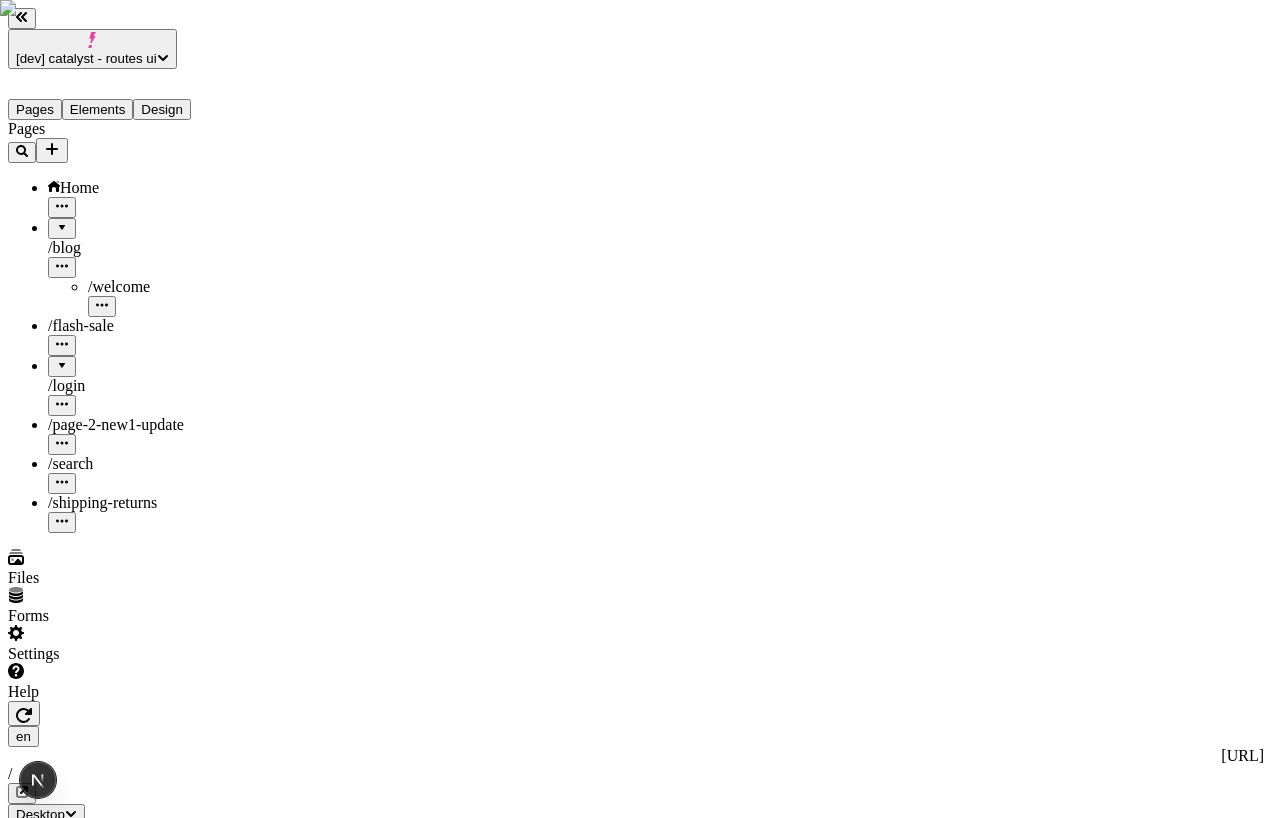 click at bounding box center (22, 793) 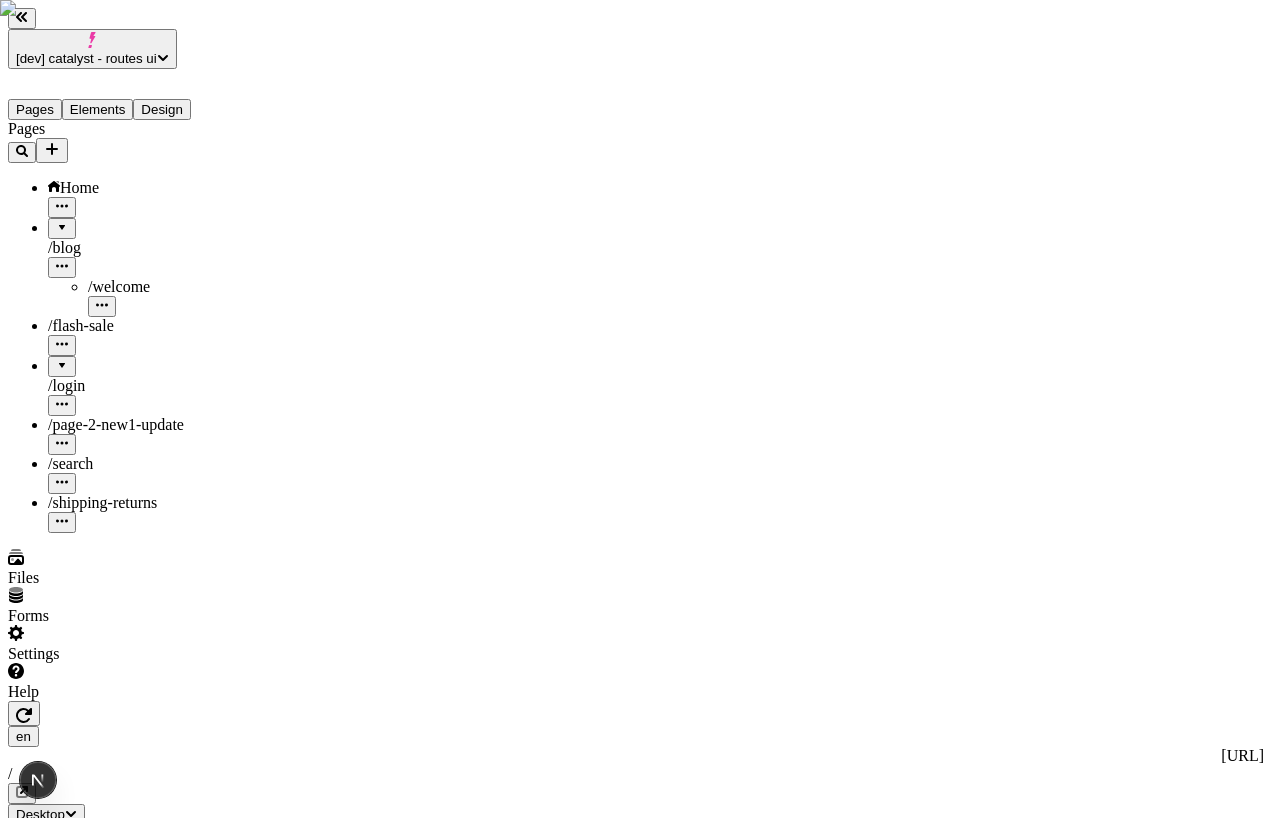 click on "/ shipping-returns" at bounding box center [148, 503] 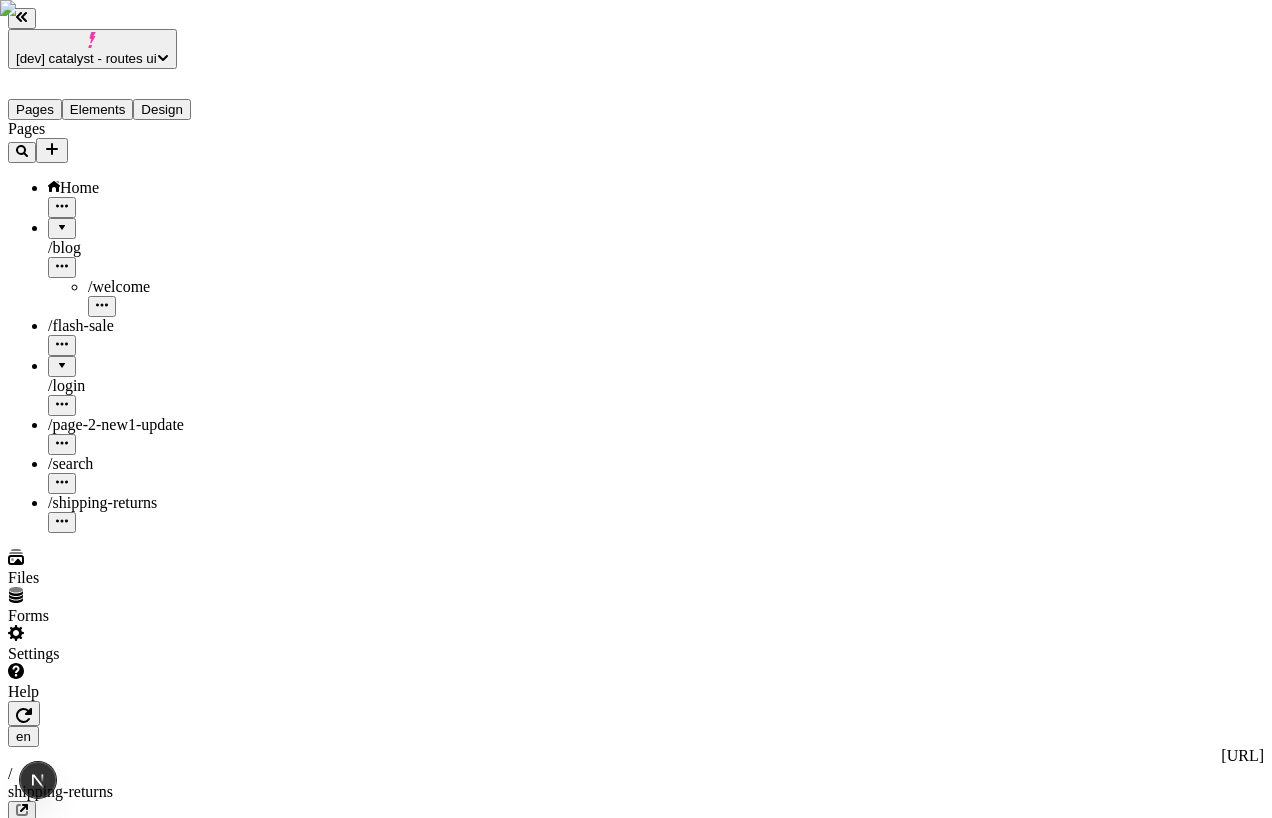 click at bounding box center [60, 2382] 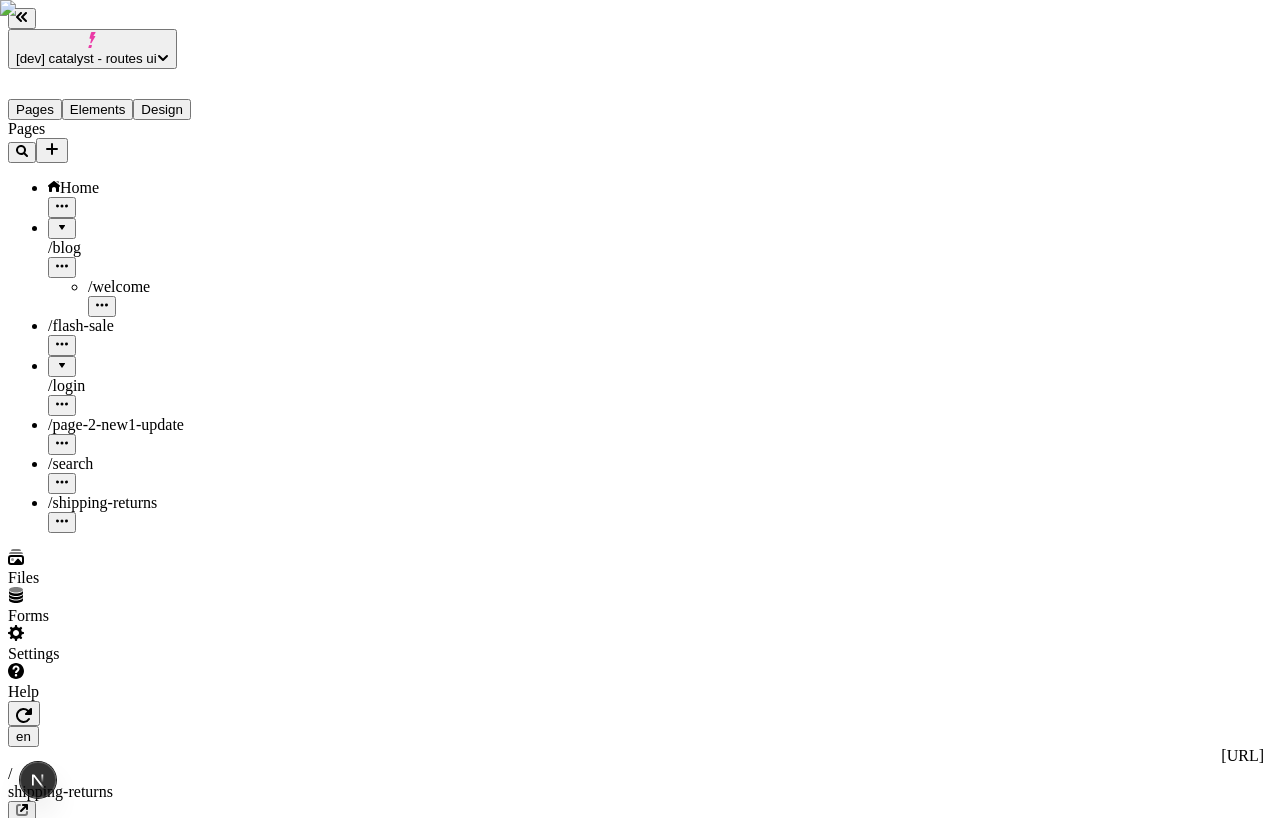 click on "Publish" at bounding box center [38, 874] 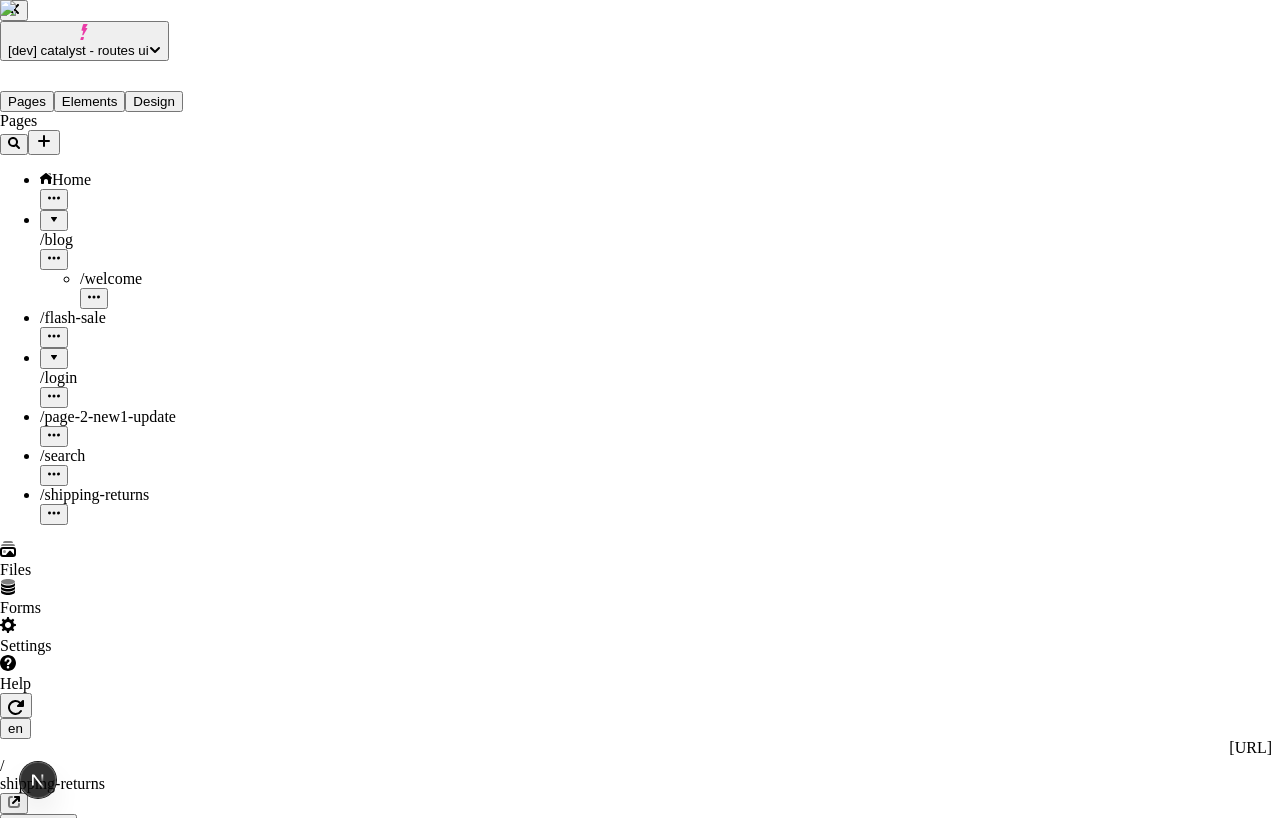 click on "en /shipping-returns Taken online   Jul 13 S" at bounding box center (696, 3518) 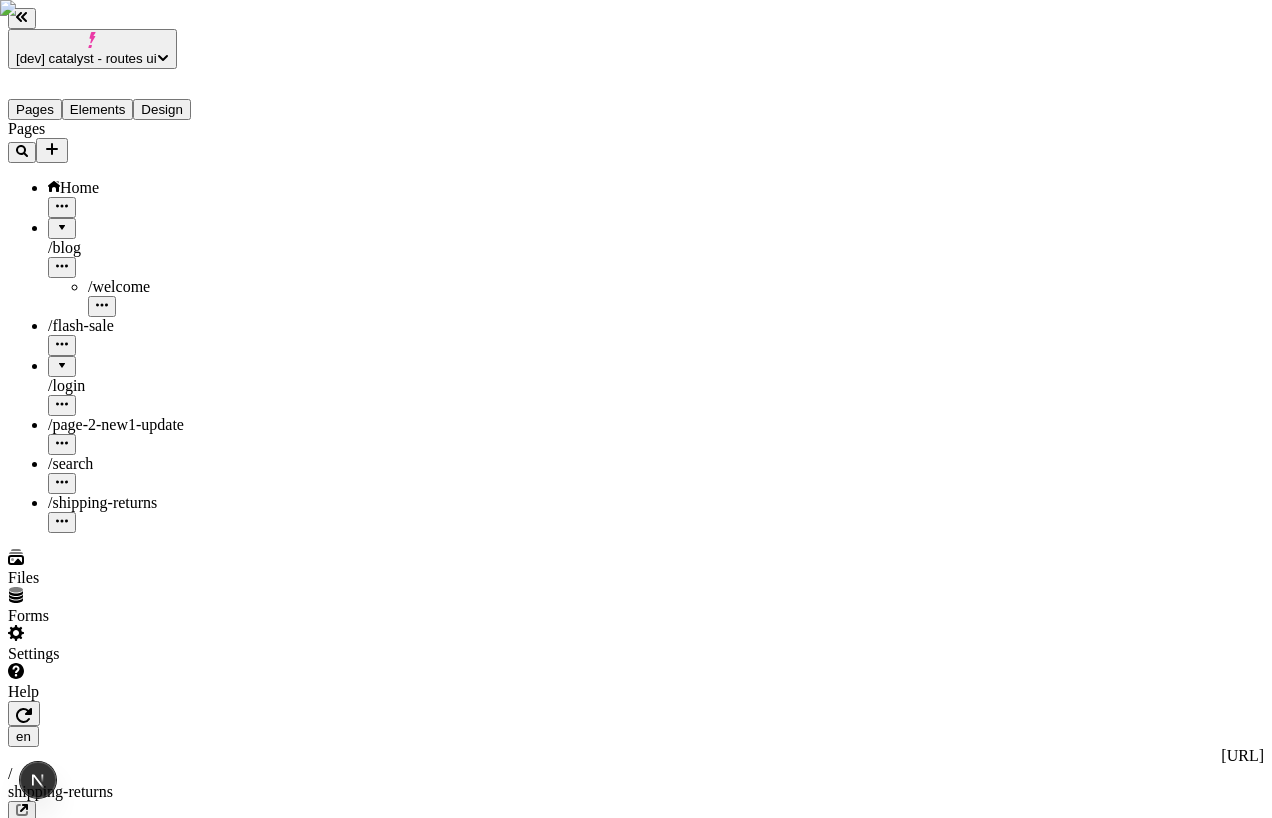 click on "Home" at bounding box center (148, 188) 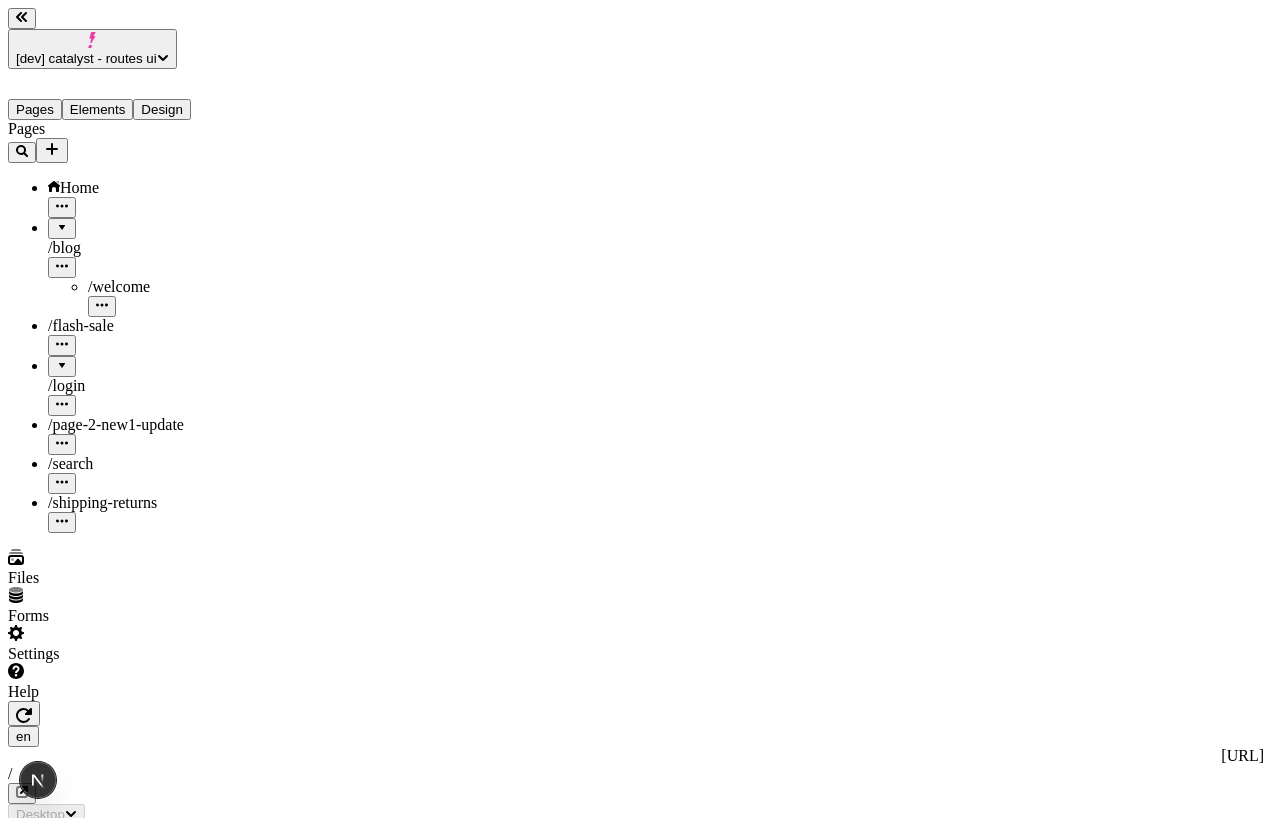 click on "[dev] catalyst - routes ui Pages Elements Design Pages Home / blog / welcome / flash-sale / login / page-2-new1-update / search / shipping-returns Files Forms Settings Help en http://localhost:3110 / Desktop Preview Publish Metadata Online Path / Title Description Social Image Choose an image Choose Exclude from search engines Canonical URL Sitemap priority 0.75 Sitemap frequency Hourly Snippets Your selected changes were published!" at bounding box center (636, 1582) 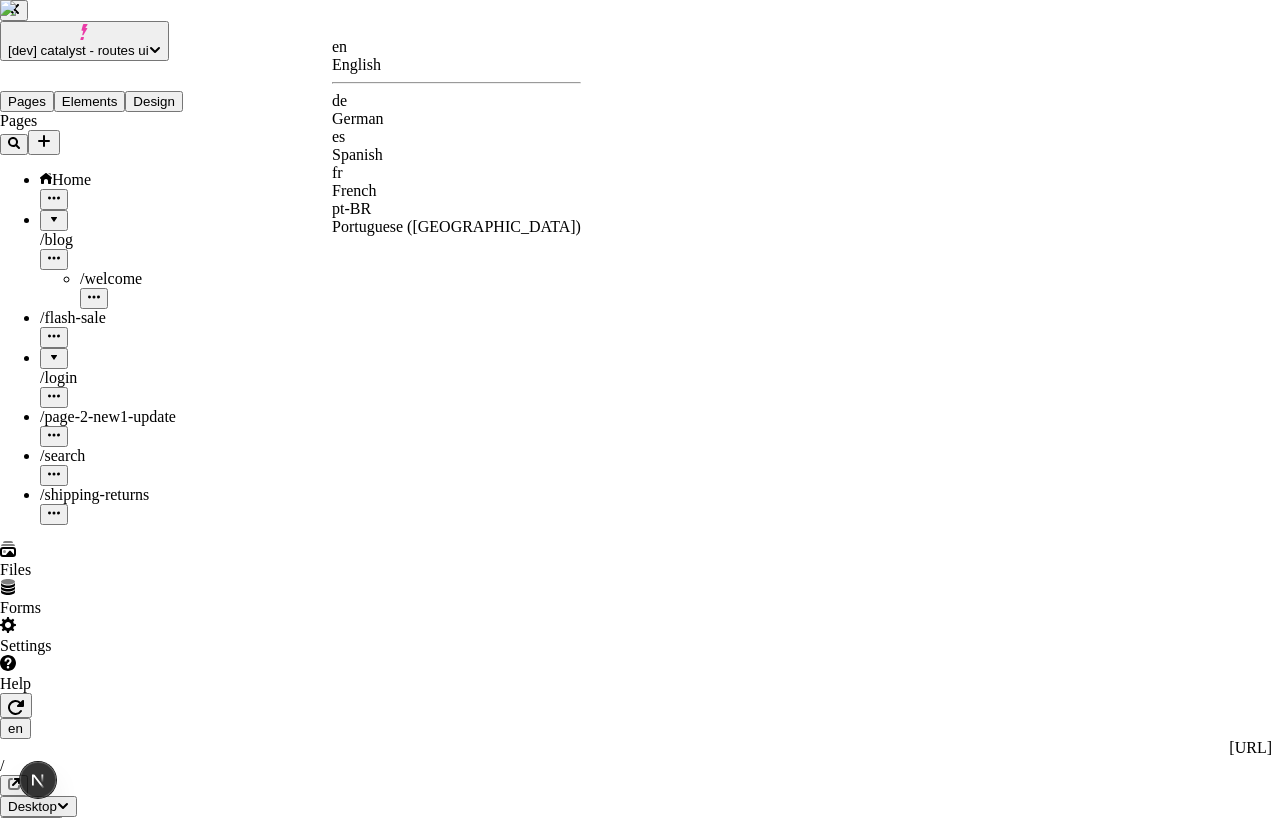 click on "de" at bounding box center [456, 101] 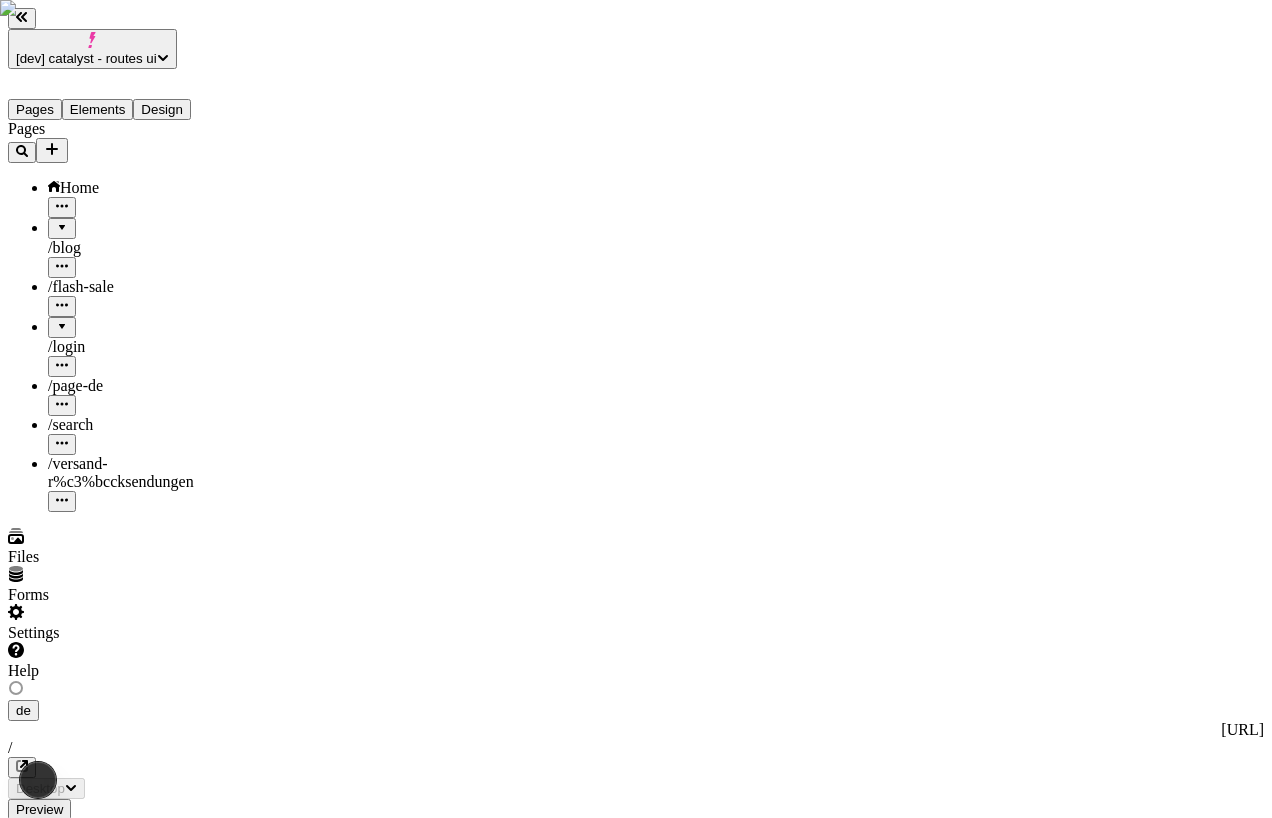 type on "/" 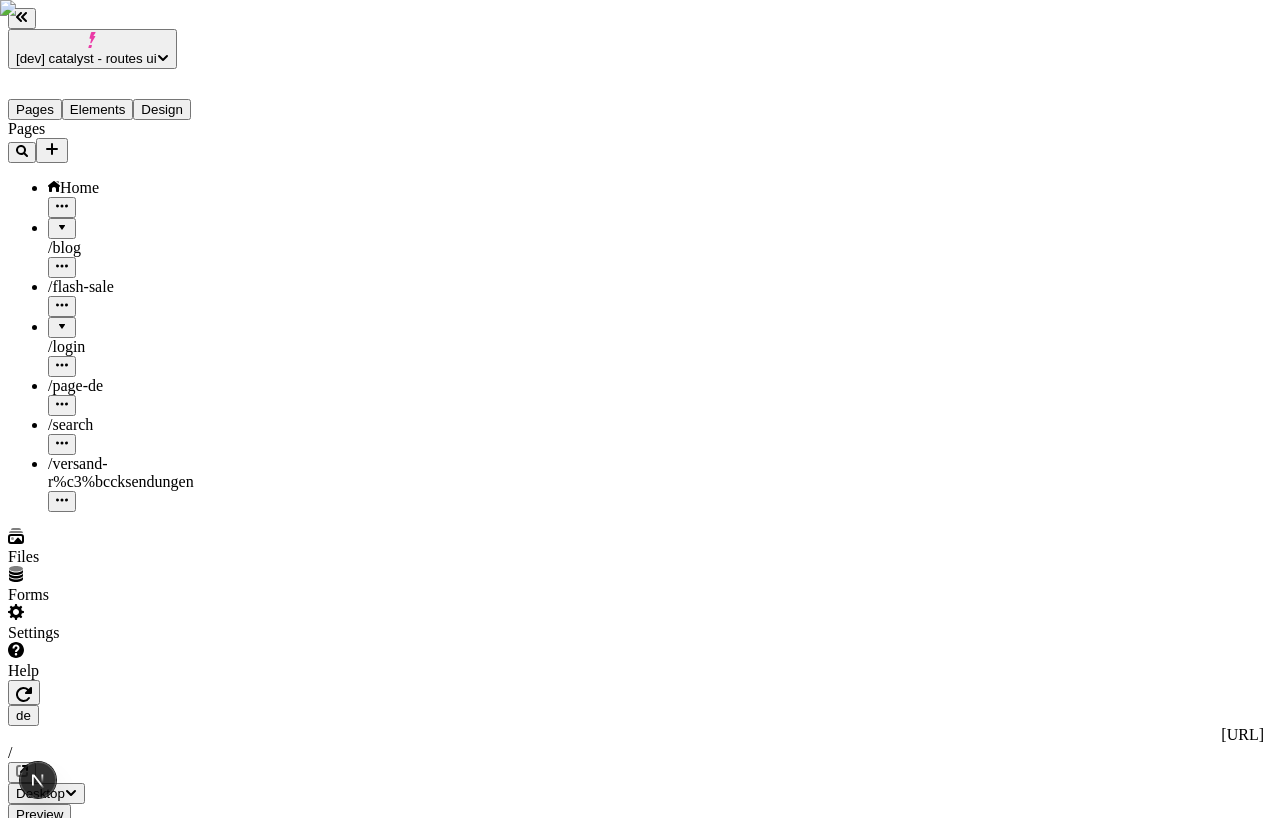 click at bounding box center [22, 772] 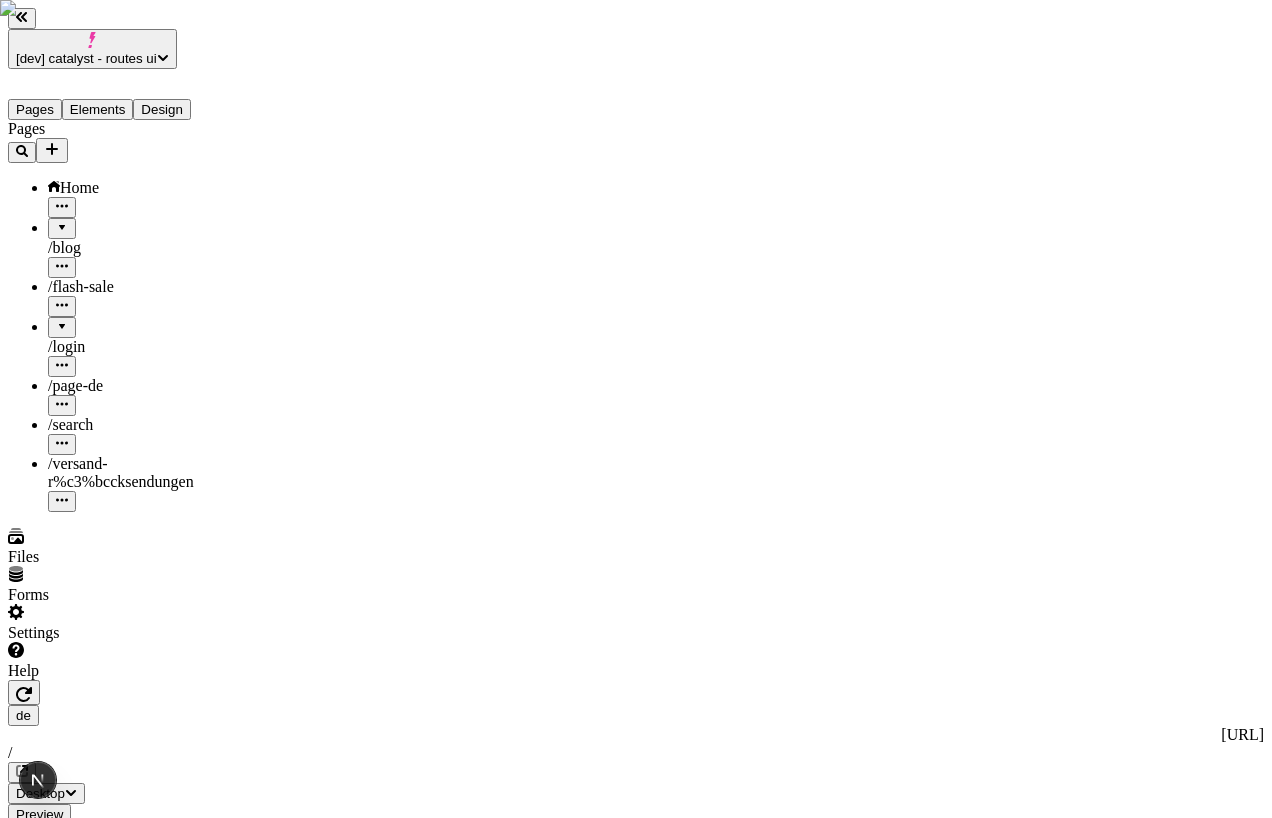 click on "Edit for this locale" at bounding box center (68, 2355) 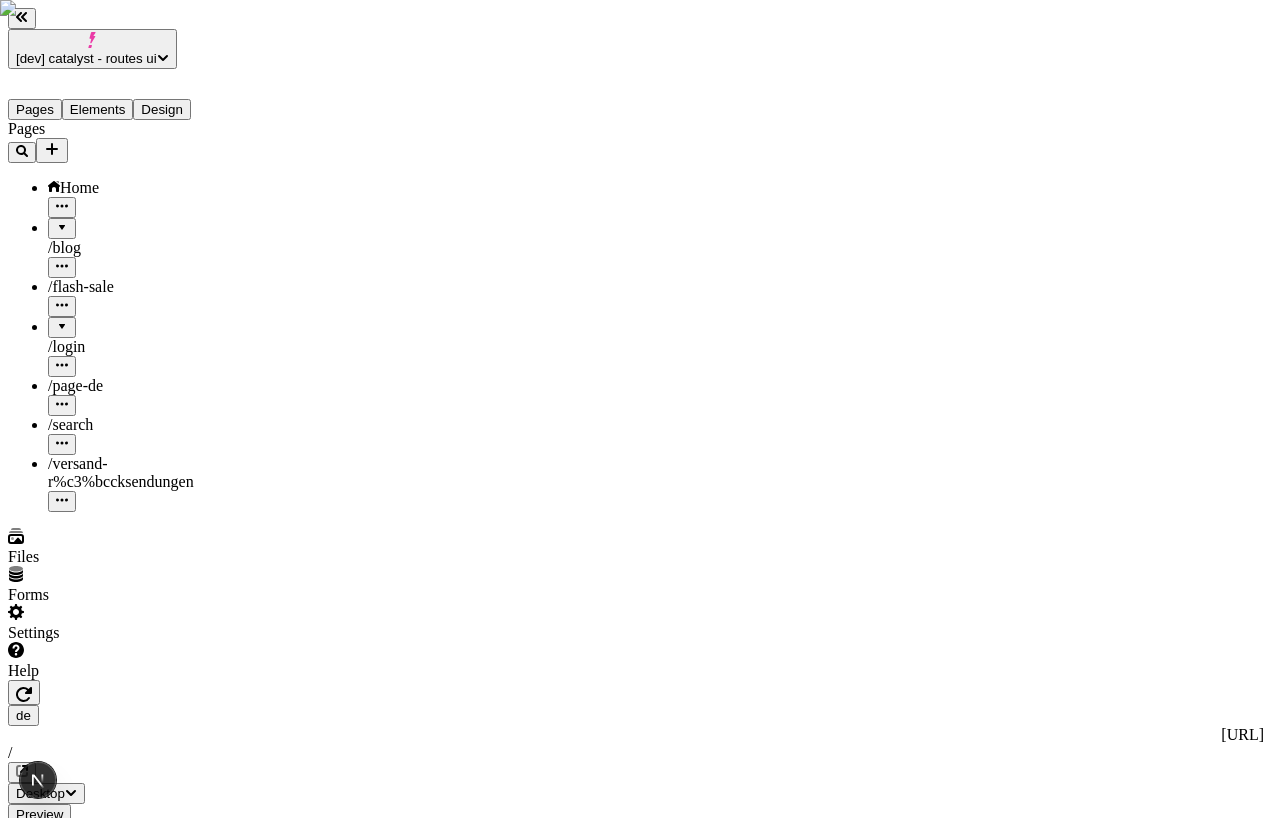 click 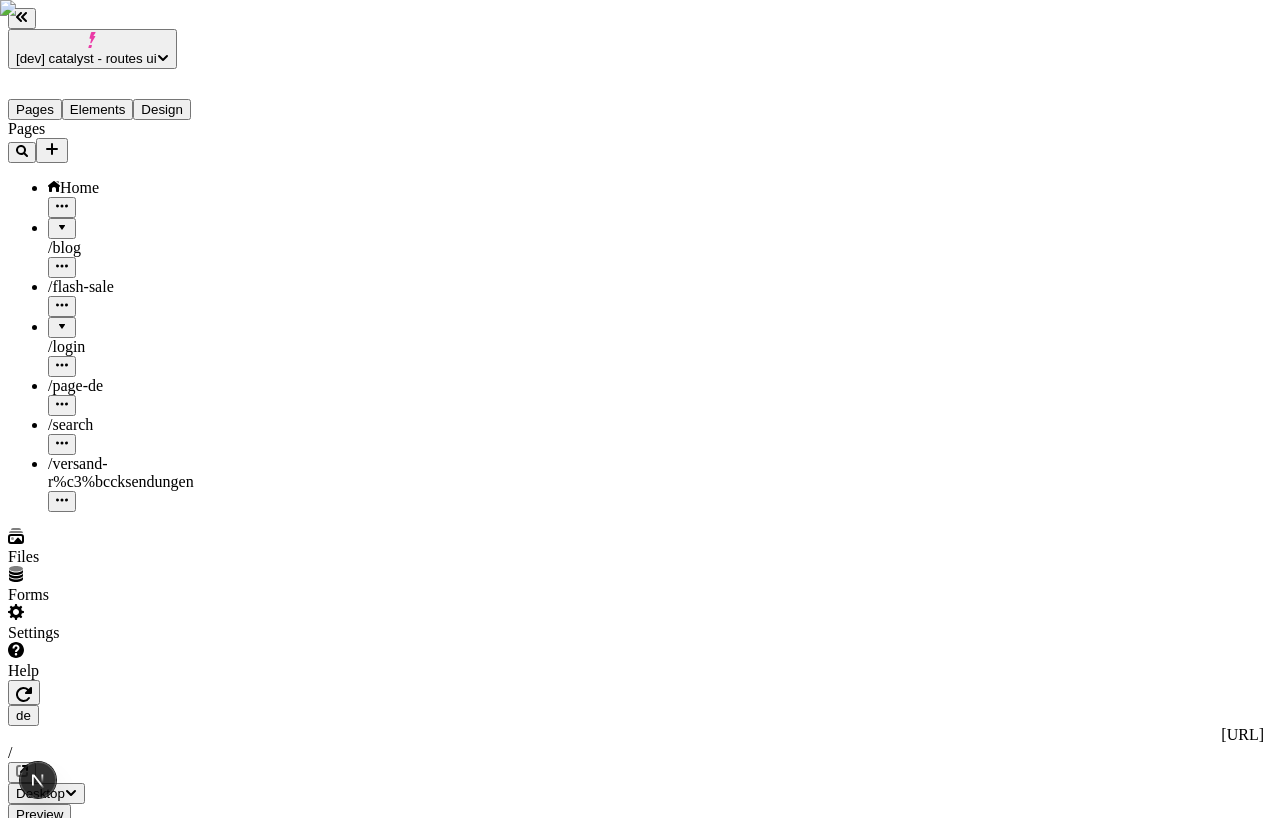 click 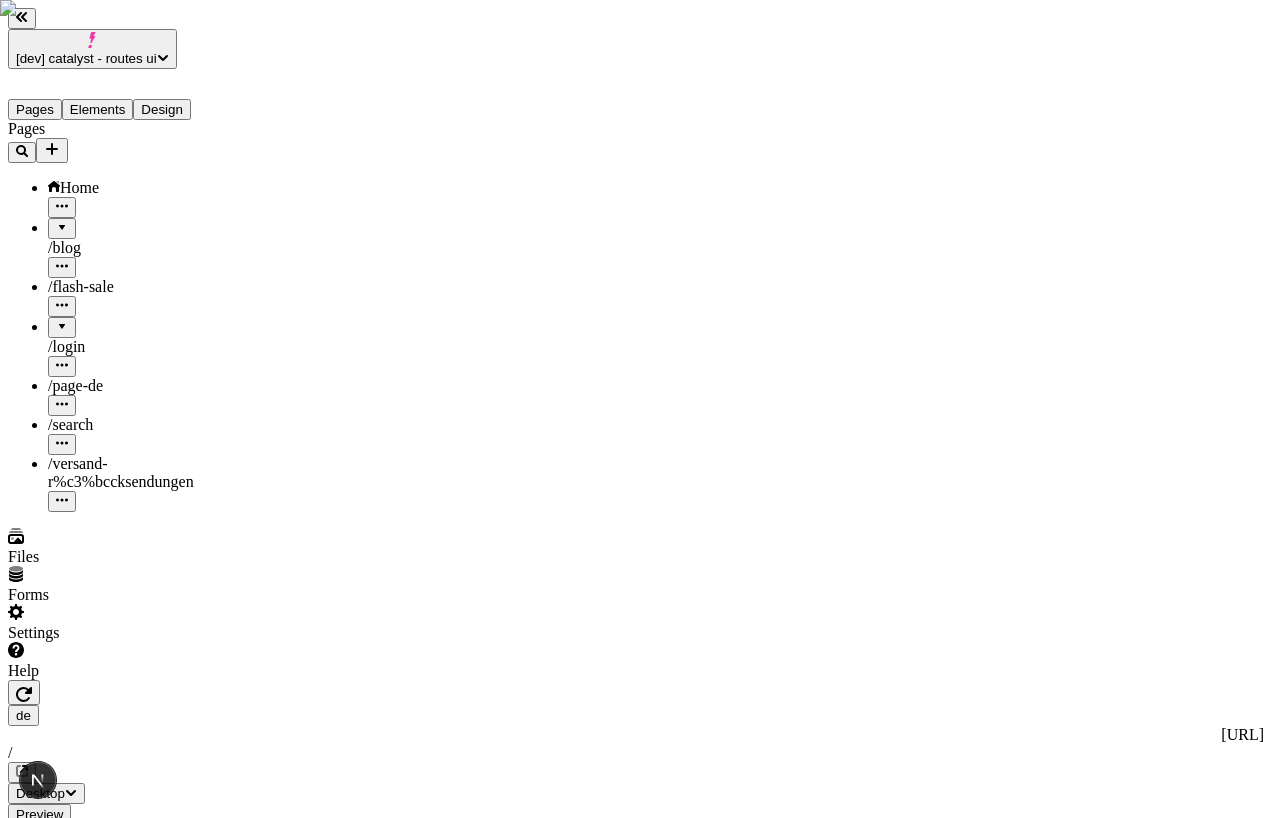 click 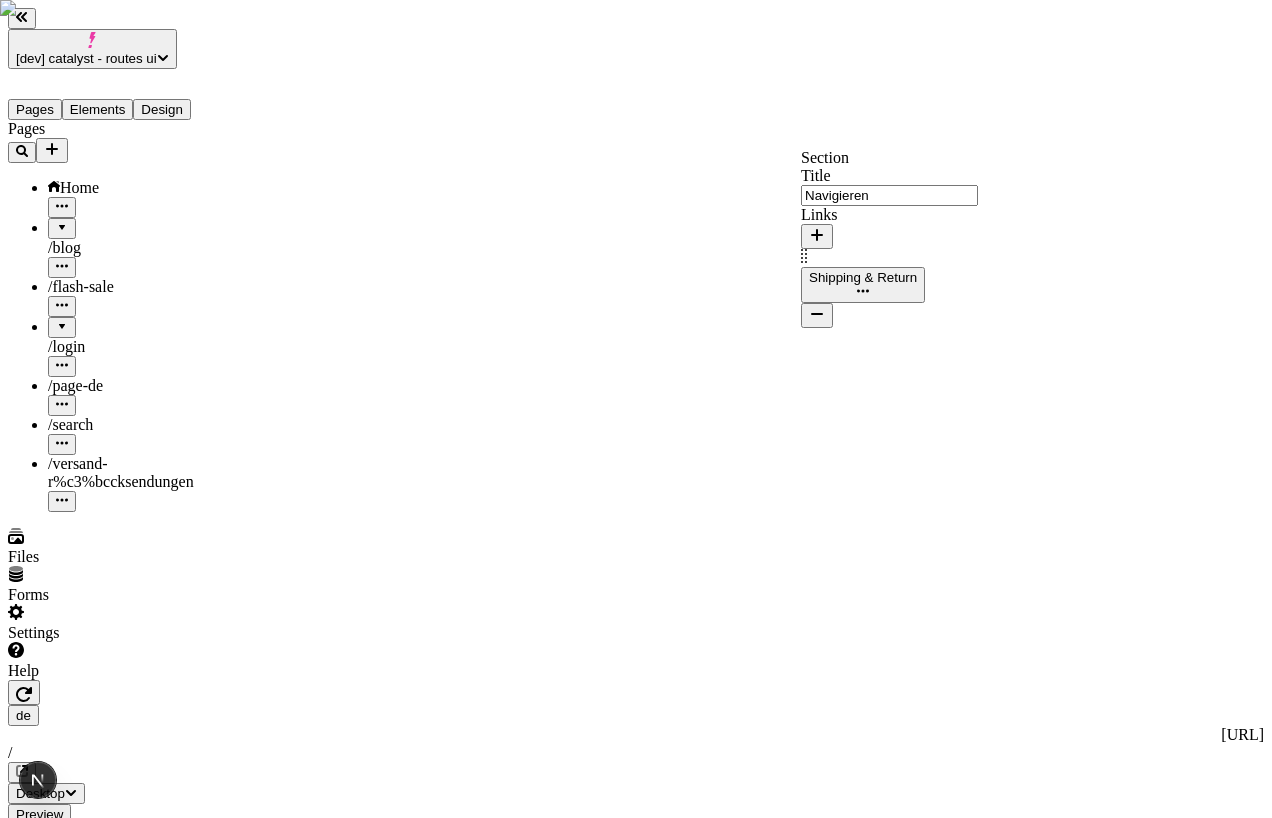 type on "Navigieren" 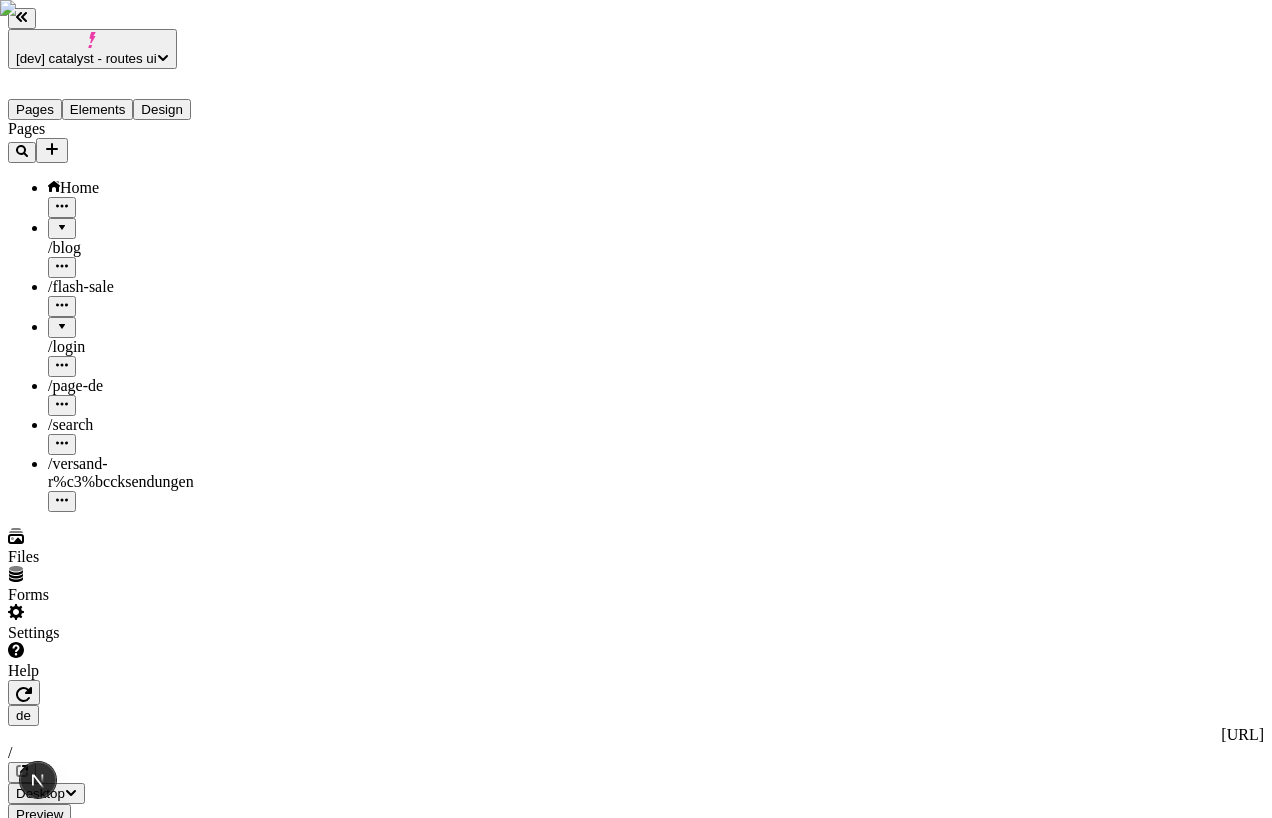 click 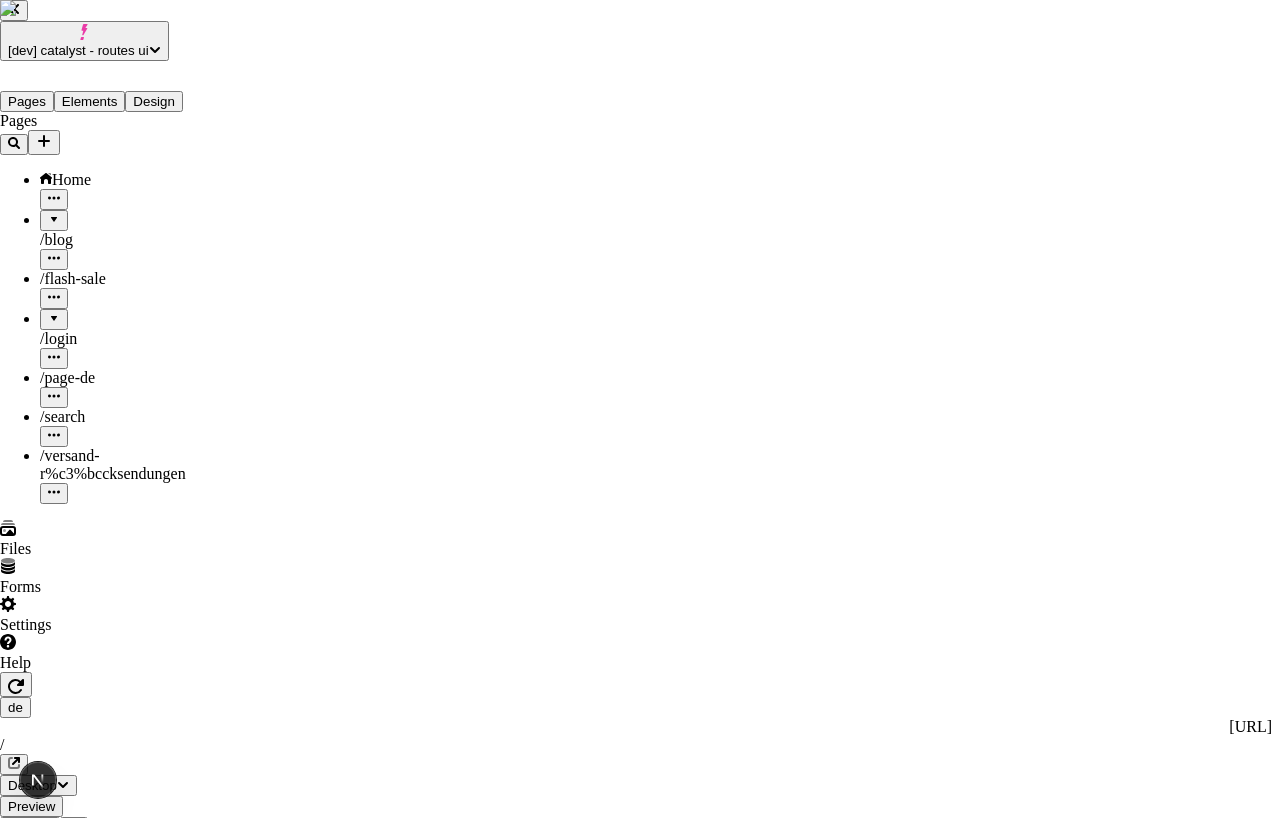 click on "de Site Footer Created   Jul 13 S" at bounding box center (696, 2986) 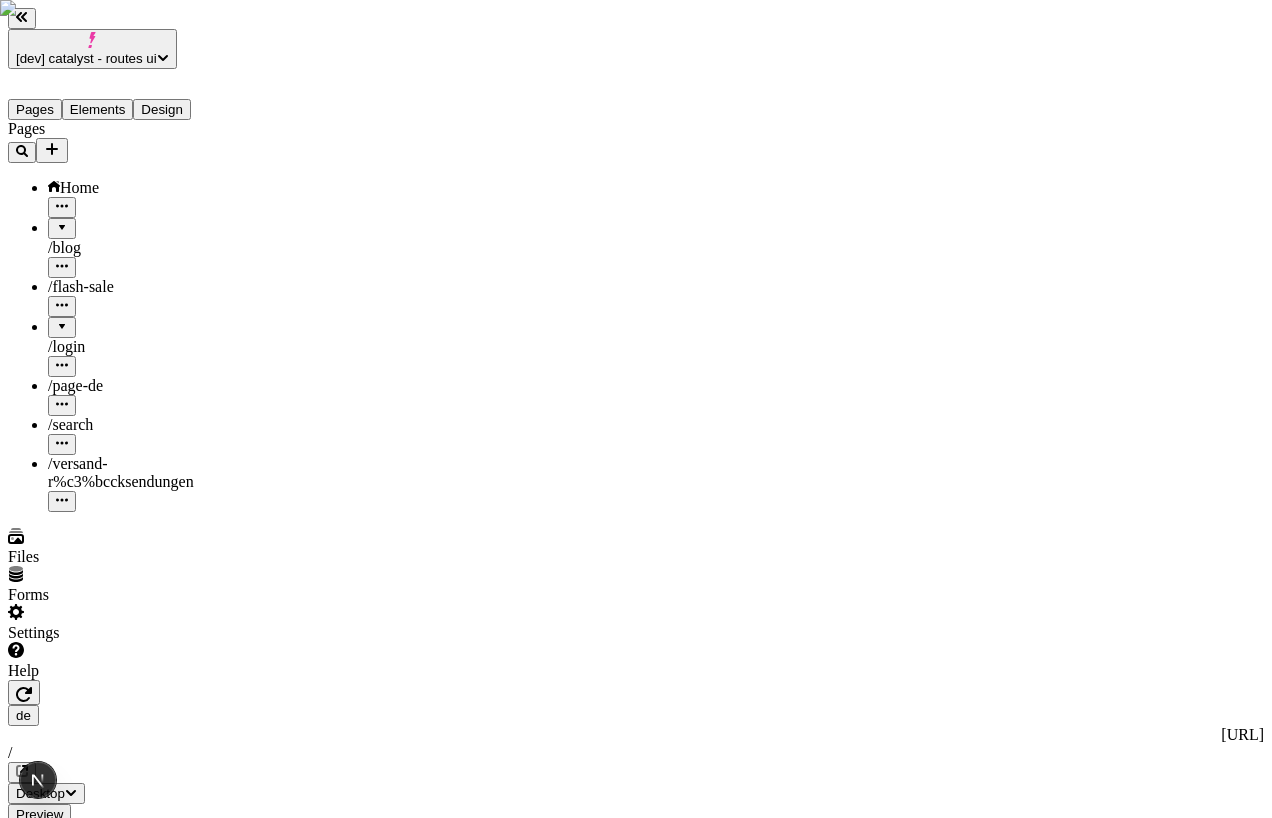 click on "Pages Home / blog / flash-sale / login / page-de / search / versand-r%c3%bccksendungen" at bounding box center (128, 316) 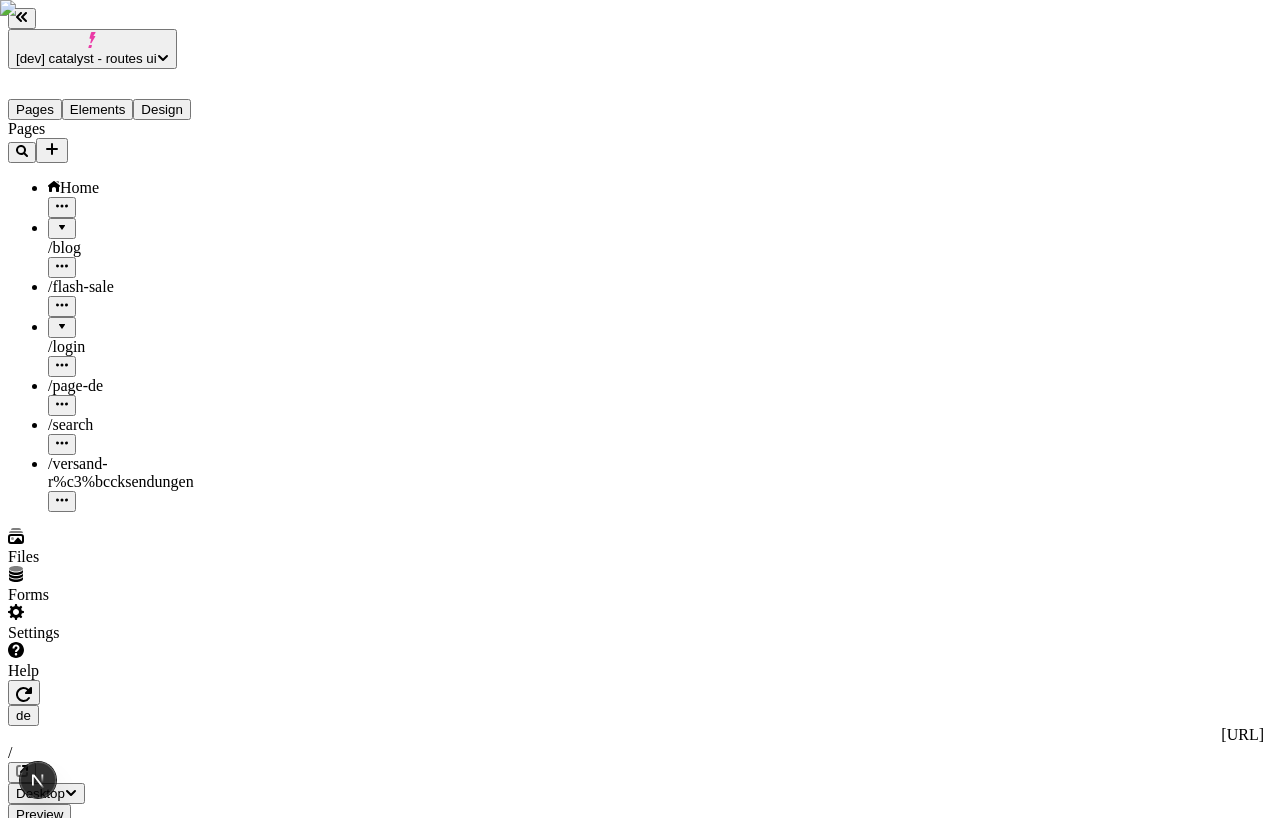 scroll, scrollTop: 0, scrollLeft: 243, axis: horizontal 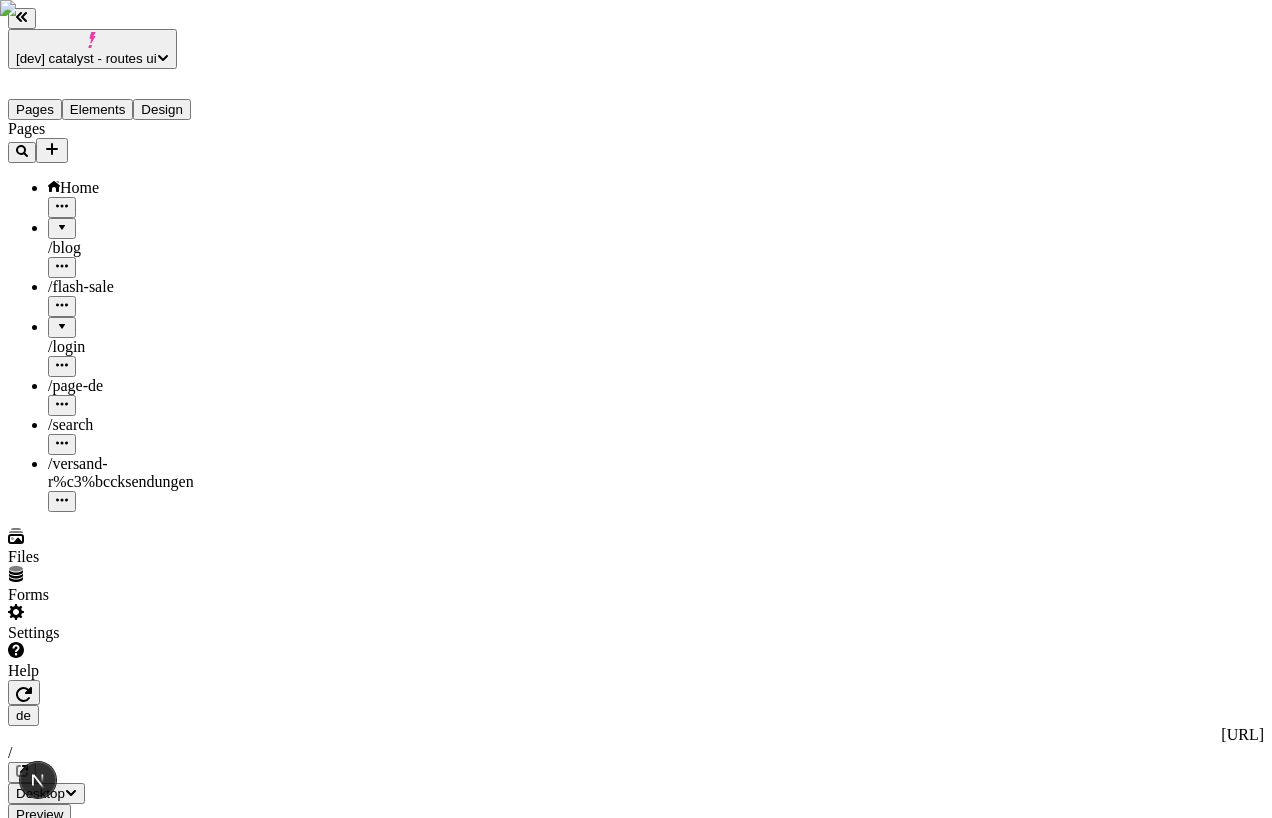 click on "/ versand-r%c3%bccksendungen" at bounding box center (121, 472) 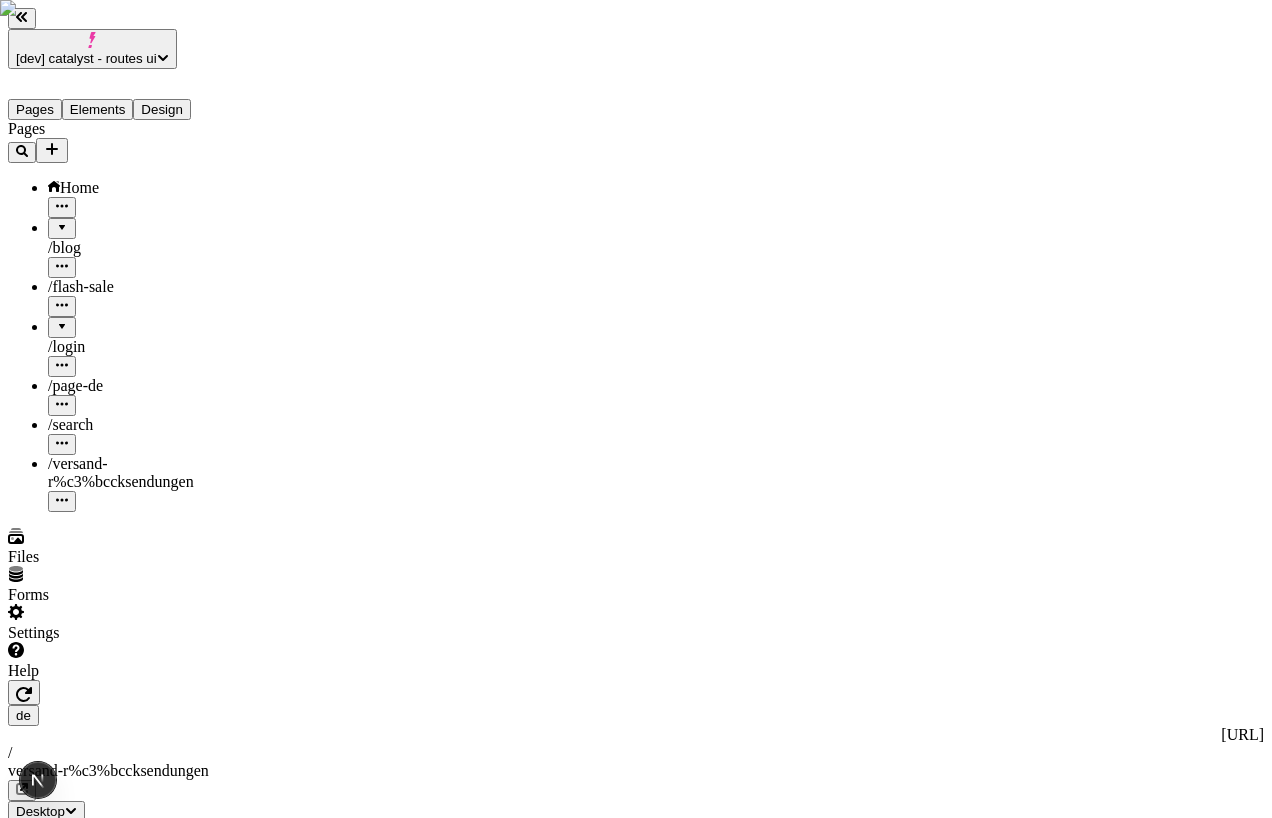 click 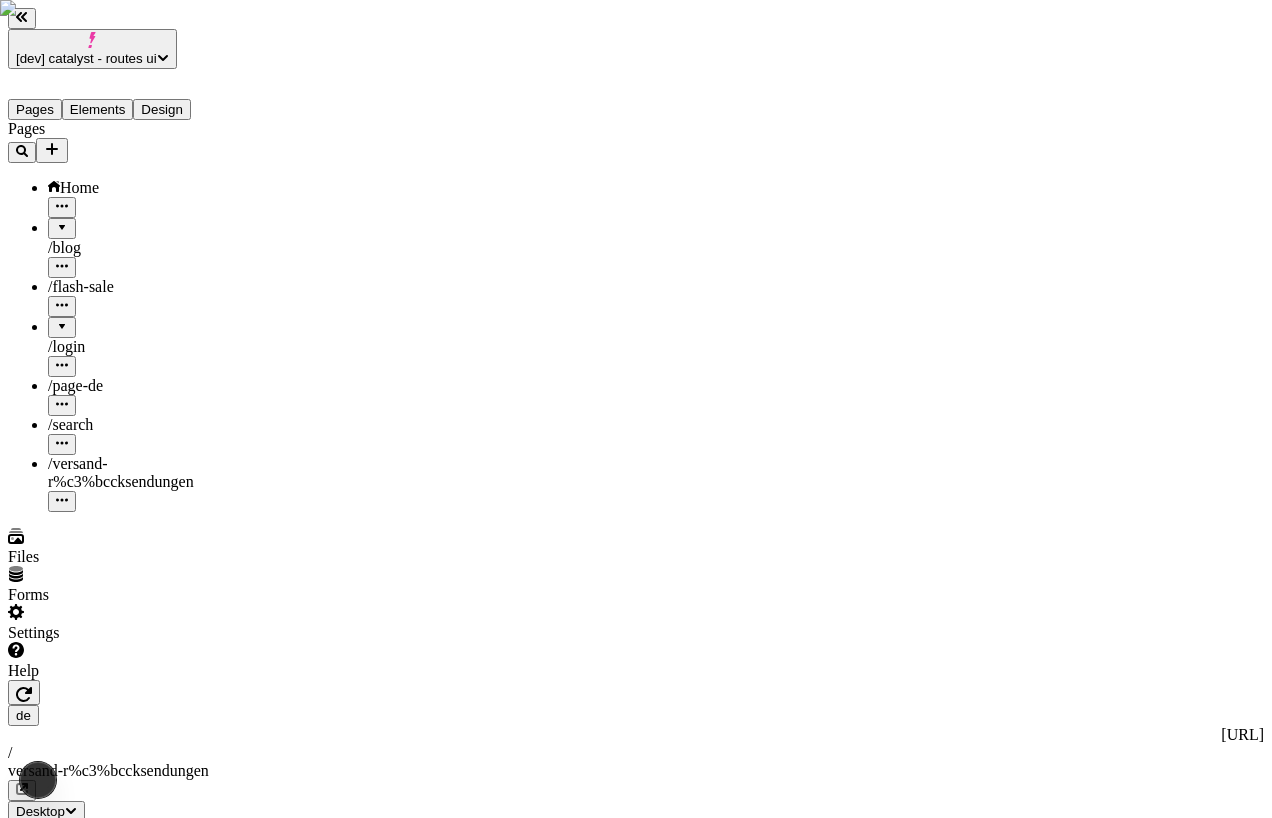 click 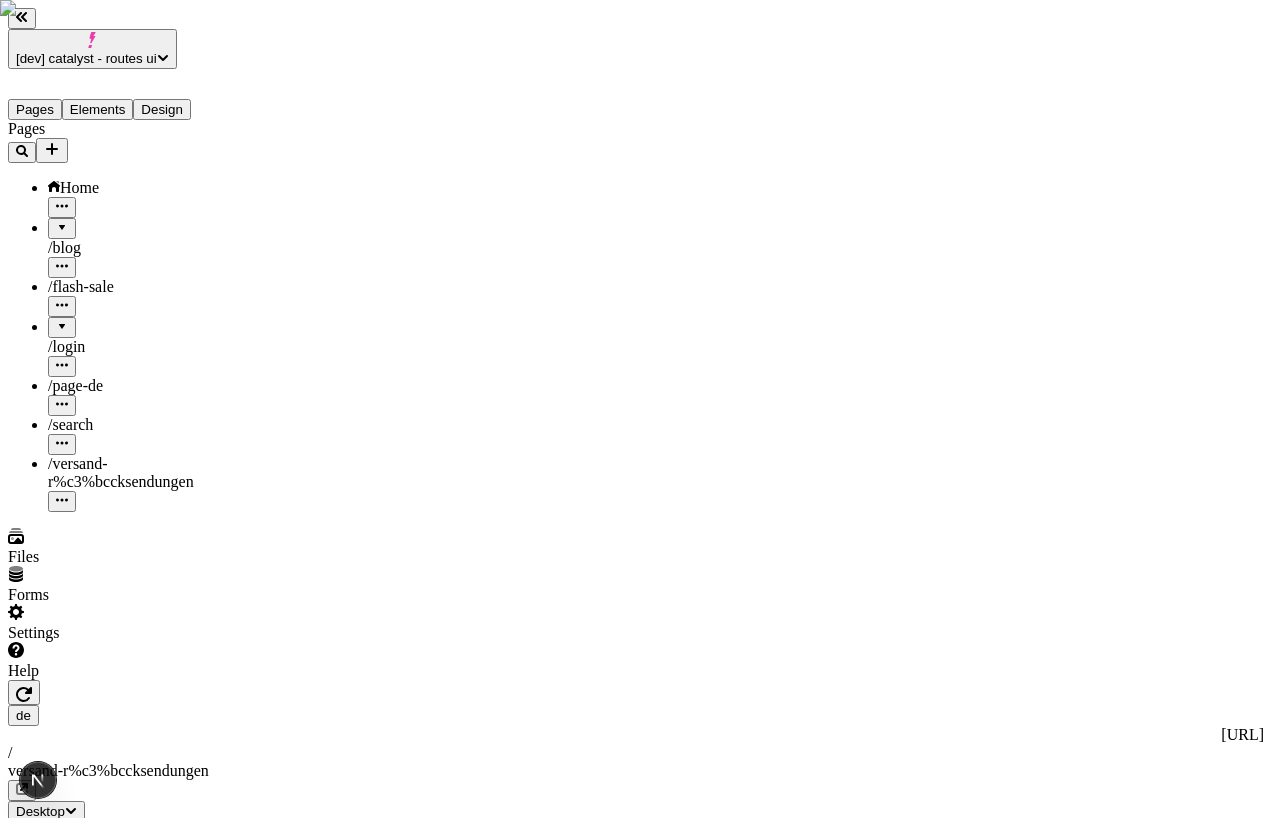 click on "Home" at bounding box center (148, 188) 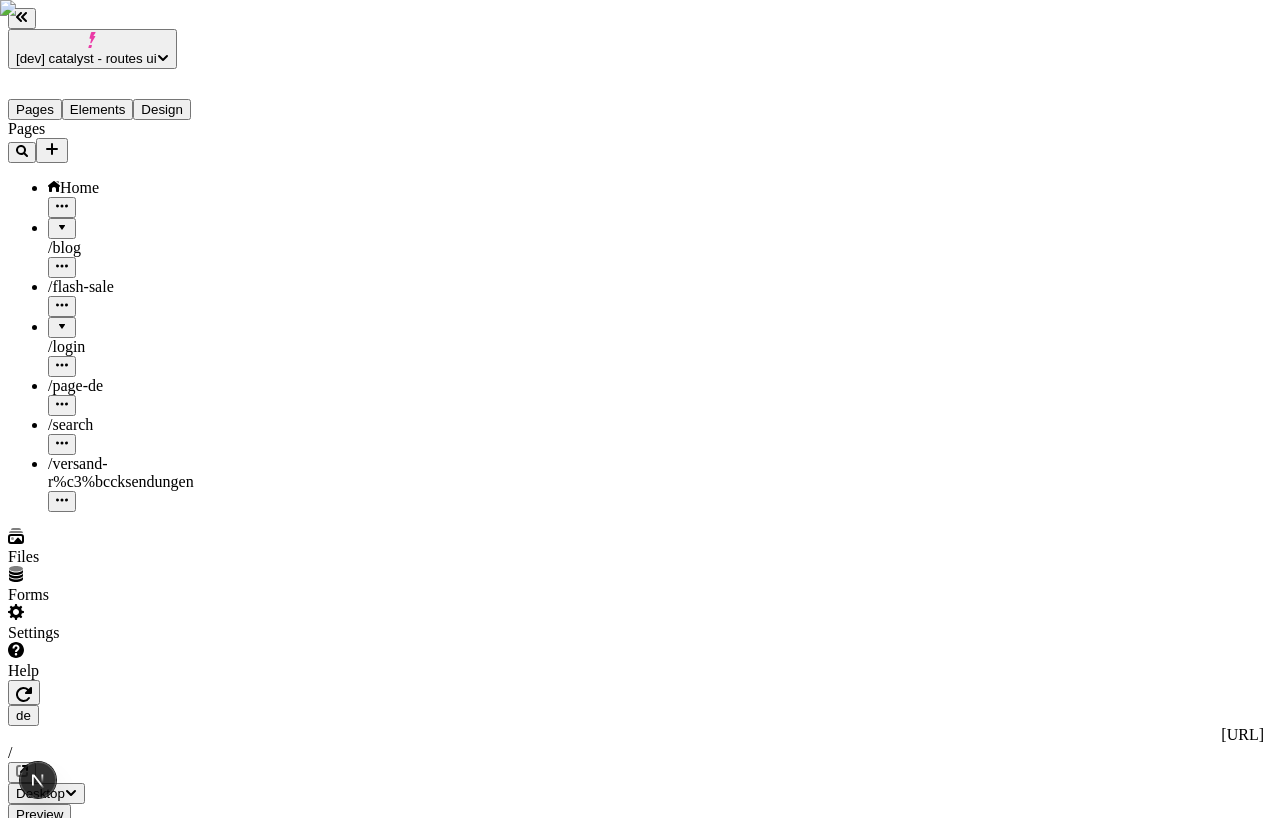 scroll, scrollTop: 0, scrollLeft: 383, axis: horizontal 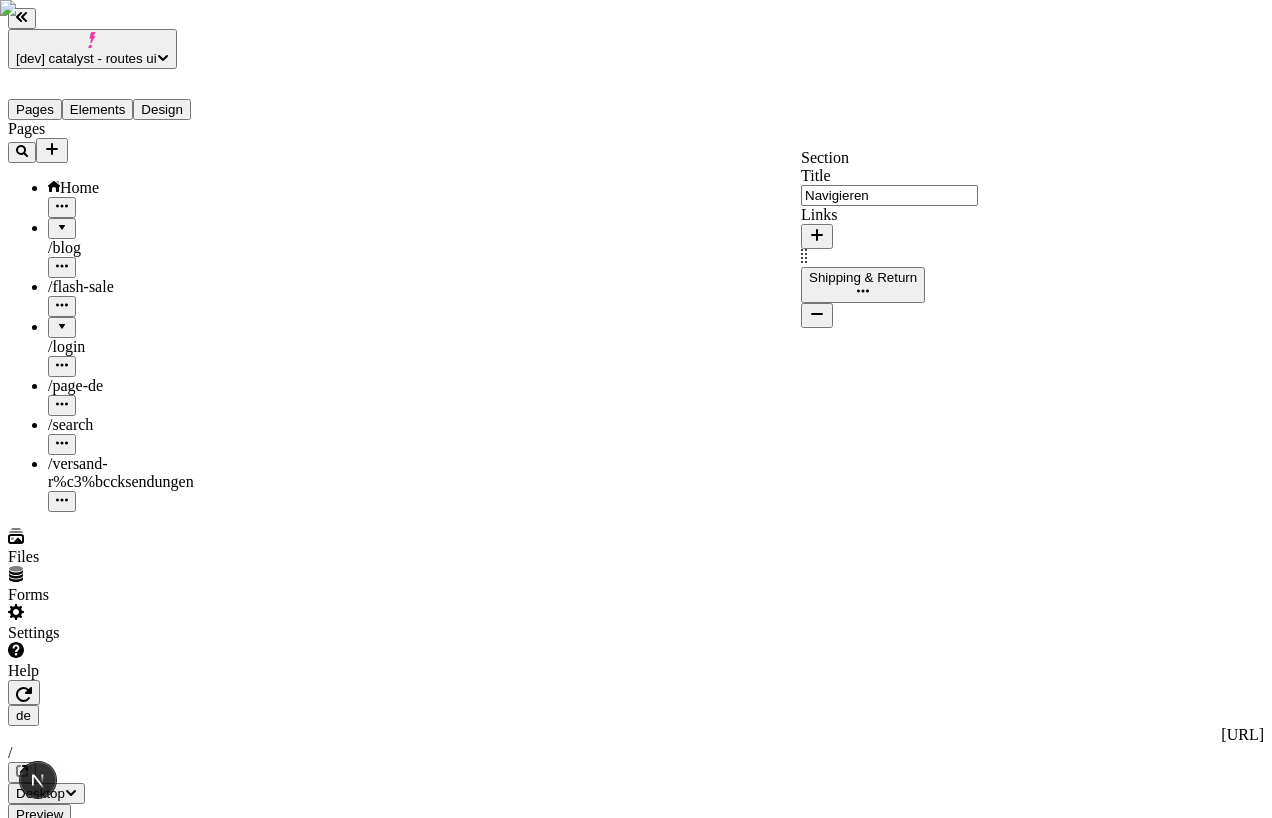 click on "Shipping & Return" at bounding box center [863, 285] 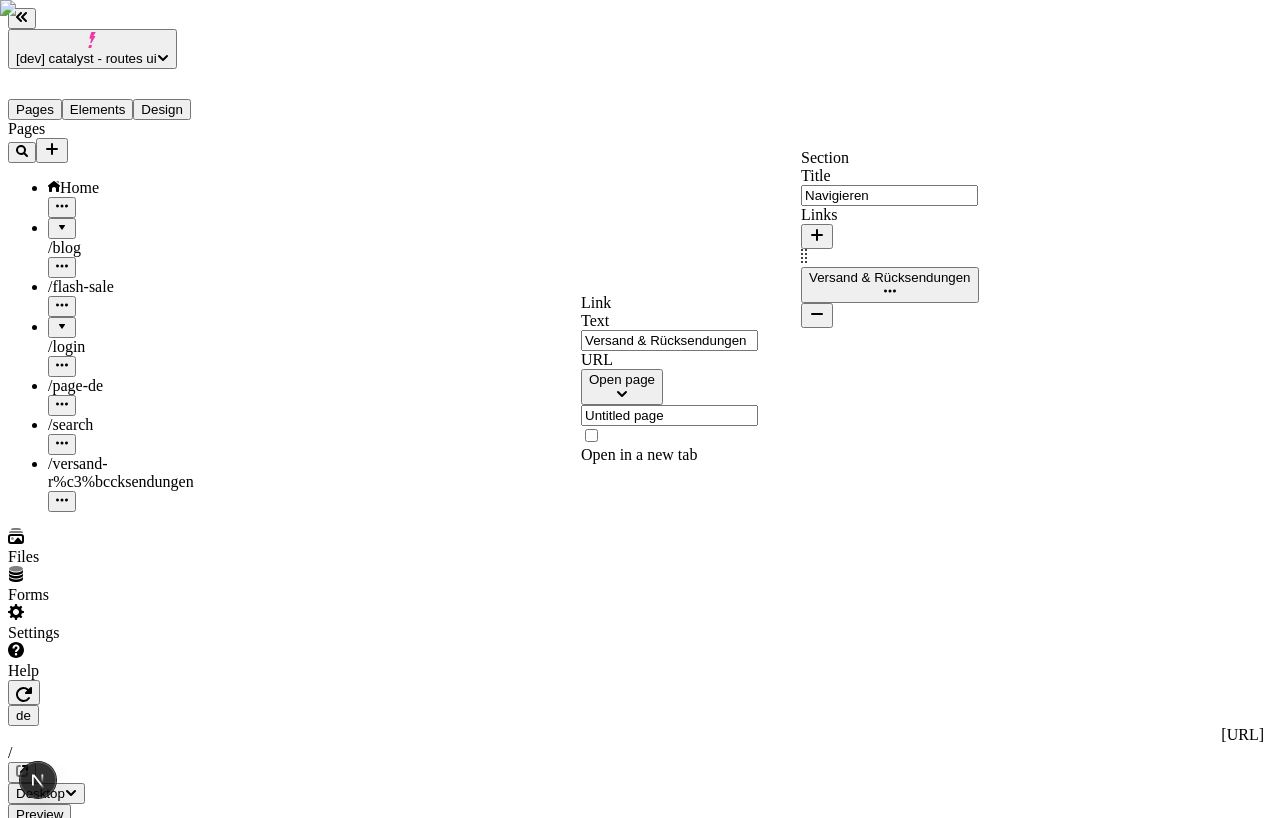 type on "Versand & Rücksendungen" 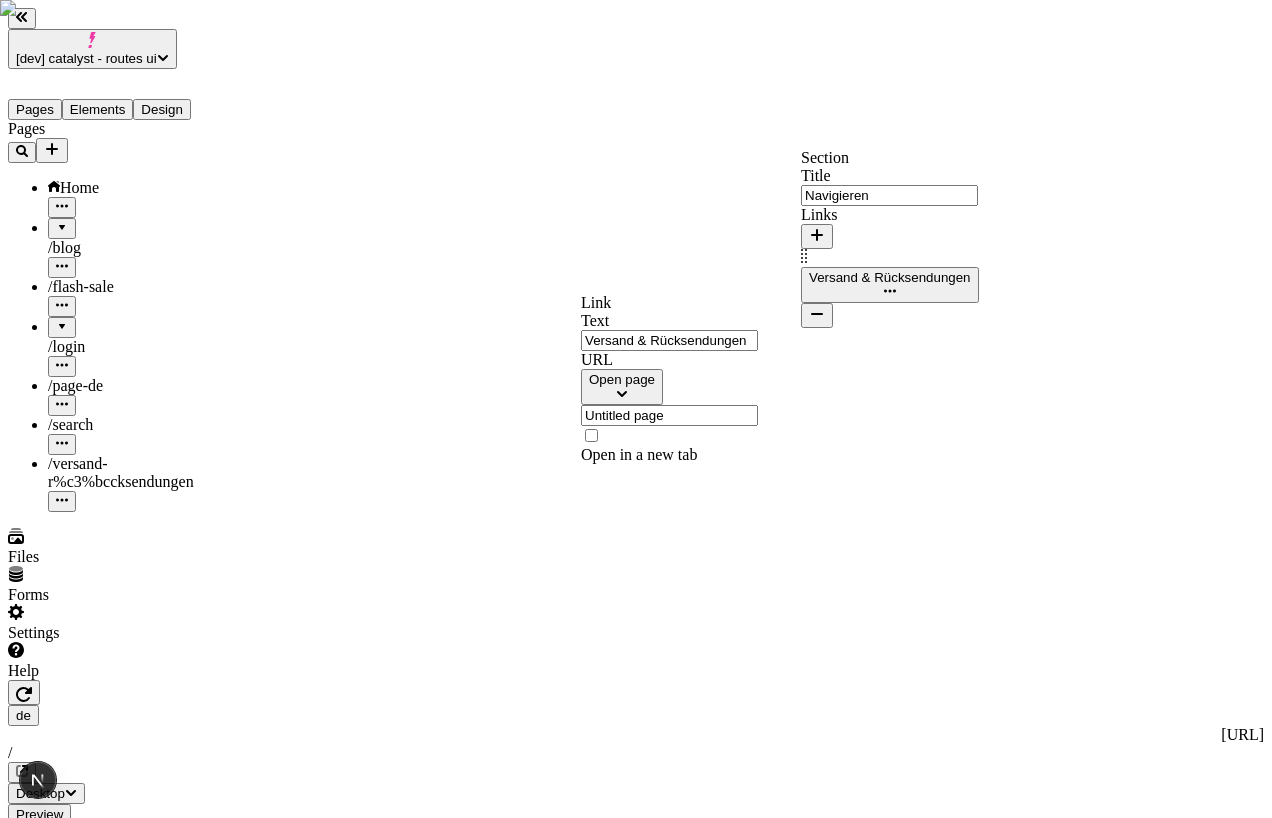 click on "Untitled page" at bounding box center (669, 415) 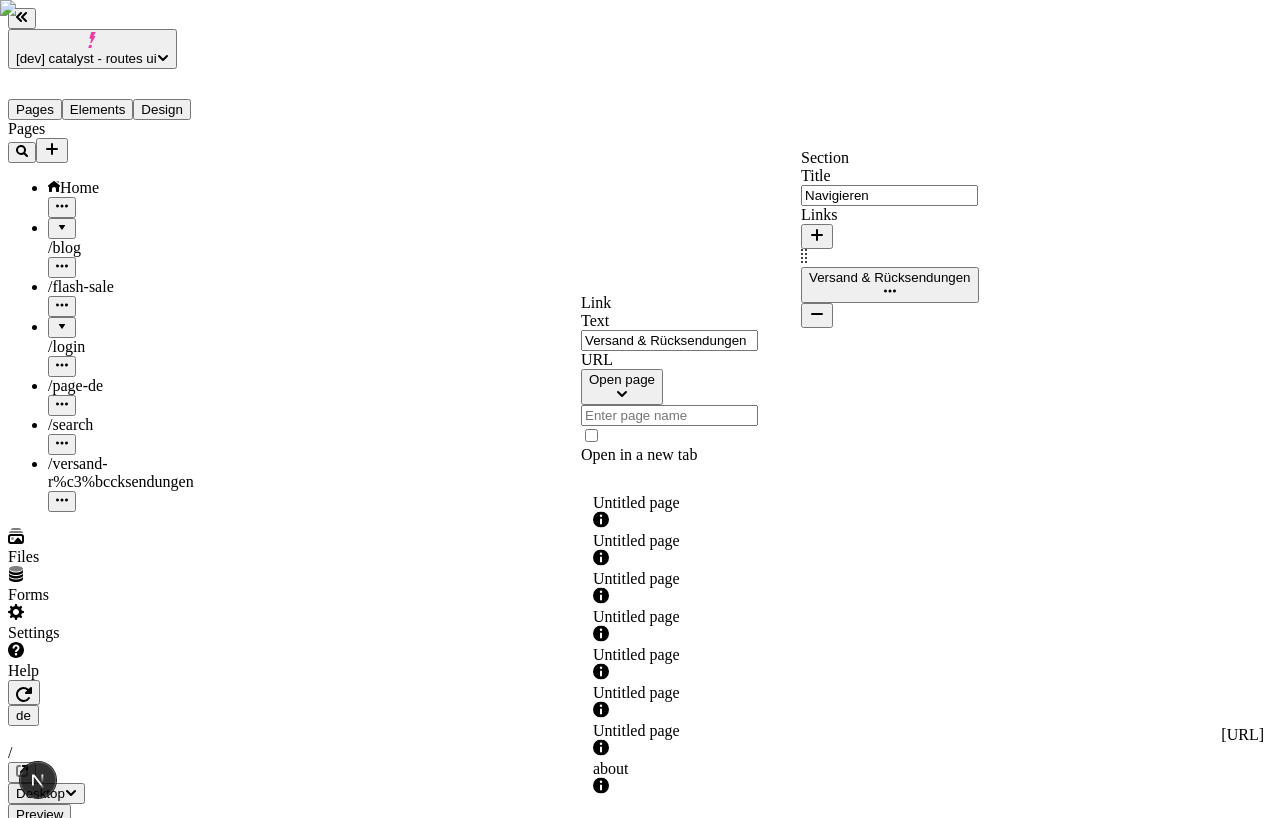type 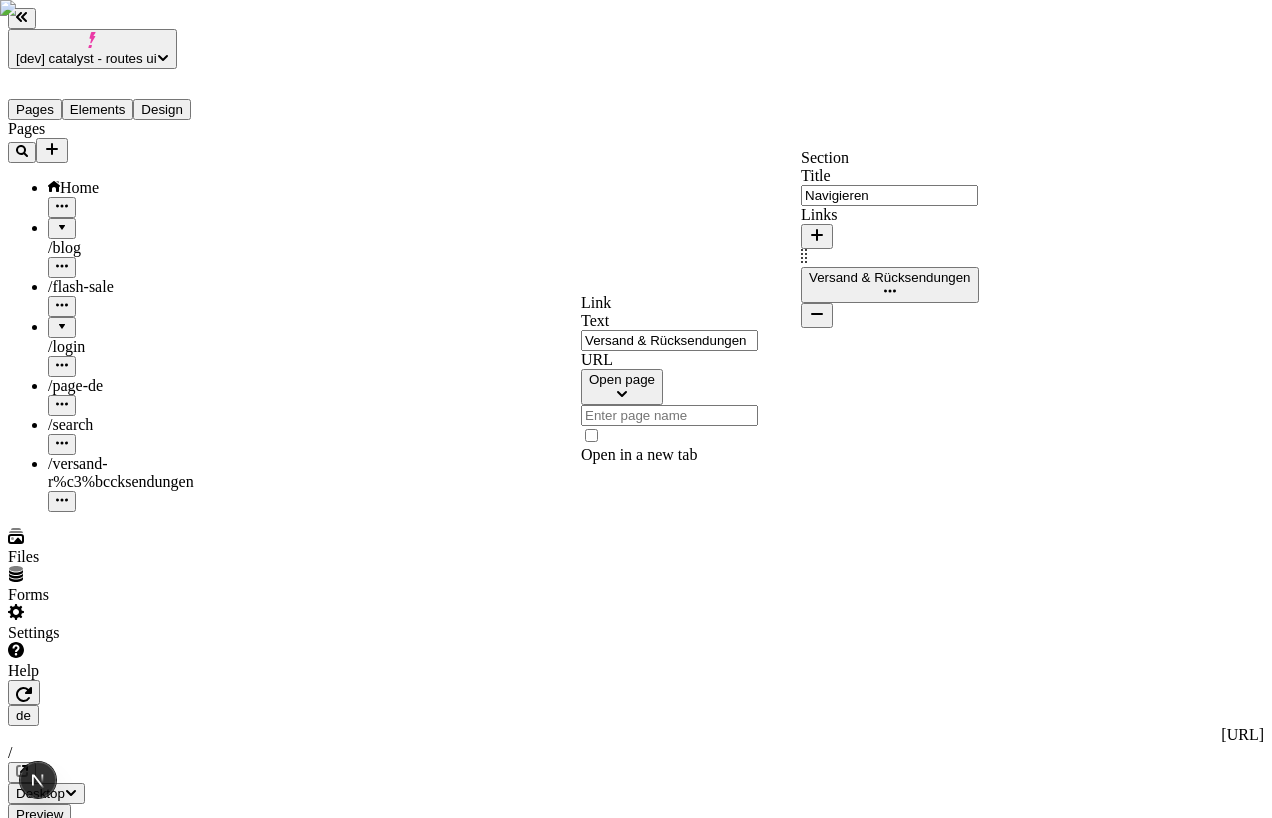 click on "Open page" at bounding box center (622, 379) 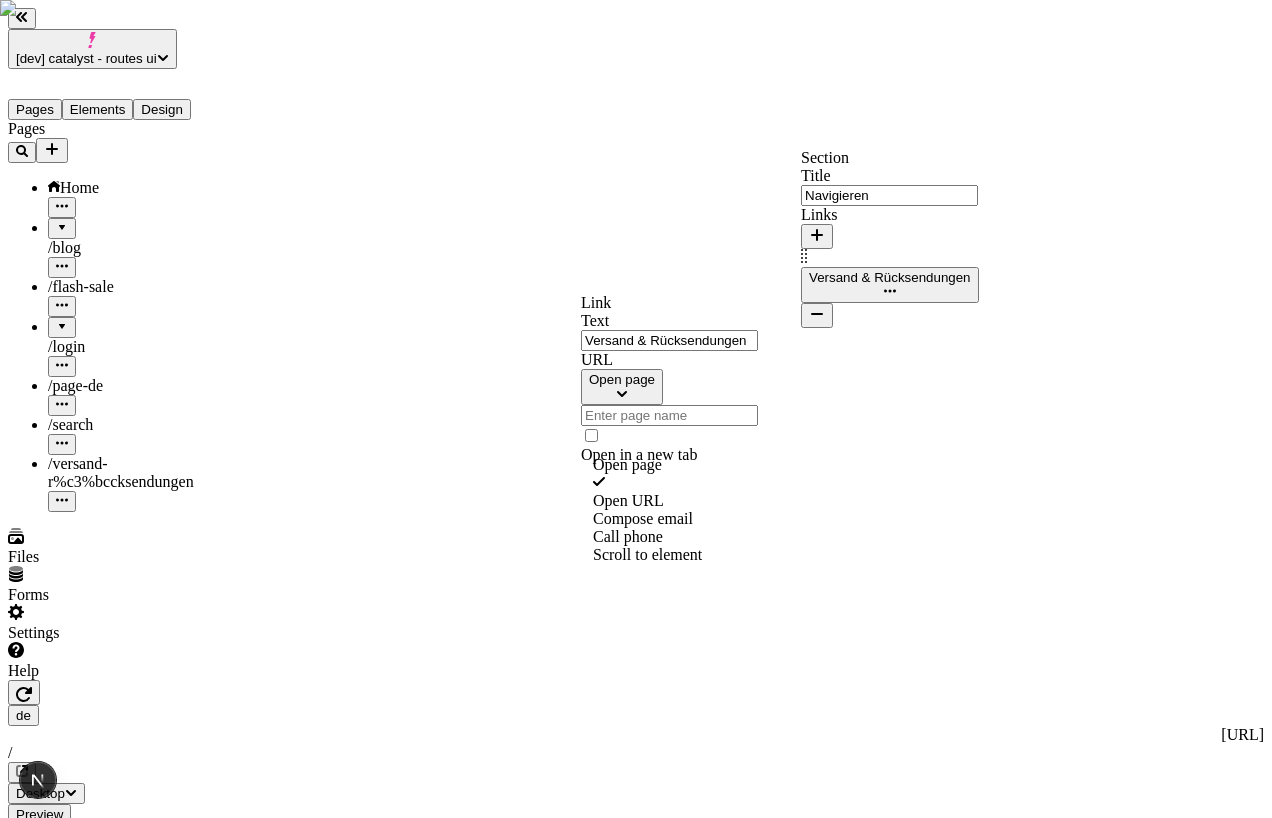 click on "Open URL" at bounding box center (701, 501) 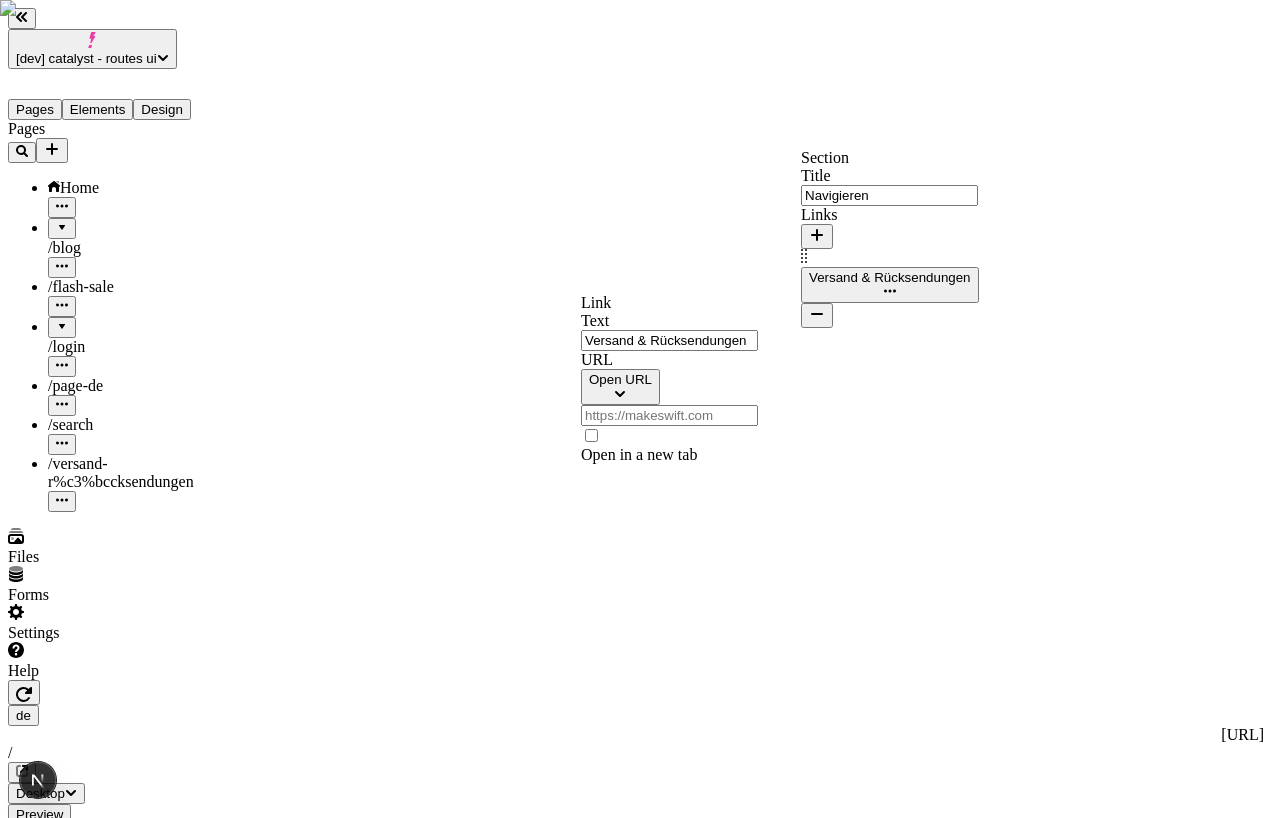 click at bounding box center [669, 415] 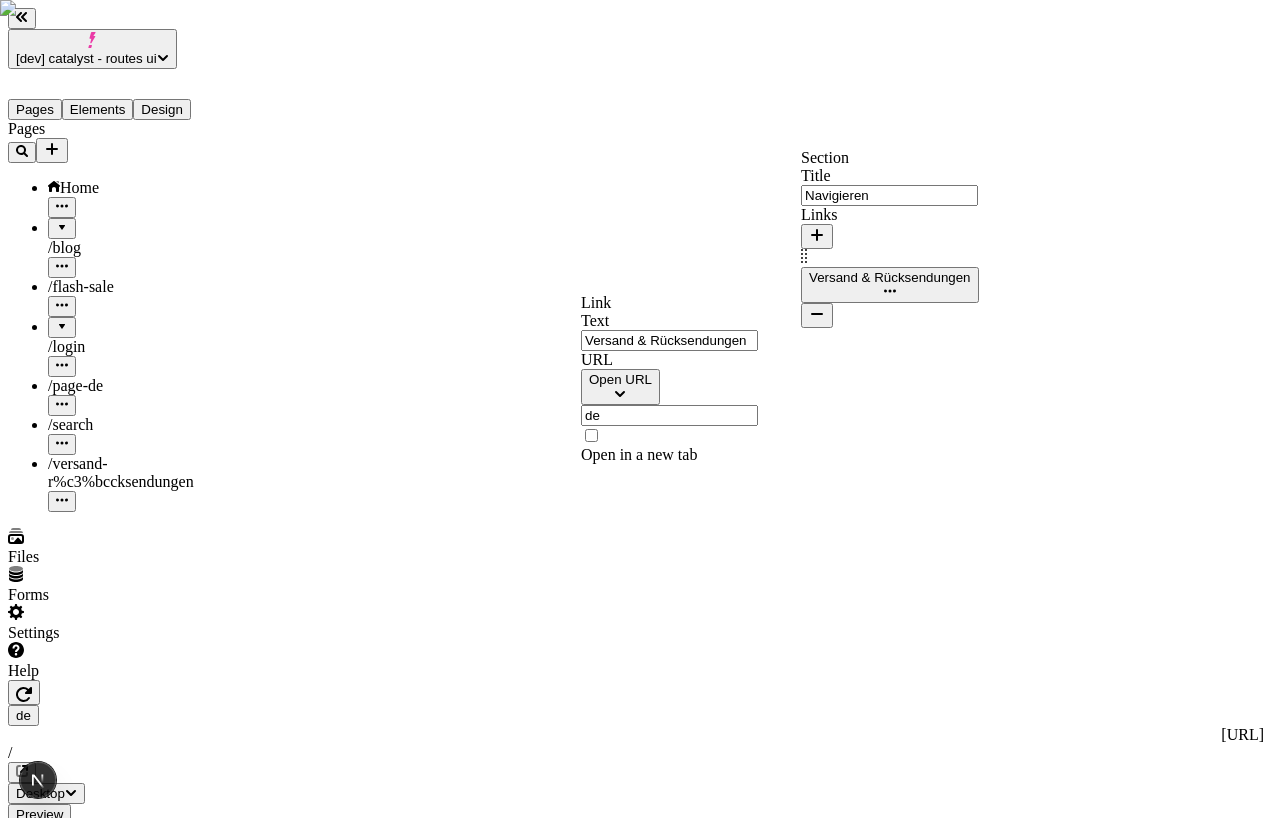 type on "de/" 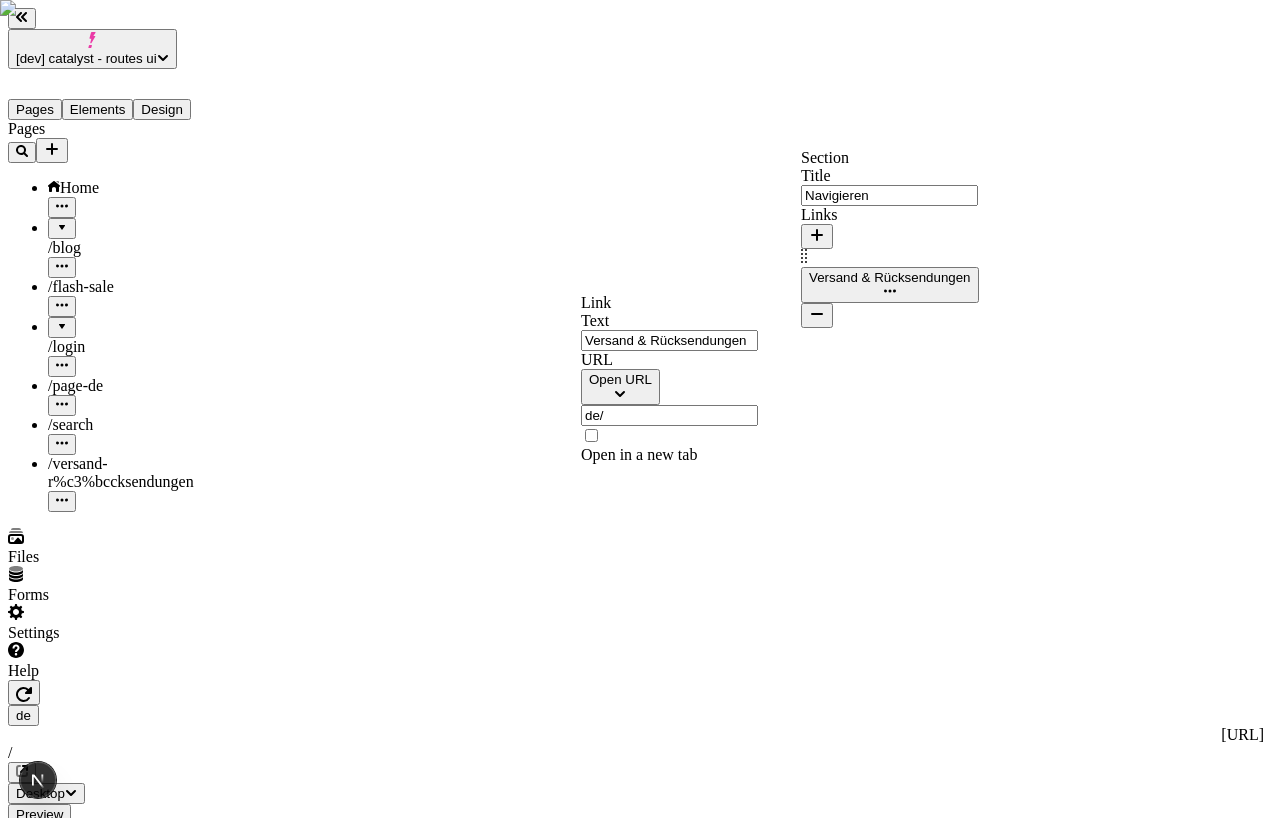 type 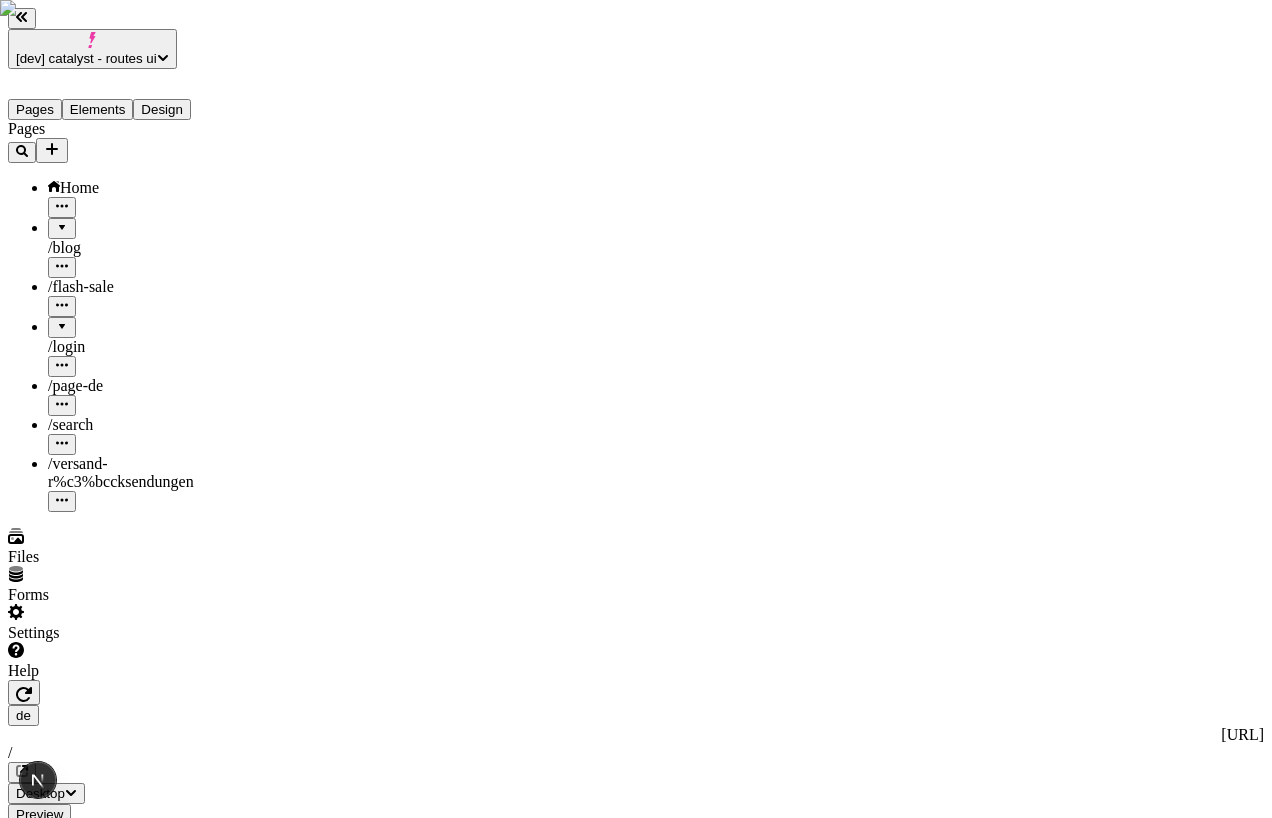 click at bounding box center (62, 501) 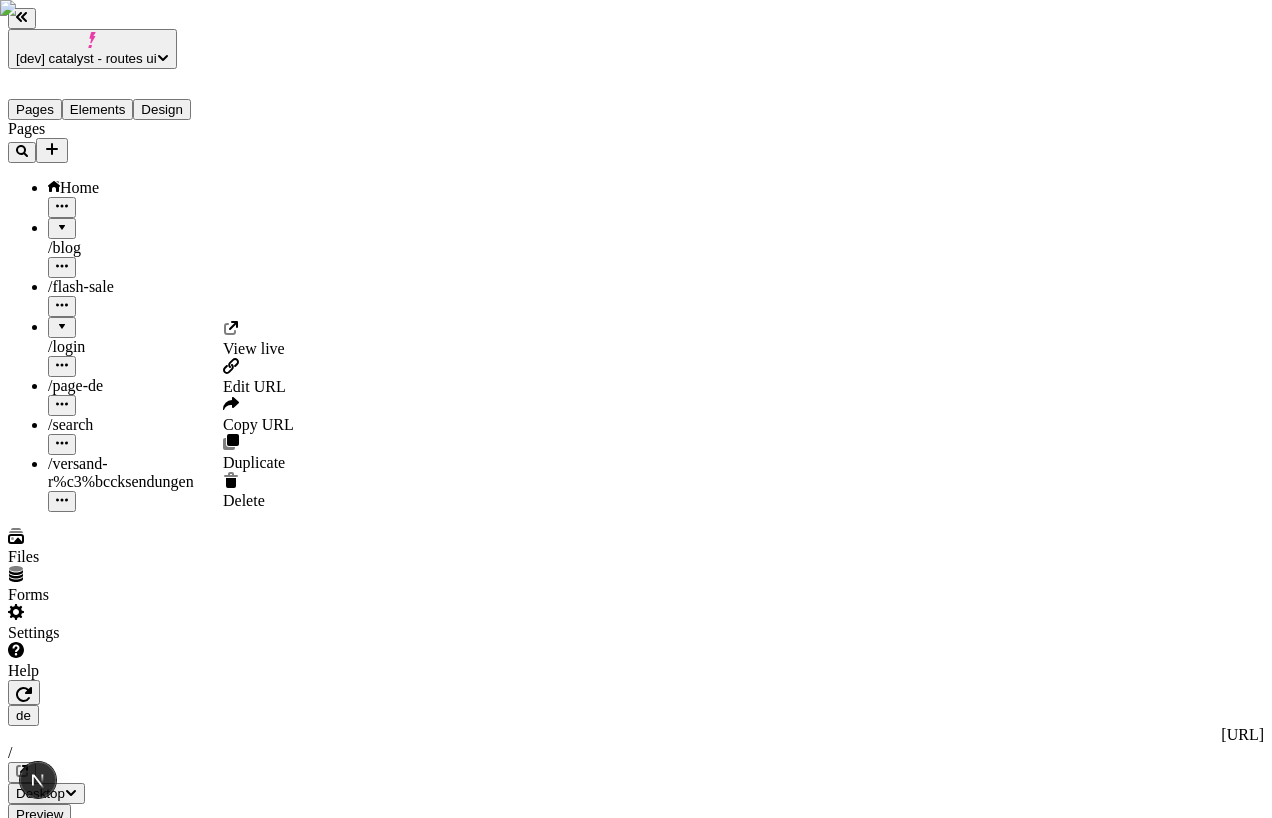click on "Edit URL" at bounding box center (254, 386) 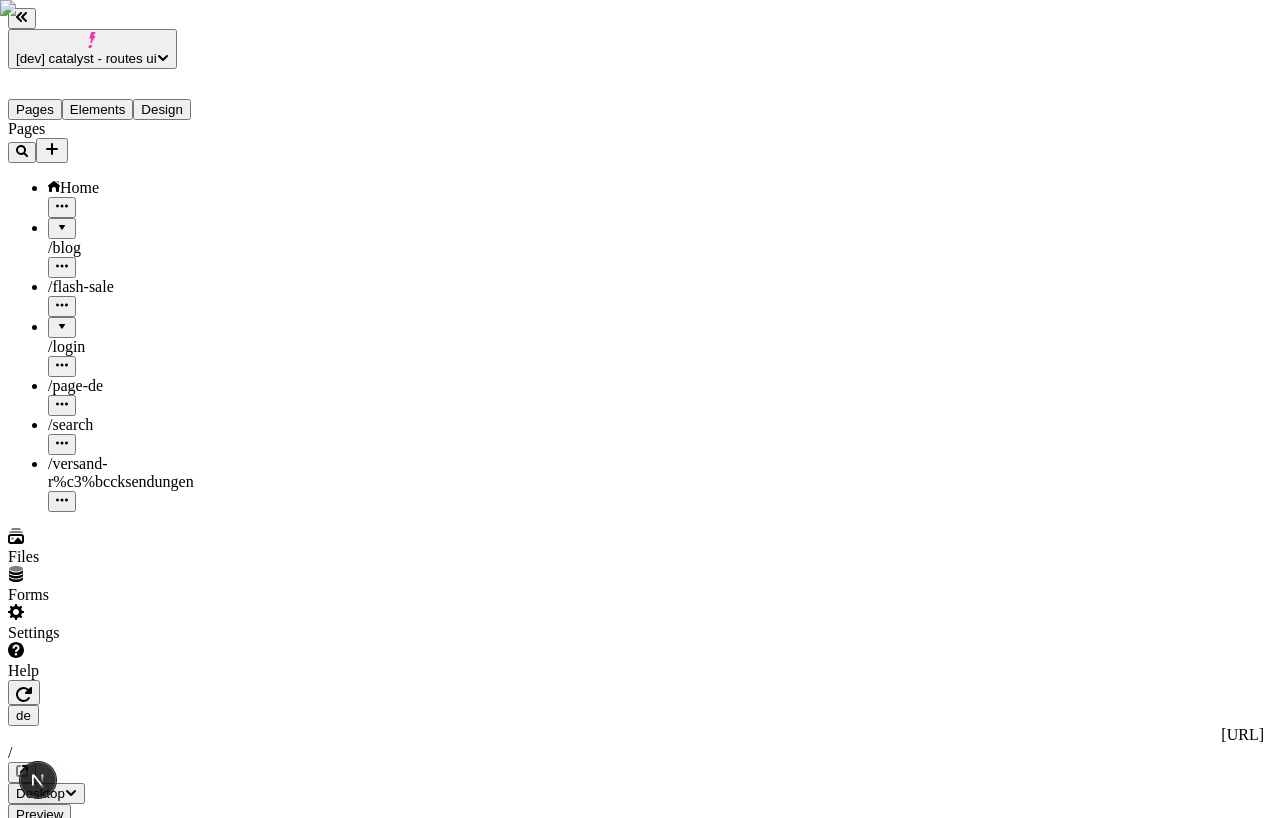 type 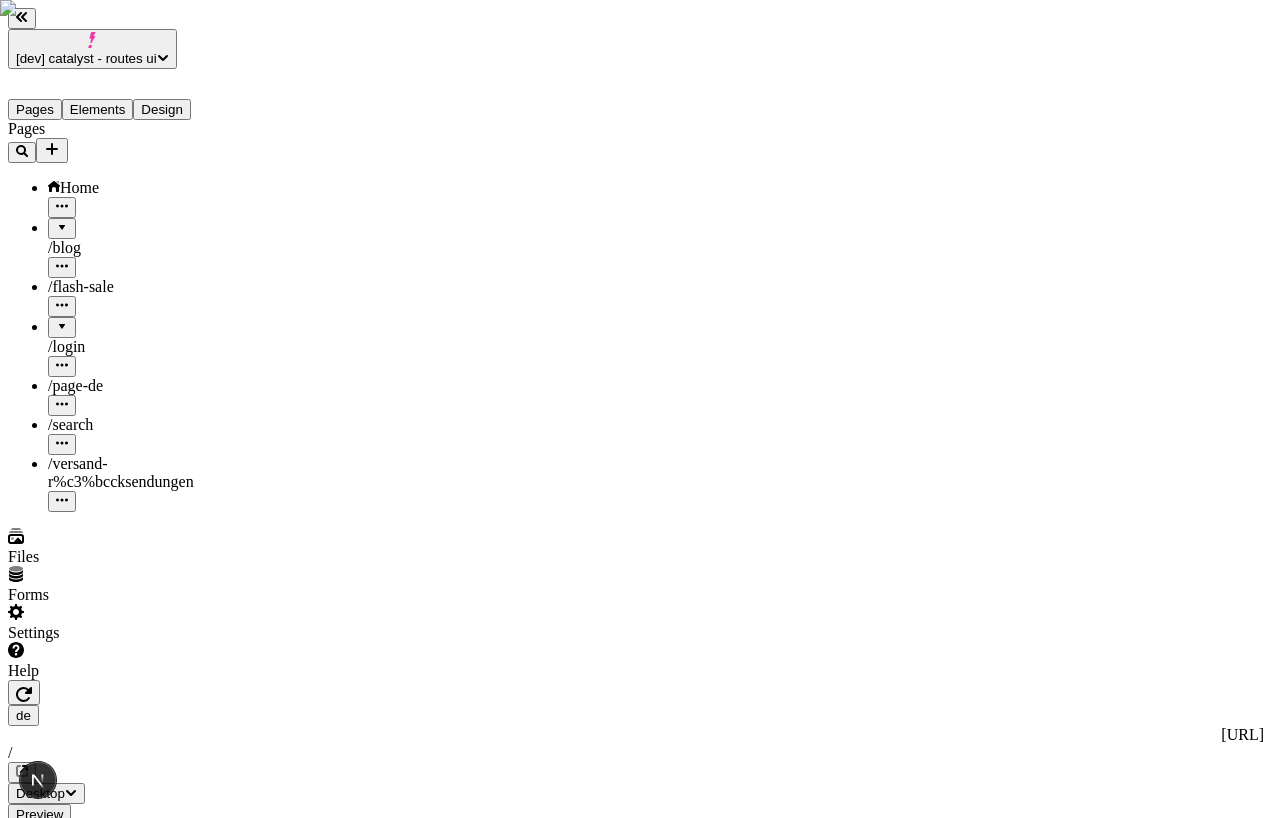 click 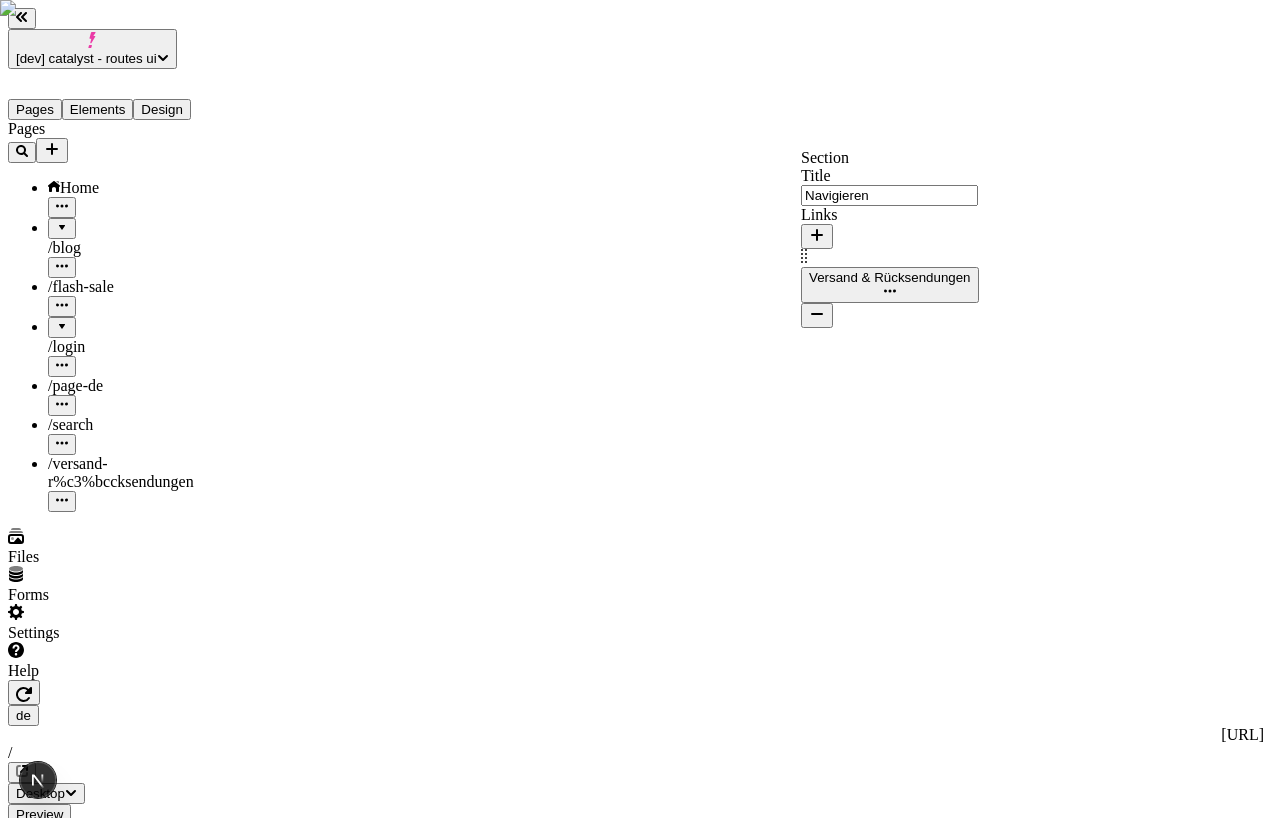 click on "Versand & Rücksendungen" at bounding box center [890, 285] 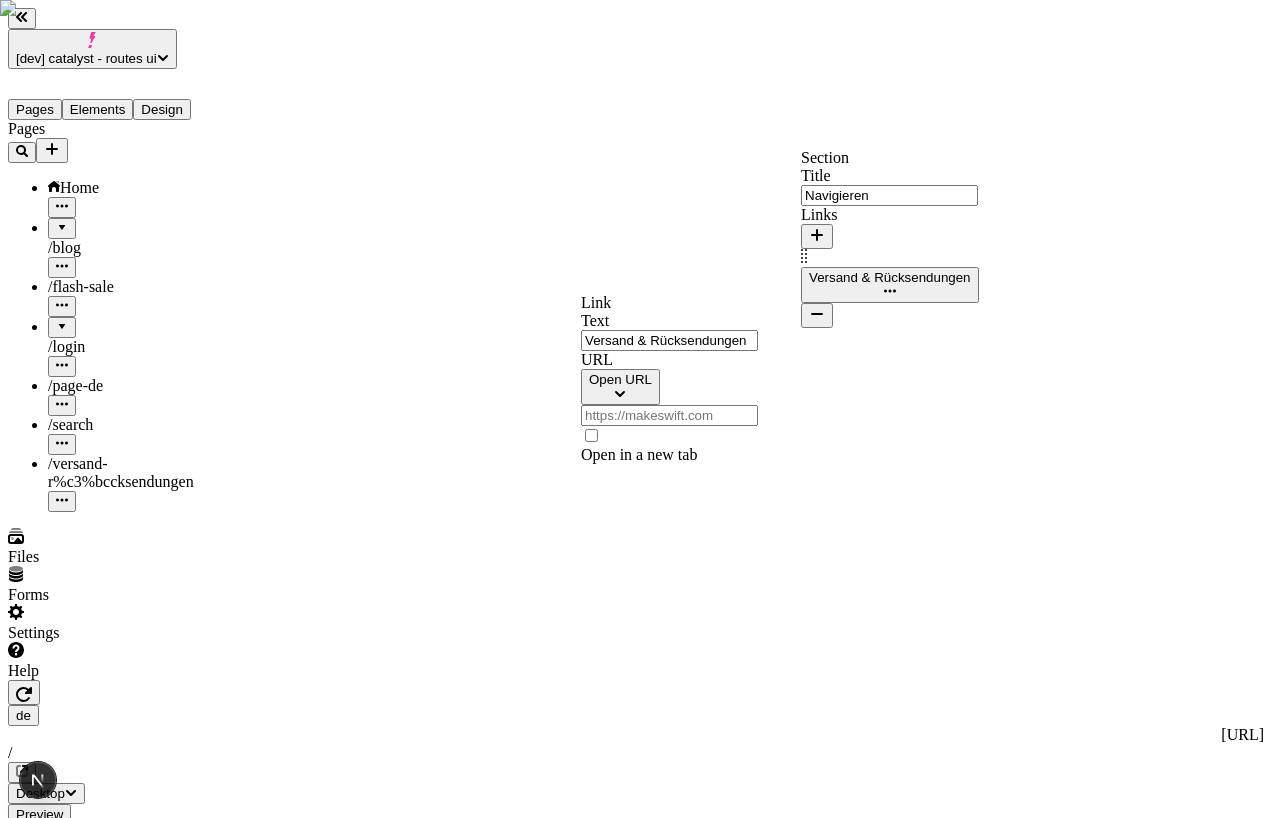 click at bounding box center [669, 415] 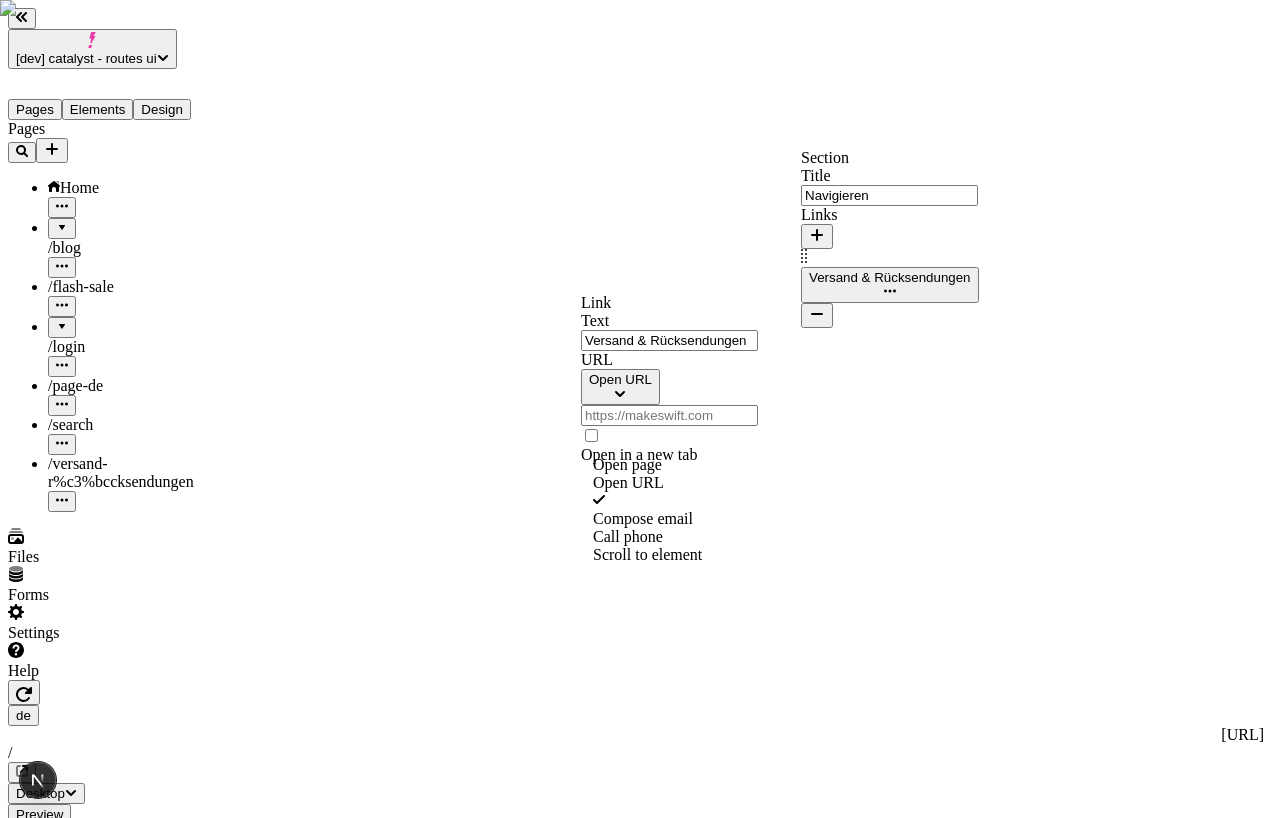 click on "Open URL" at bounding box center (701, 492) 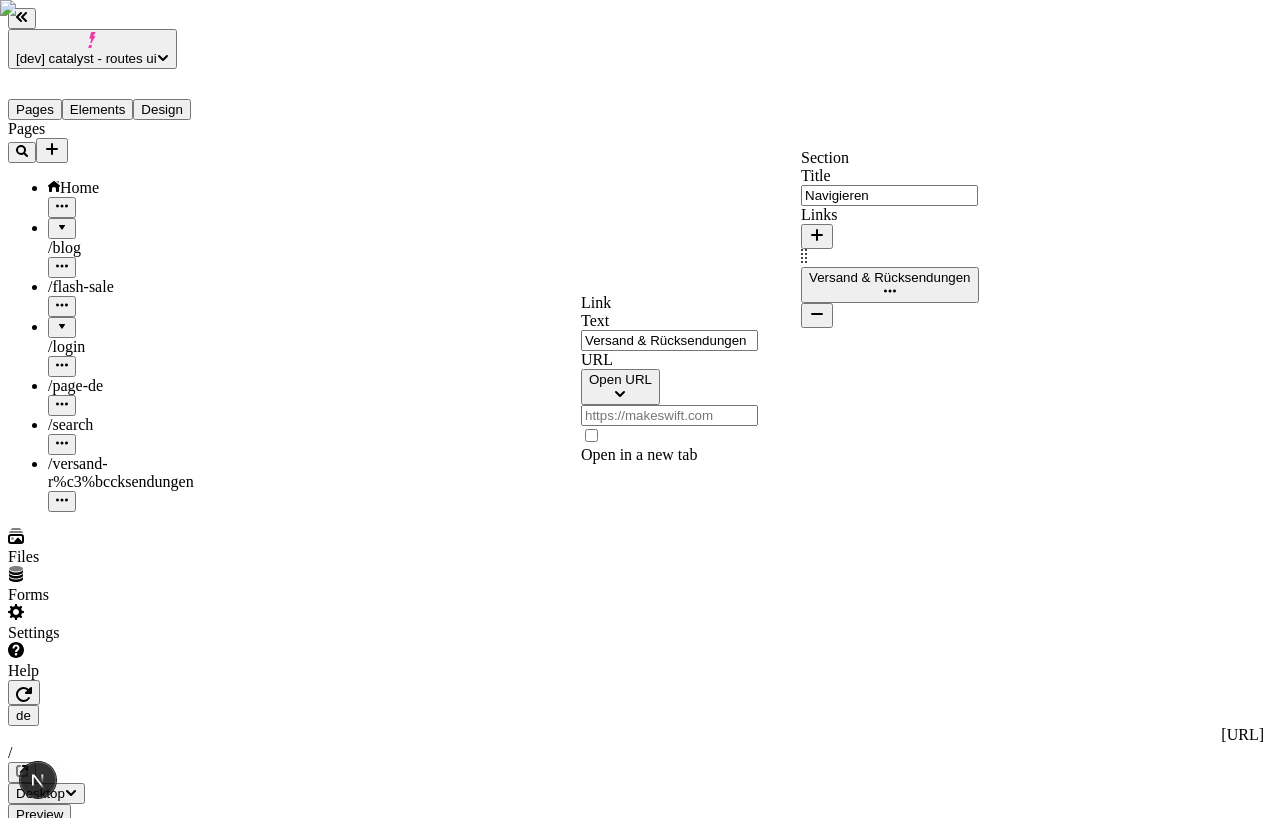click at bounding box center (669, 415) 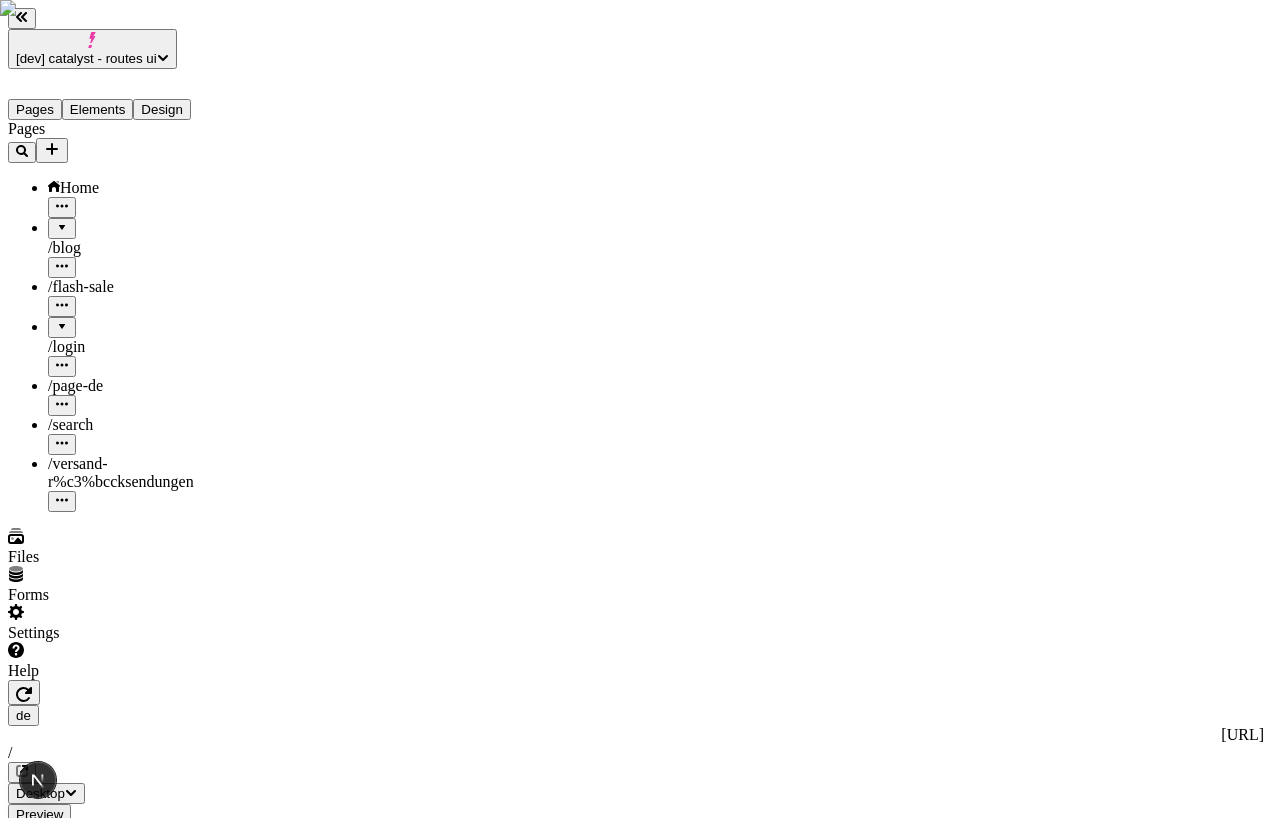 click 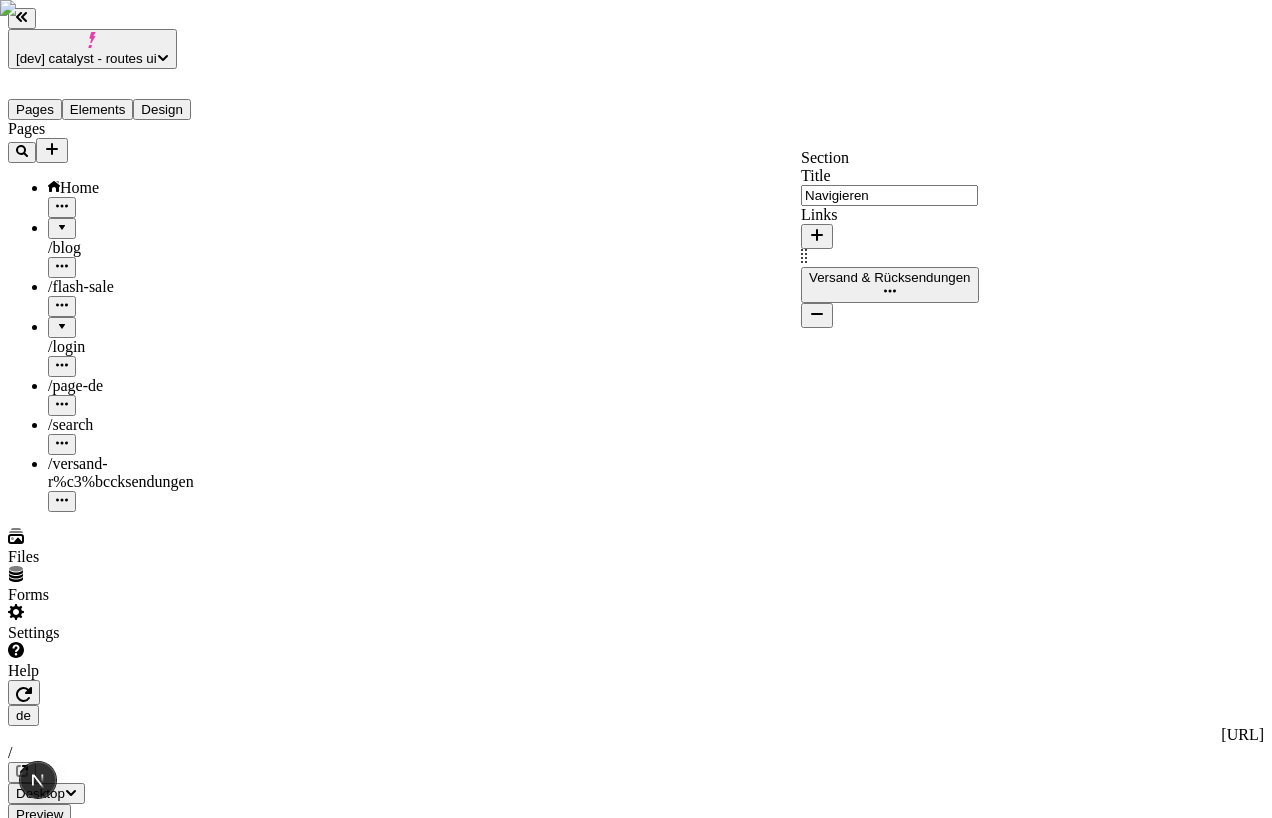 click 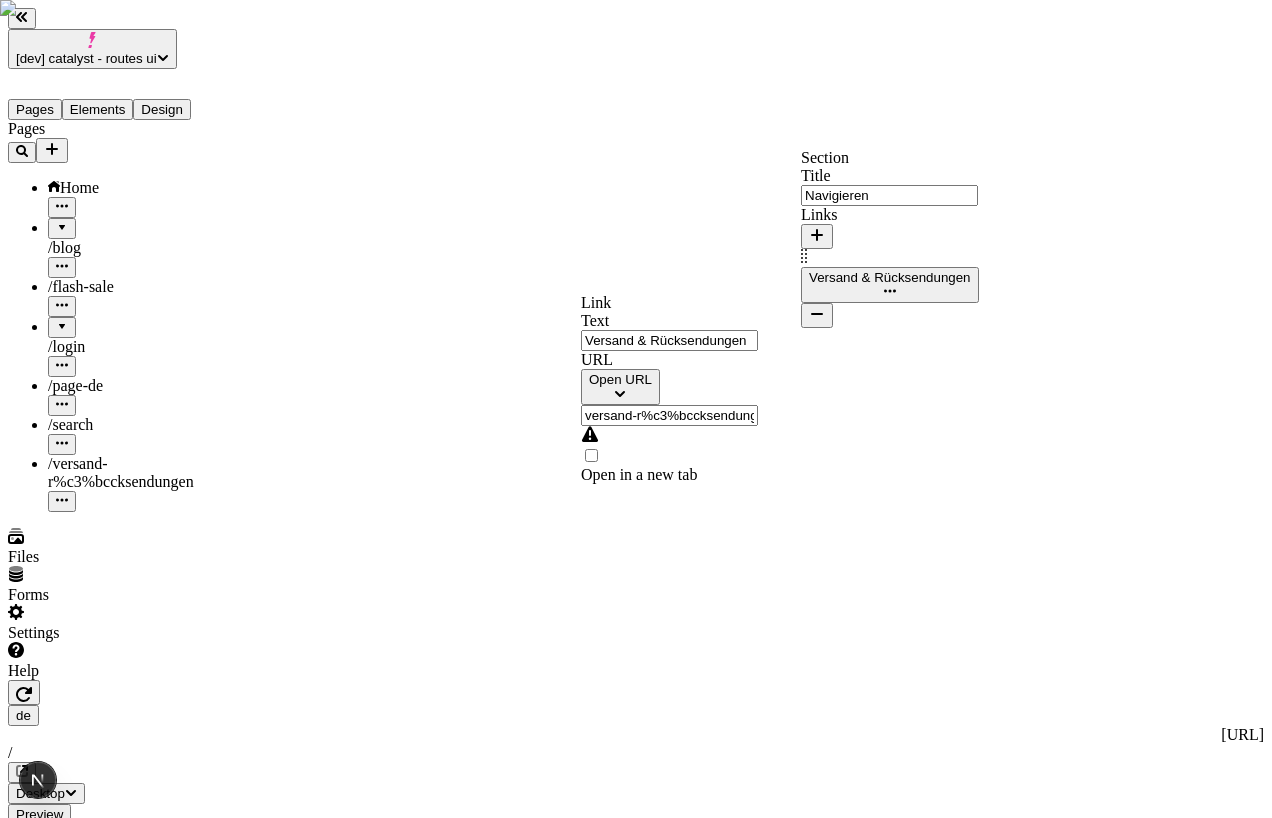 click on "versand-r%c3%bccksendungen" at bounding box center (669, 415) 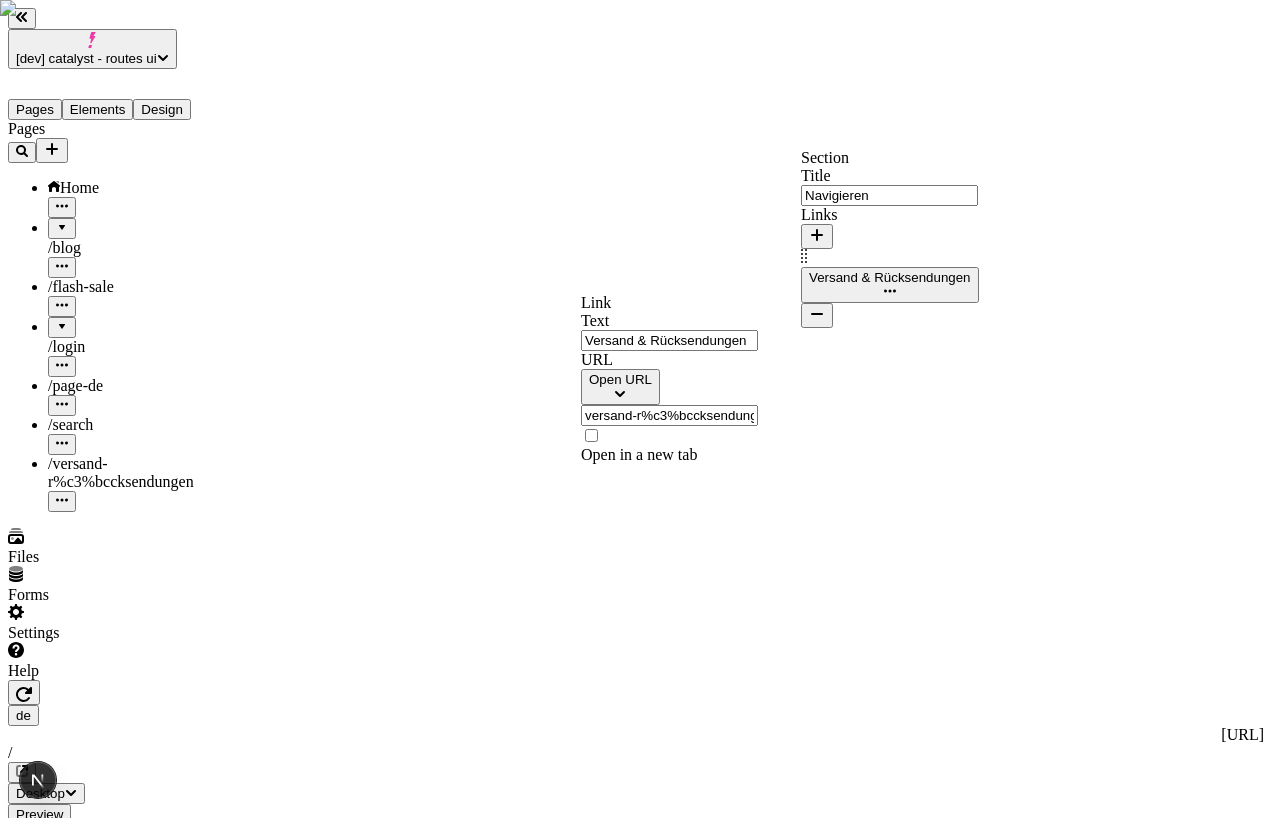 click on "URL" at bounding box center (701, 360) 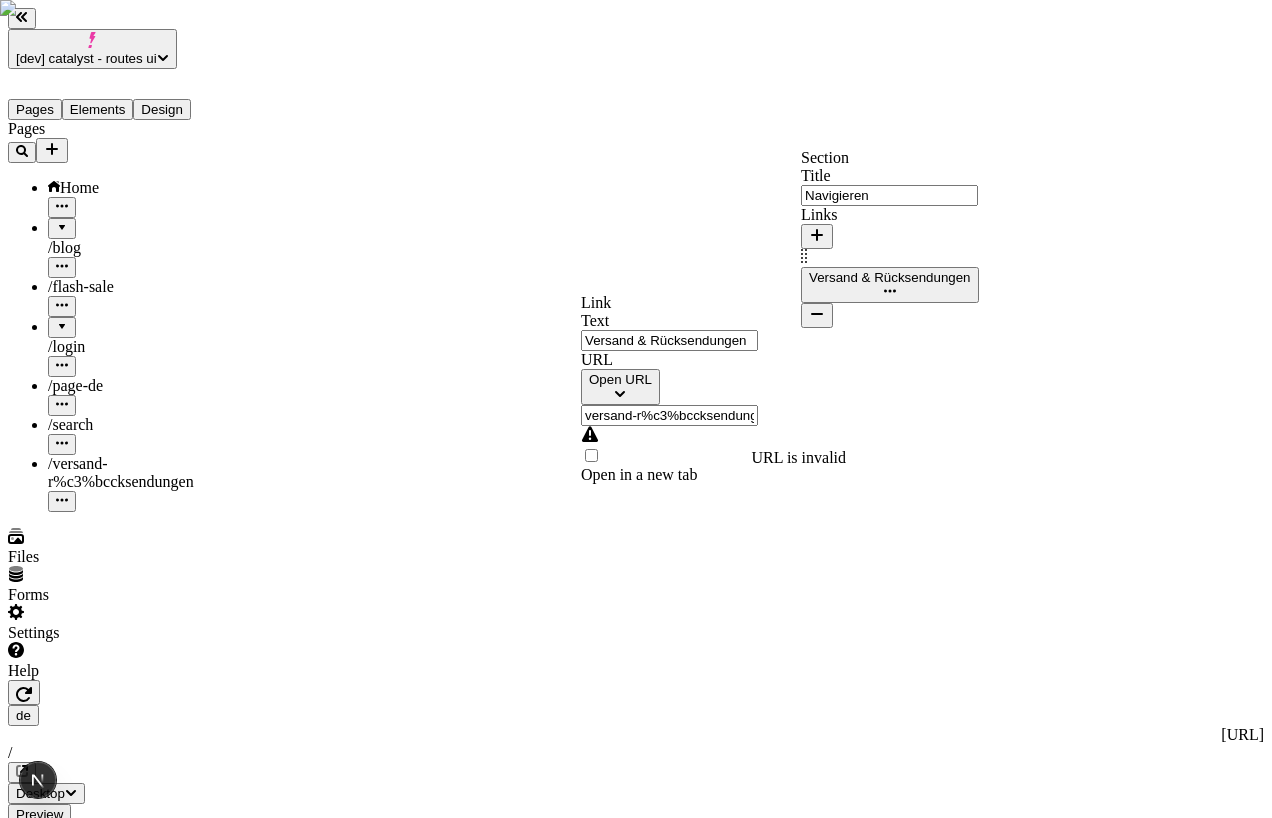 click on "versand-r%c3%bccksendungen" at bounding box center [669, 415] 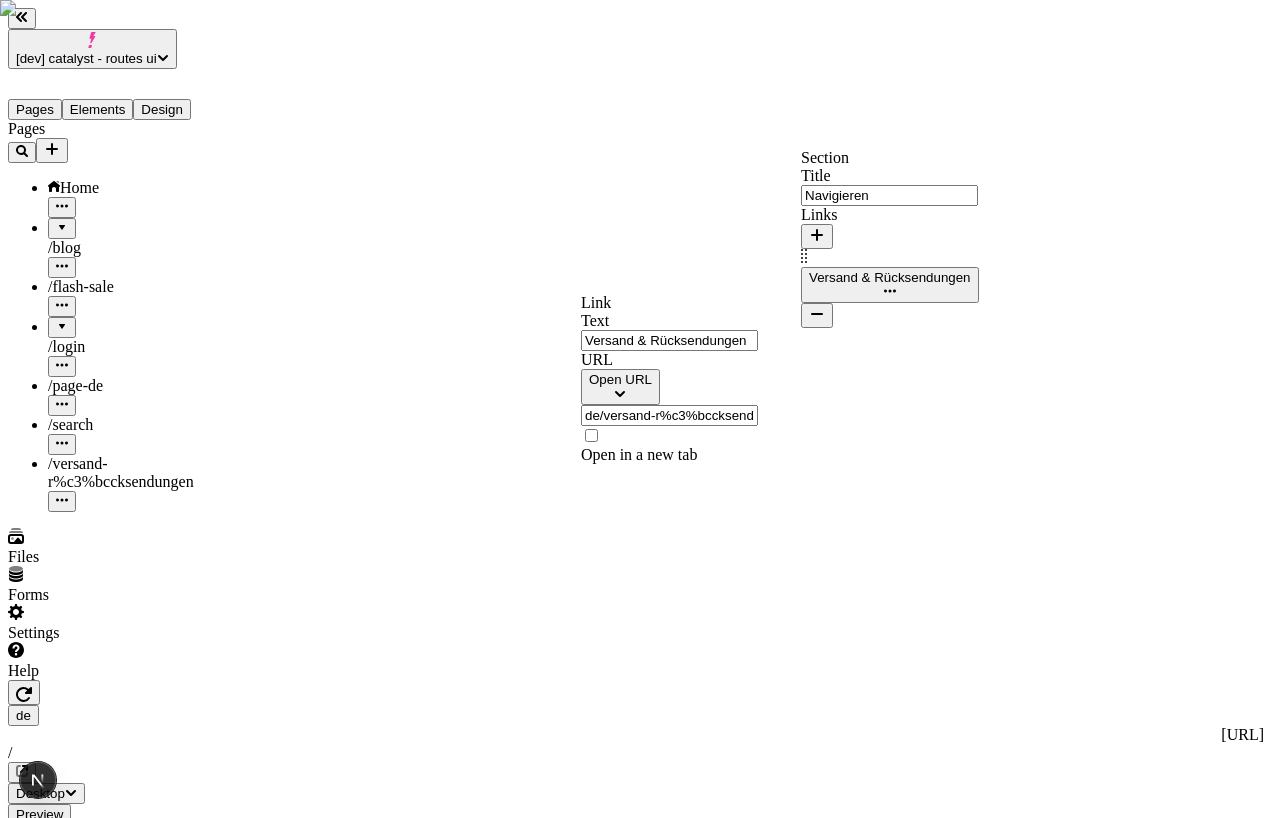 type on "de/versand-r%c3%bccksendungen" 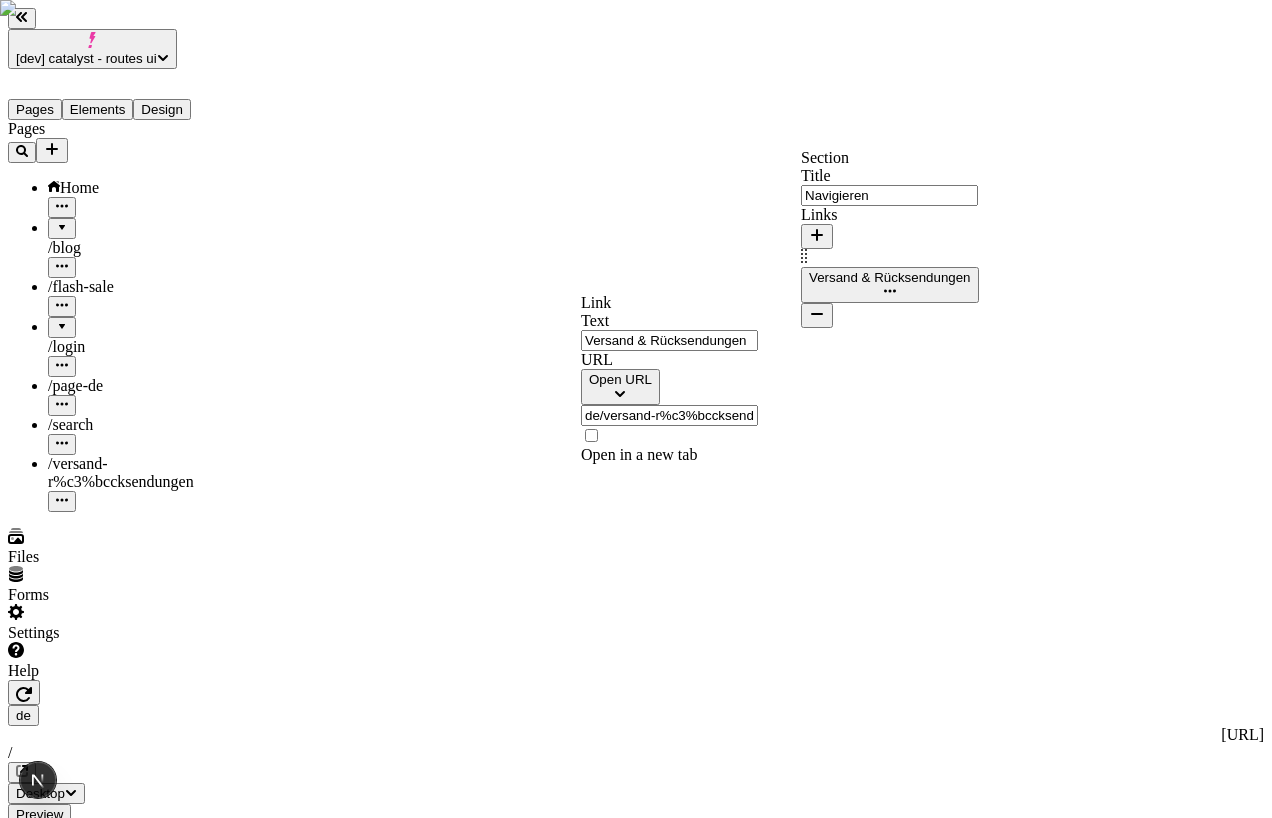 click on "de/versand-r%c3%bccksendungen" at bounding box center (669, 415) 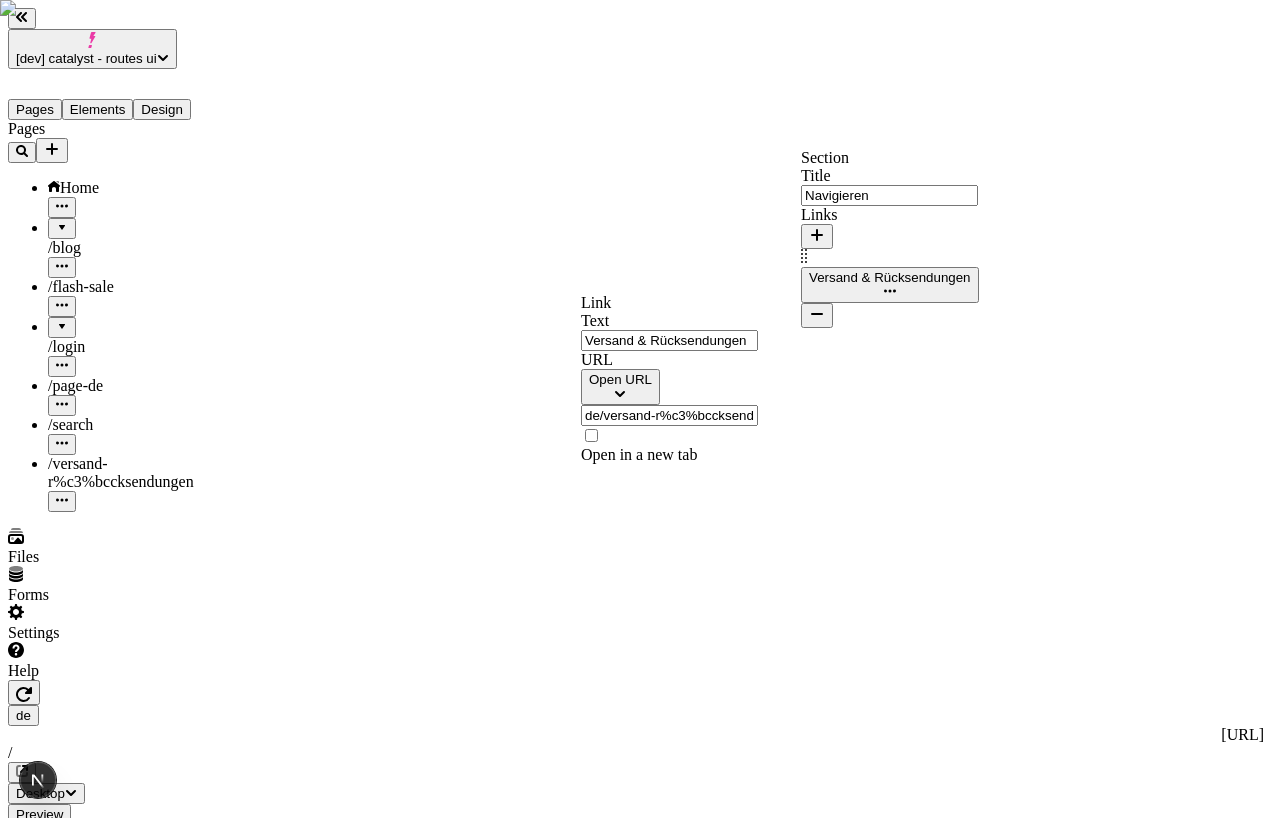 click on "URL Open URL" at bounding box center (701, 378) 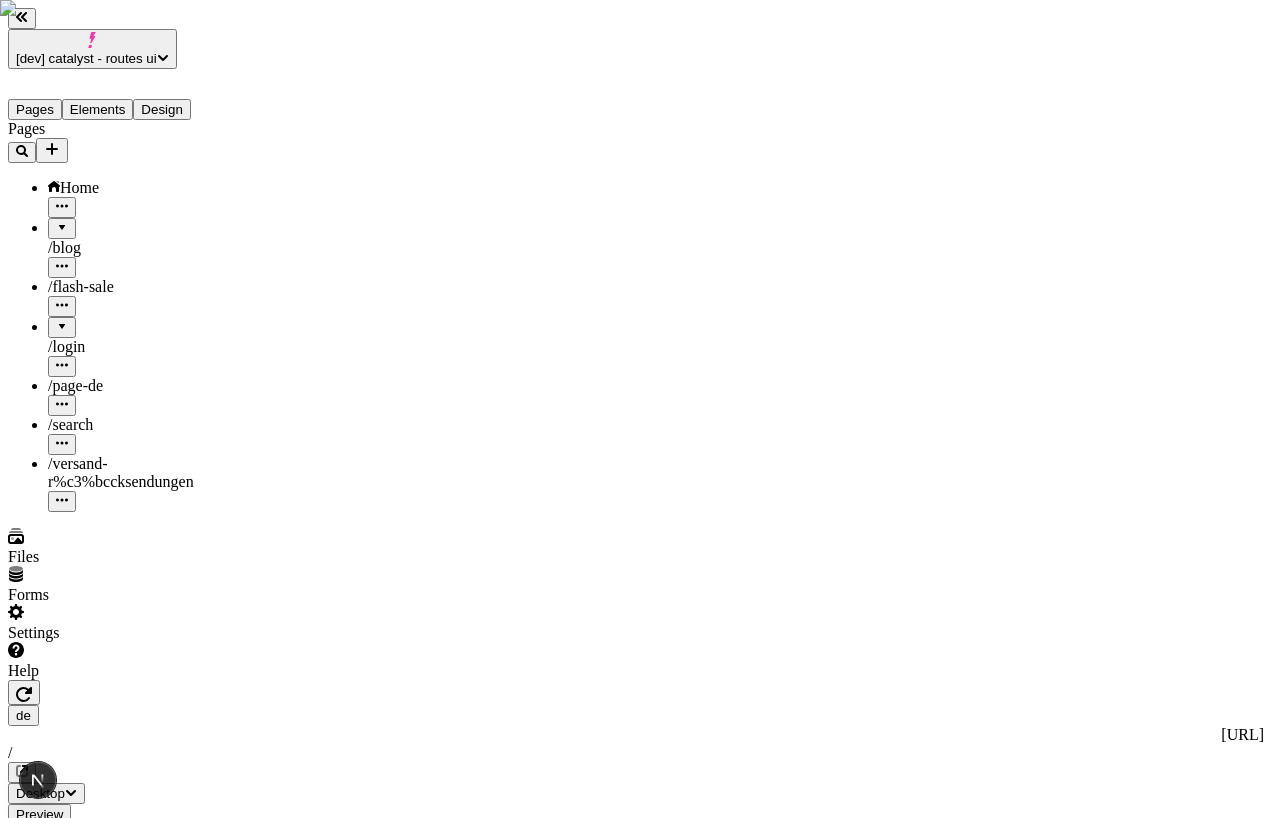click 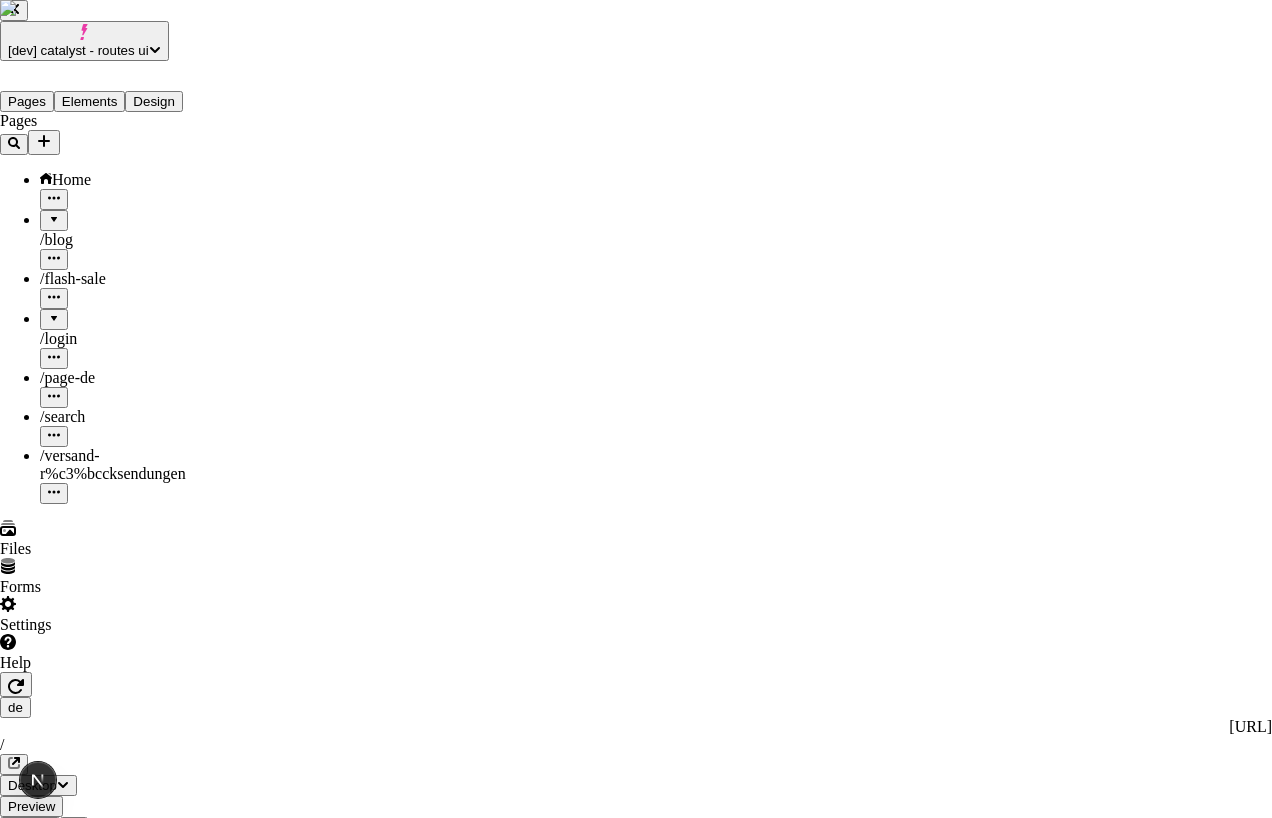 click on "de Site Footer Updated   Jul 13 S" at bounding box center [696, 2986] 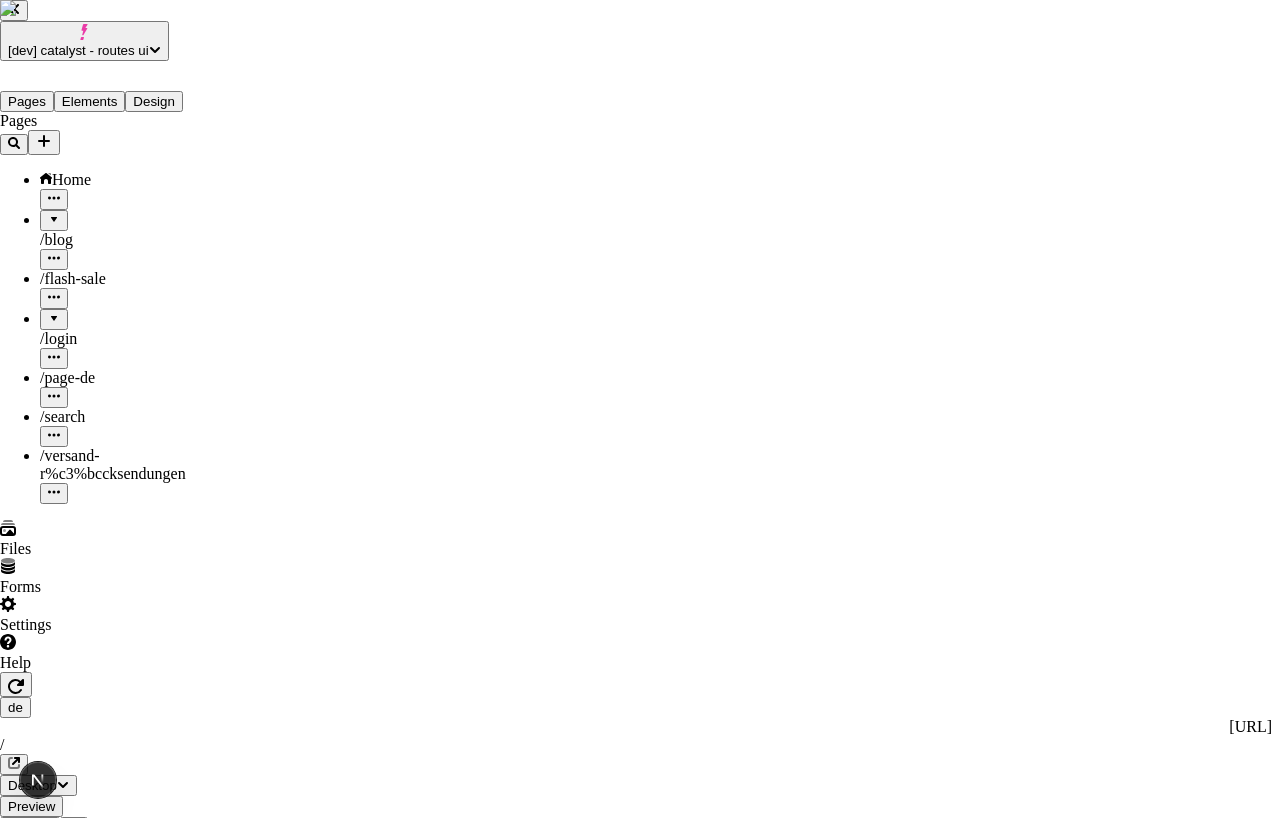 checkbox on "true" 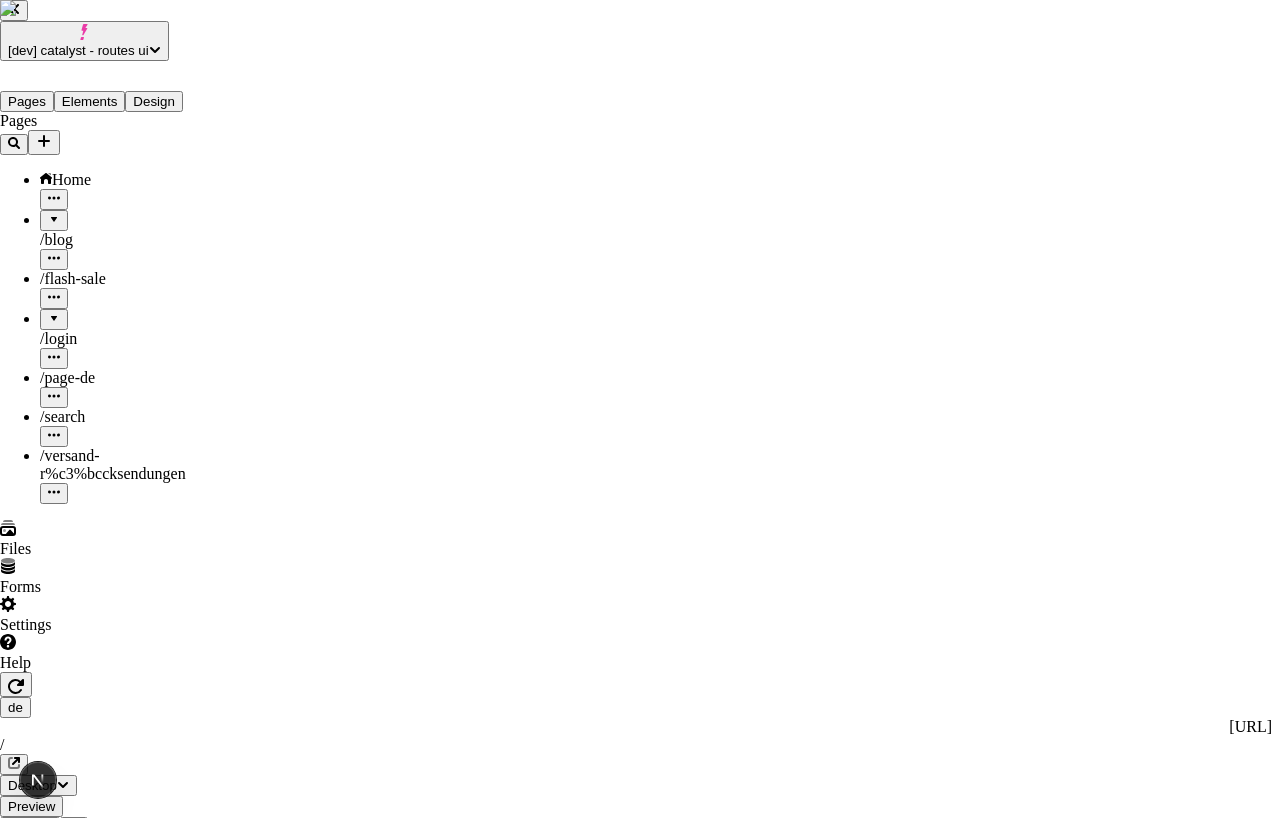 checkbox on "true" 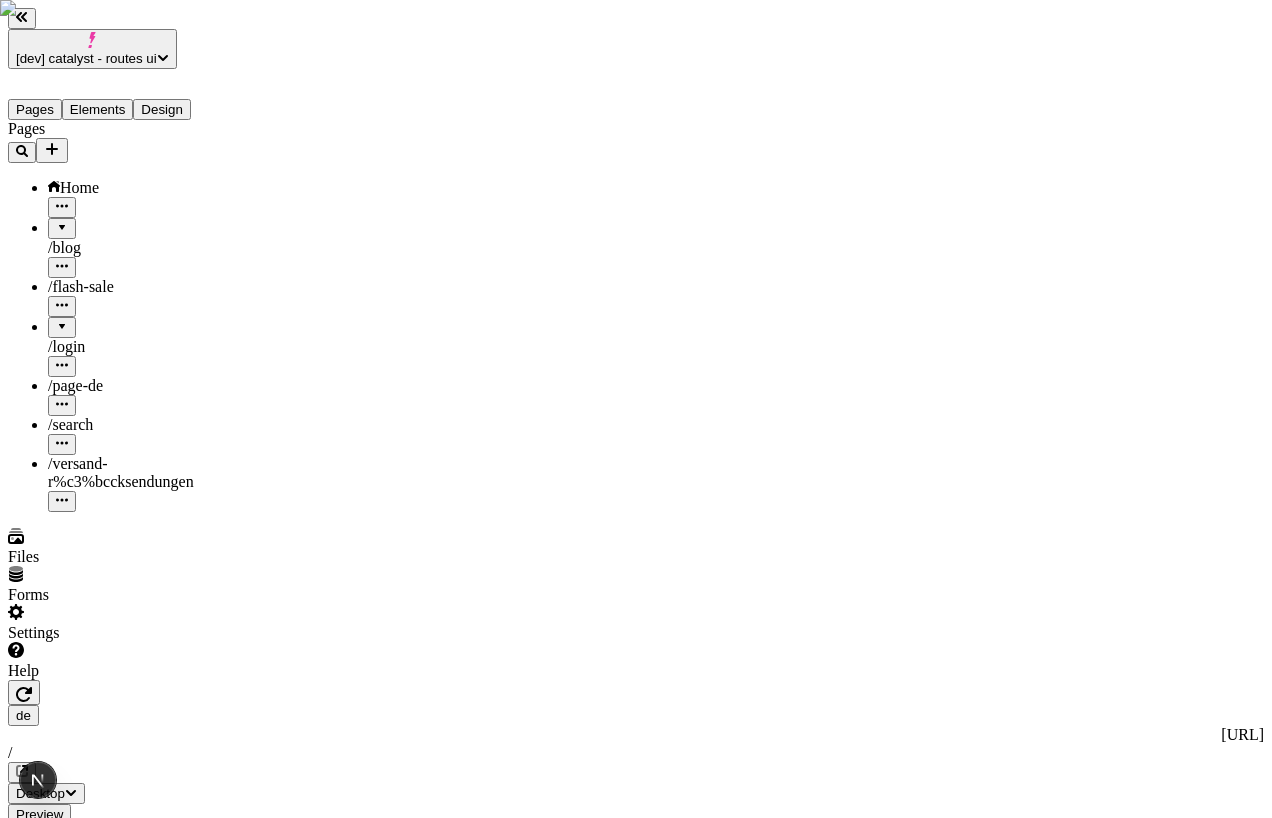 drag, startPoint x: 946, startPoint y: 20, endPoint x: 753, endPoint y: 23, distance: 193.02332 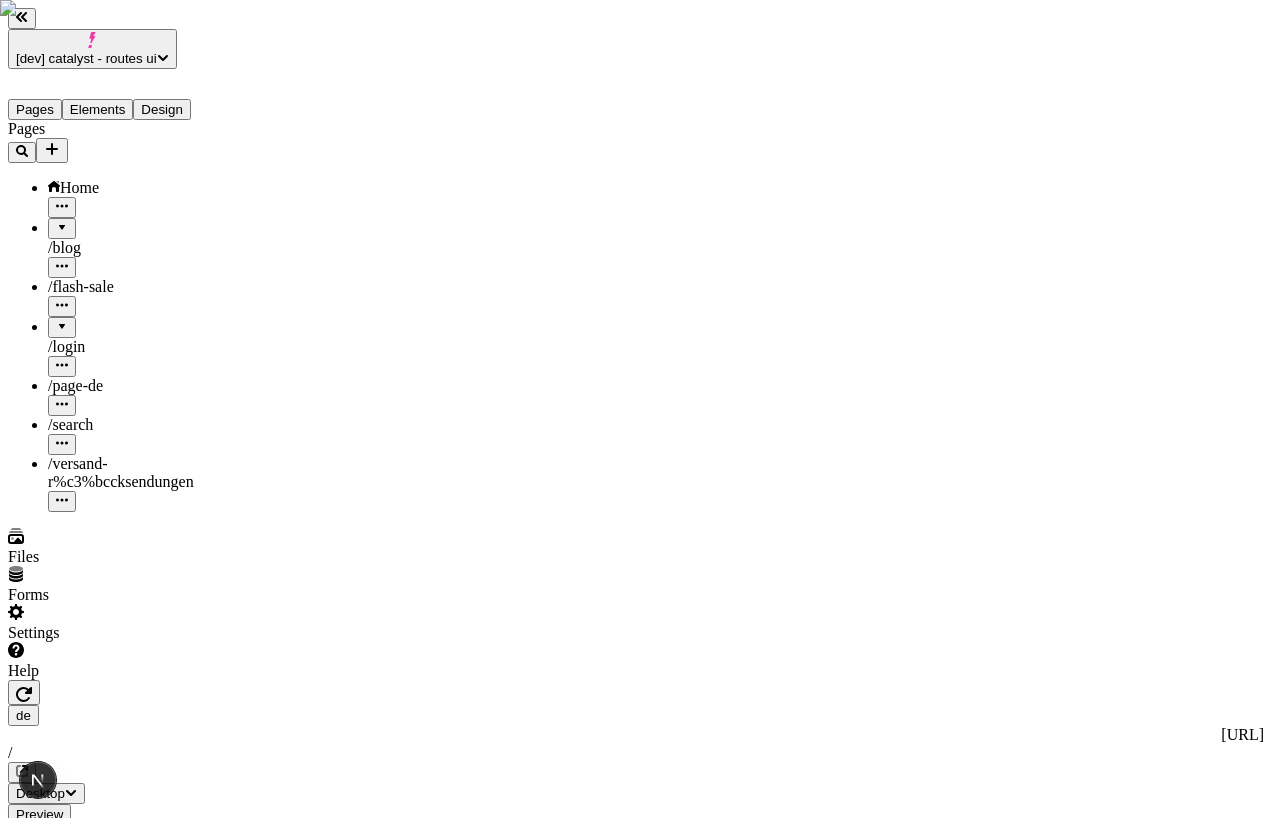 click on "Pages Home / blog / flash-sale / login / page-de / search / versand-r%c3%bccksendungen" at bounding box center (128, 316) 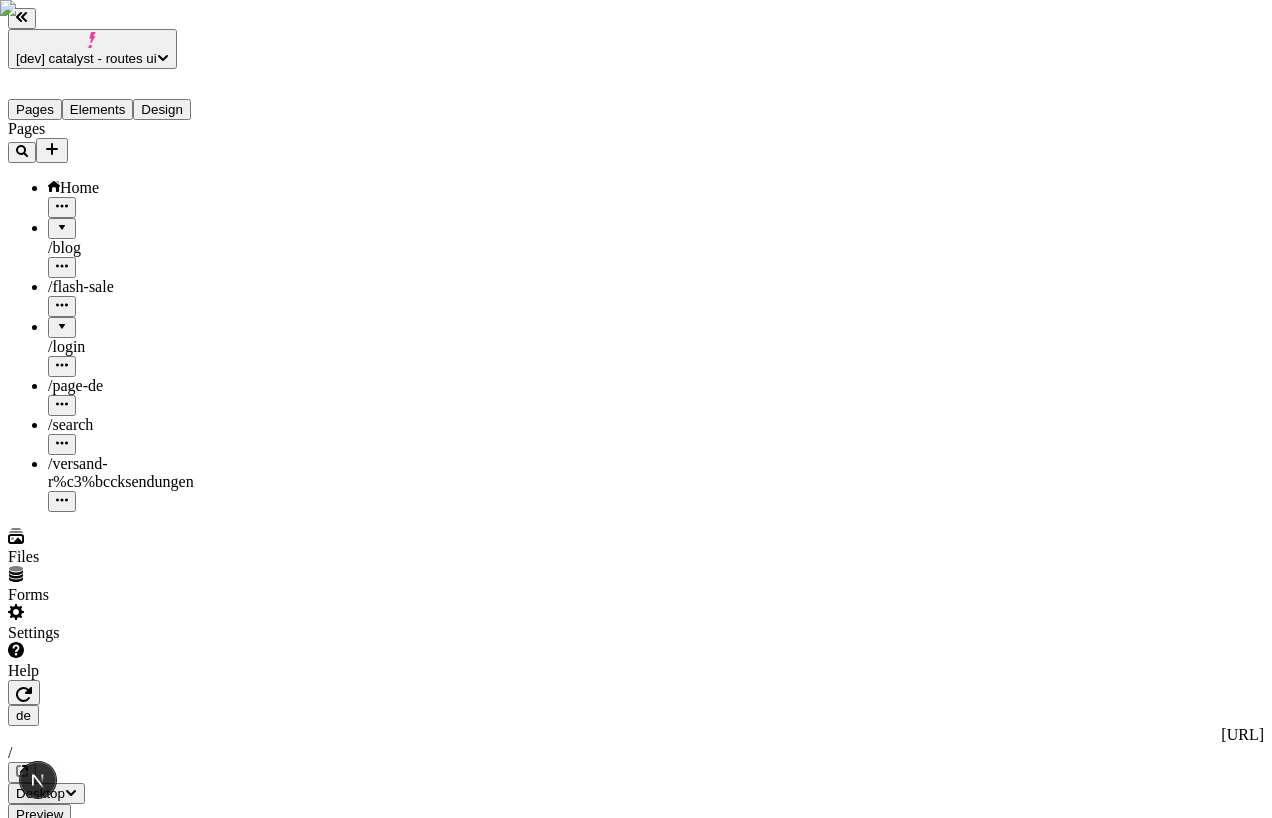 click on "/ versand-r%c3%bccksendungen" at bounding box center (121, 472) 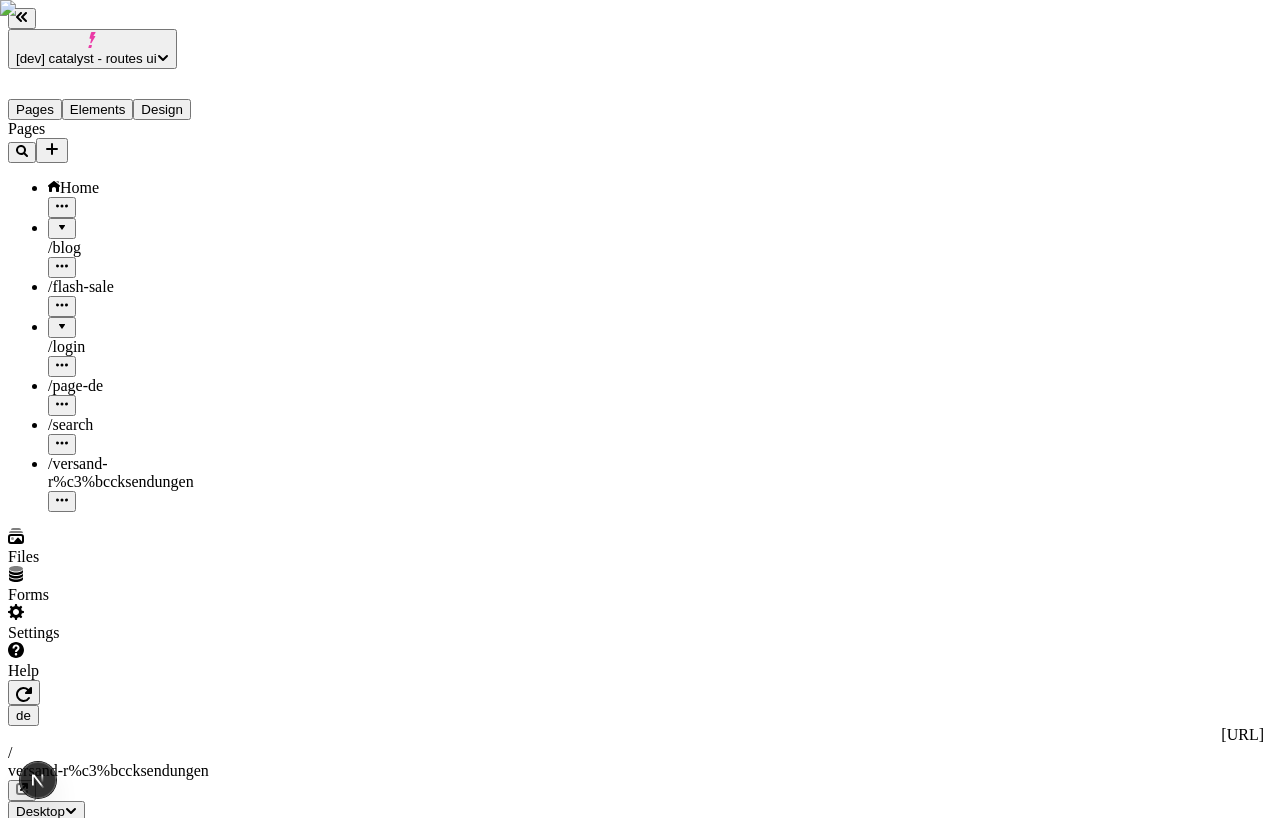 scroll, scrollTop: 0, scrollLeft: 93, axis: horizontal 